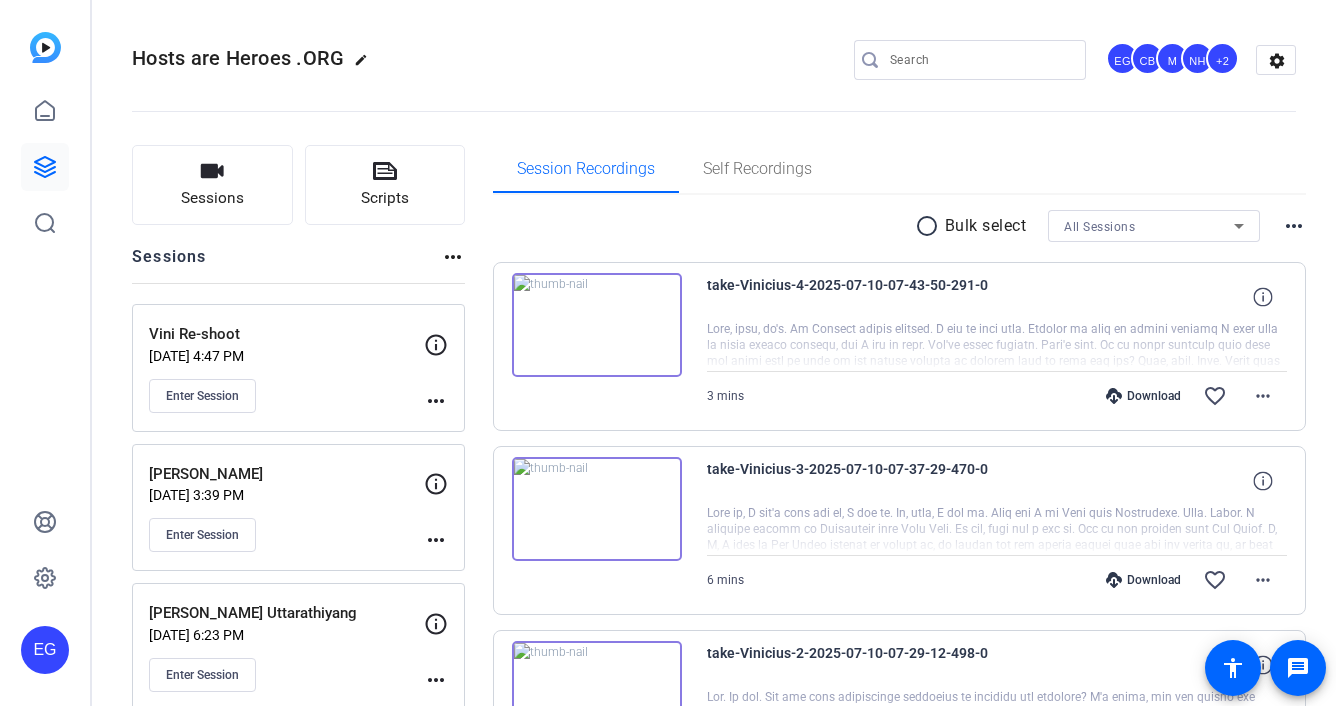 scroll, scrollTop: 0, scrollLeft: 0, axis: both 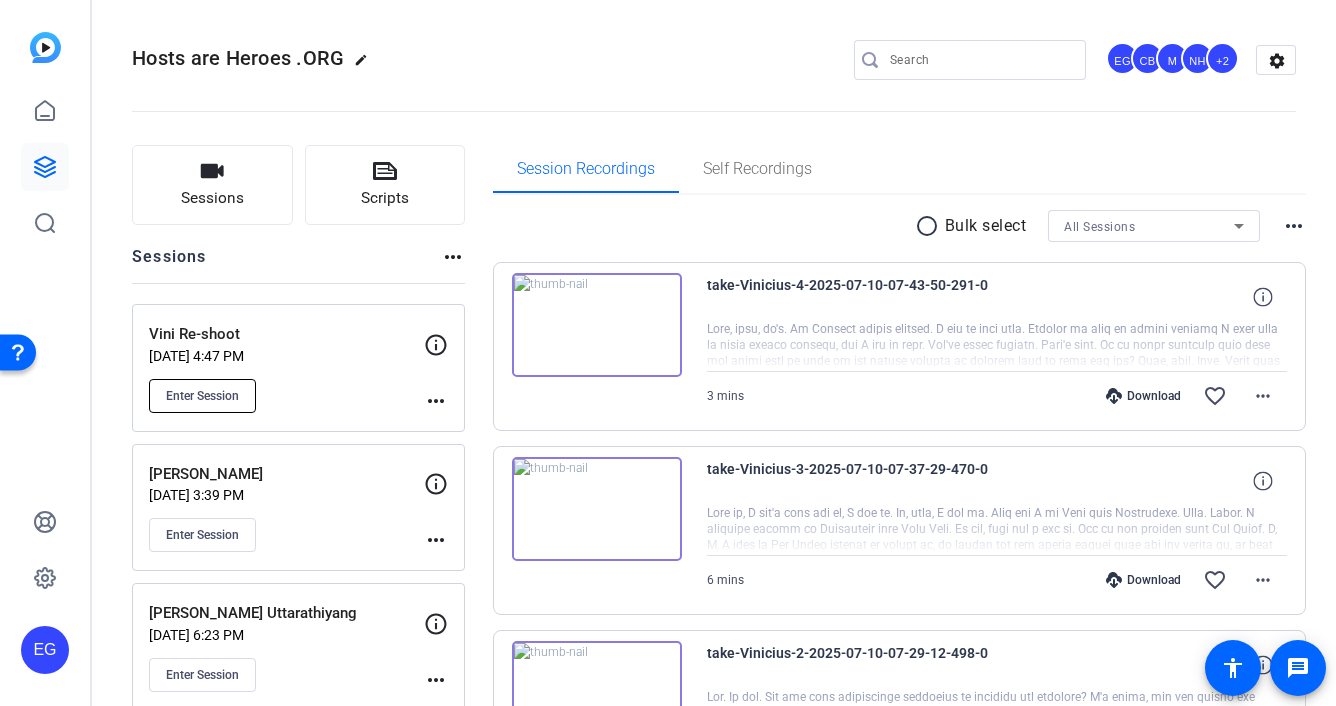 click on "Enter Session" 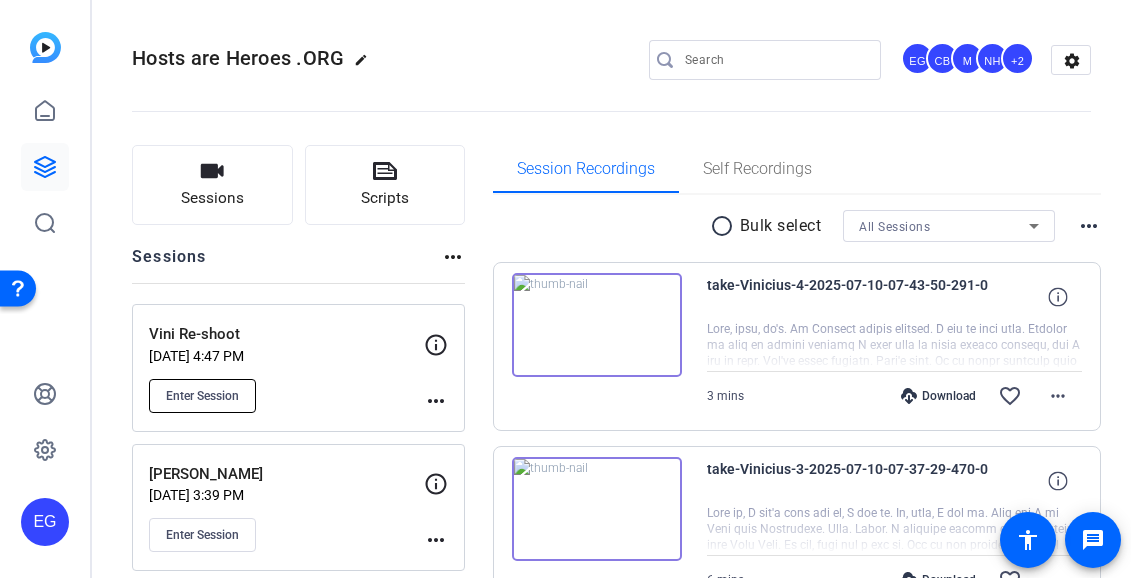 click on "Enter Session" 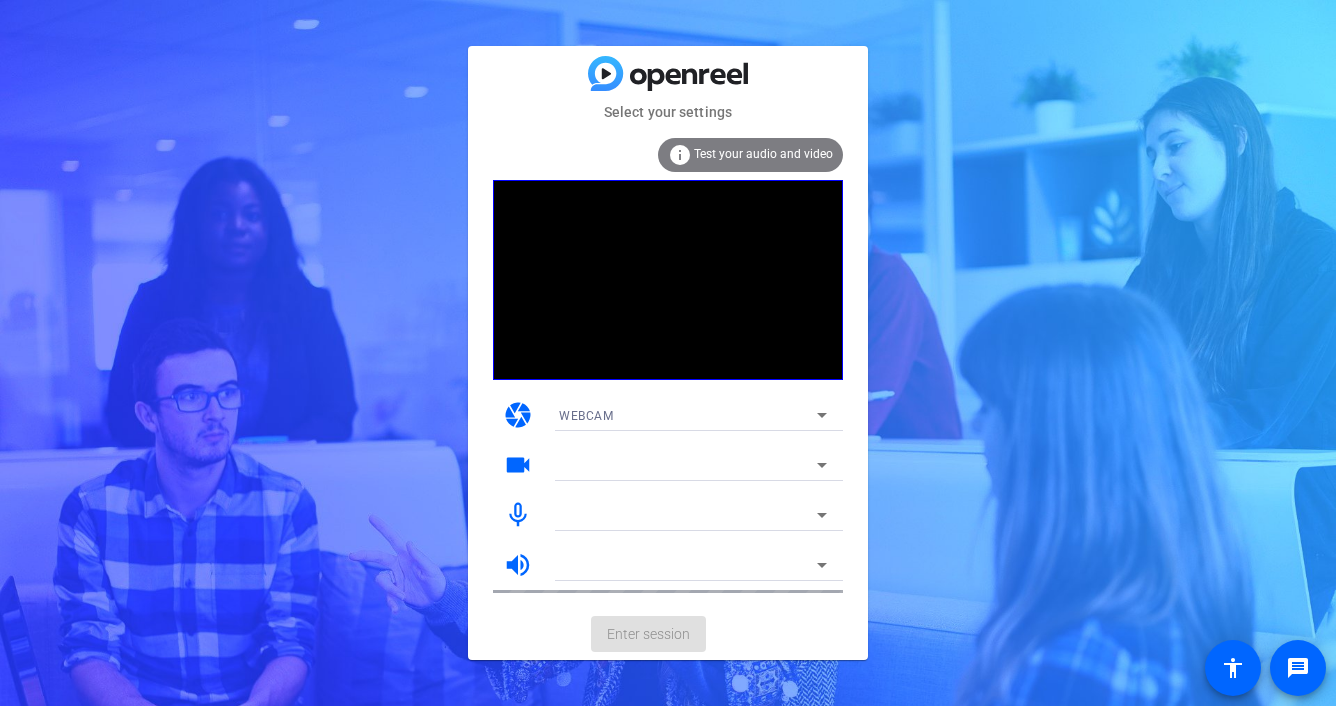 scroll, scrollTop: 0, scrollLeft: 0, axis: both 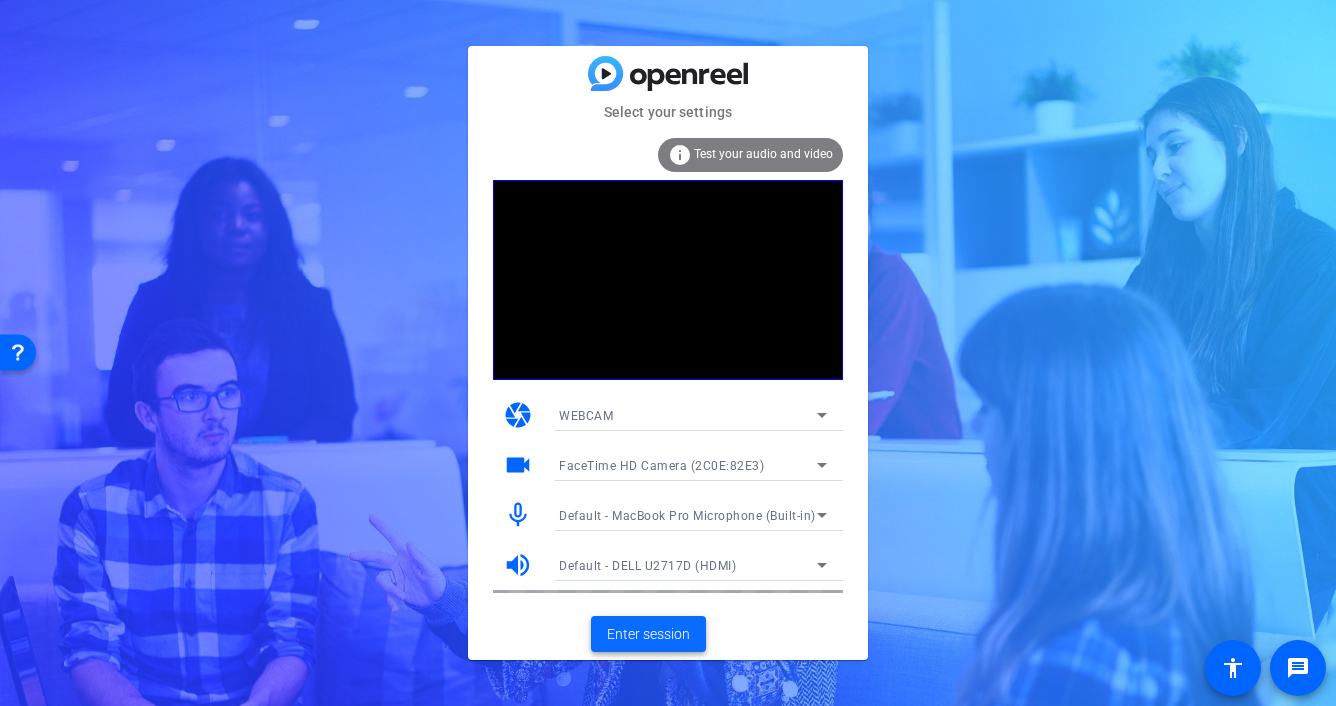 click on "Enter session" 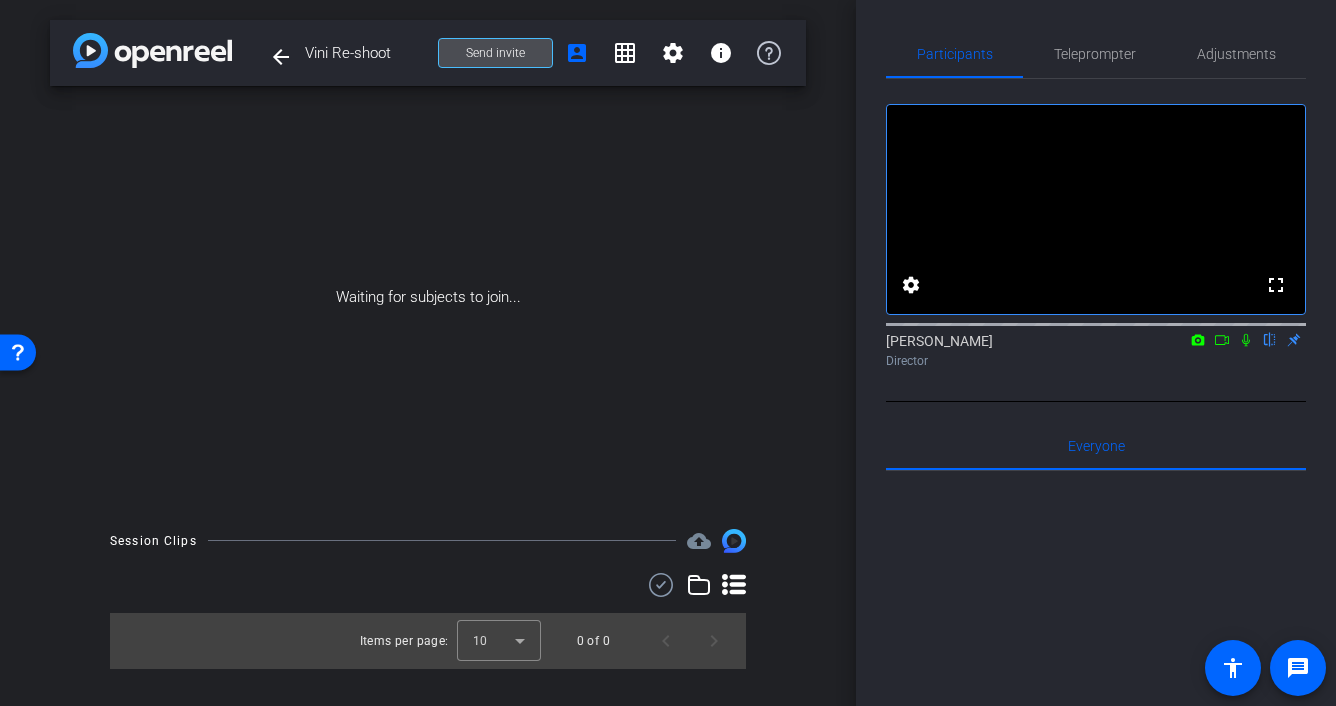 click on "Send invite" at bounding box center (495, 53) 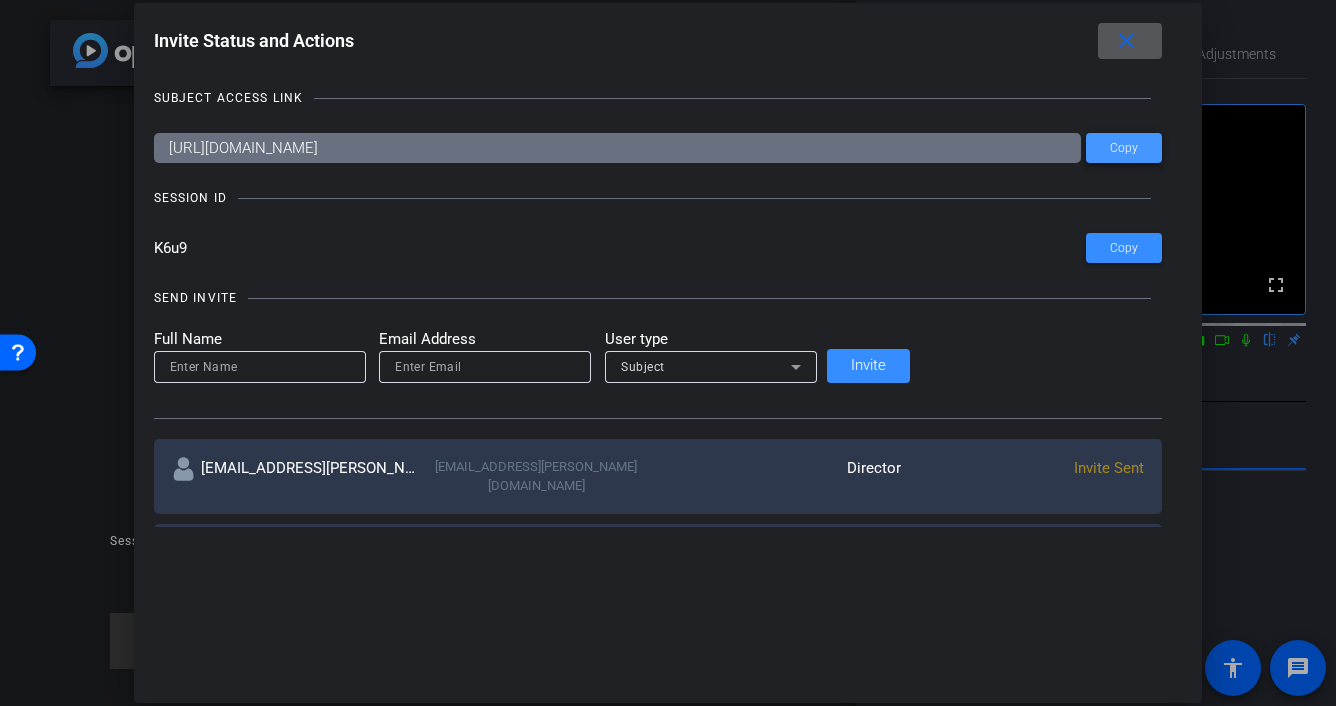 click on "Copy" at bounding box center (1124, 148) 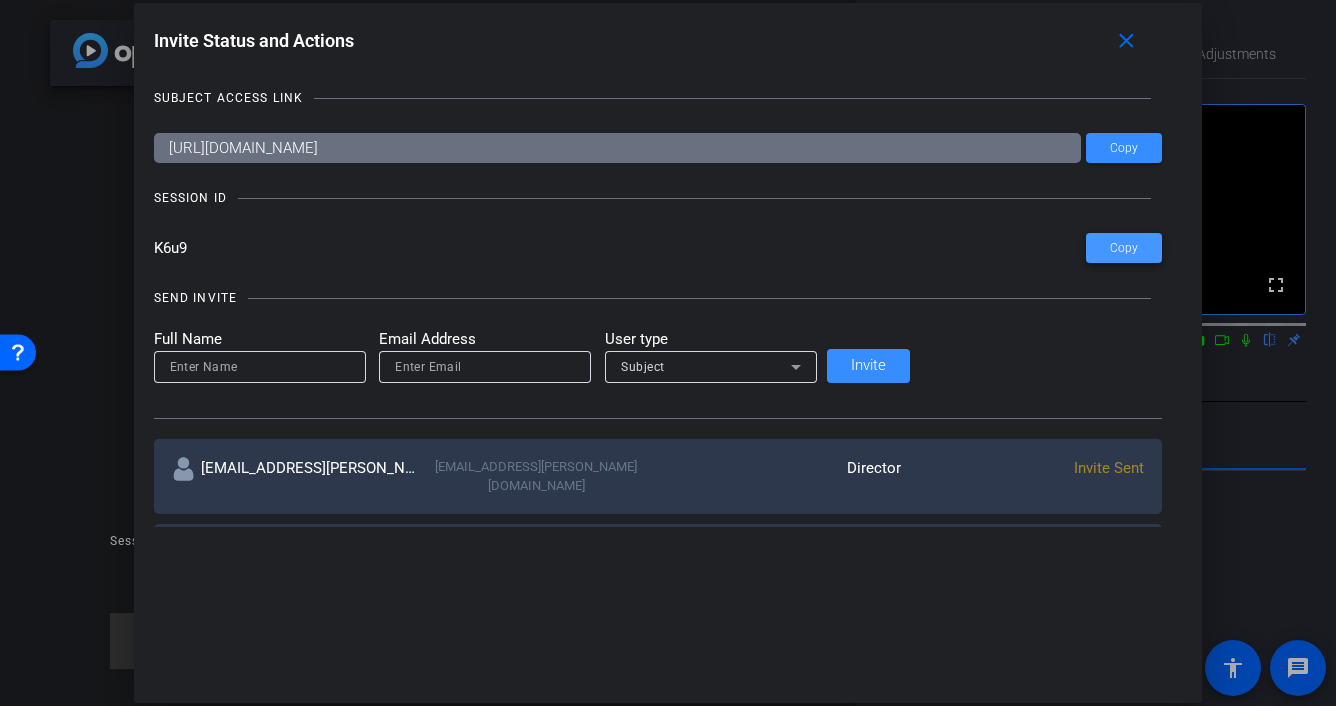 click on "Copy" at bounding box center [1124, 248] 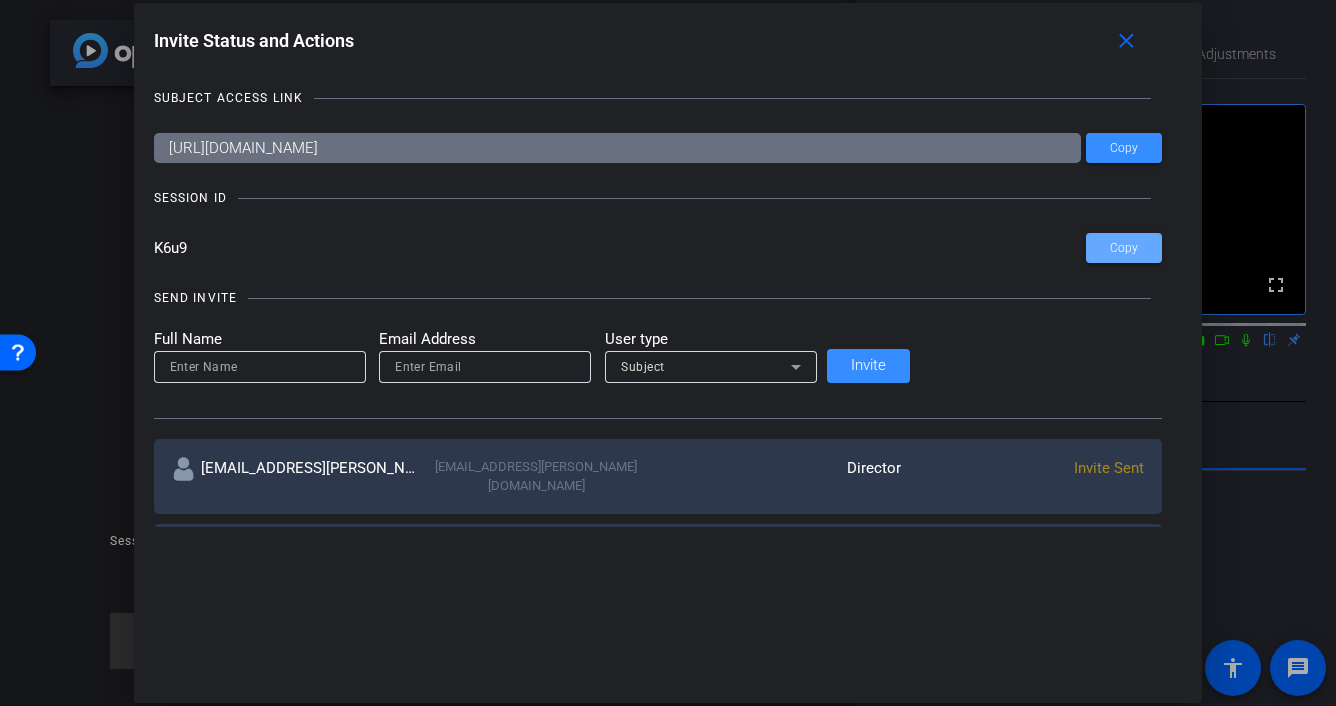 click on "https://capture.openreel.com/subject/MODE_OTP?otp=K6u9" at bounding box center [618, 148] 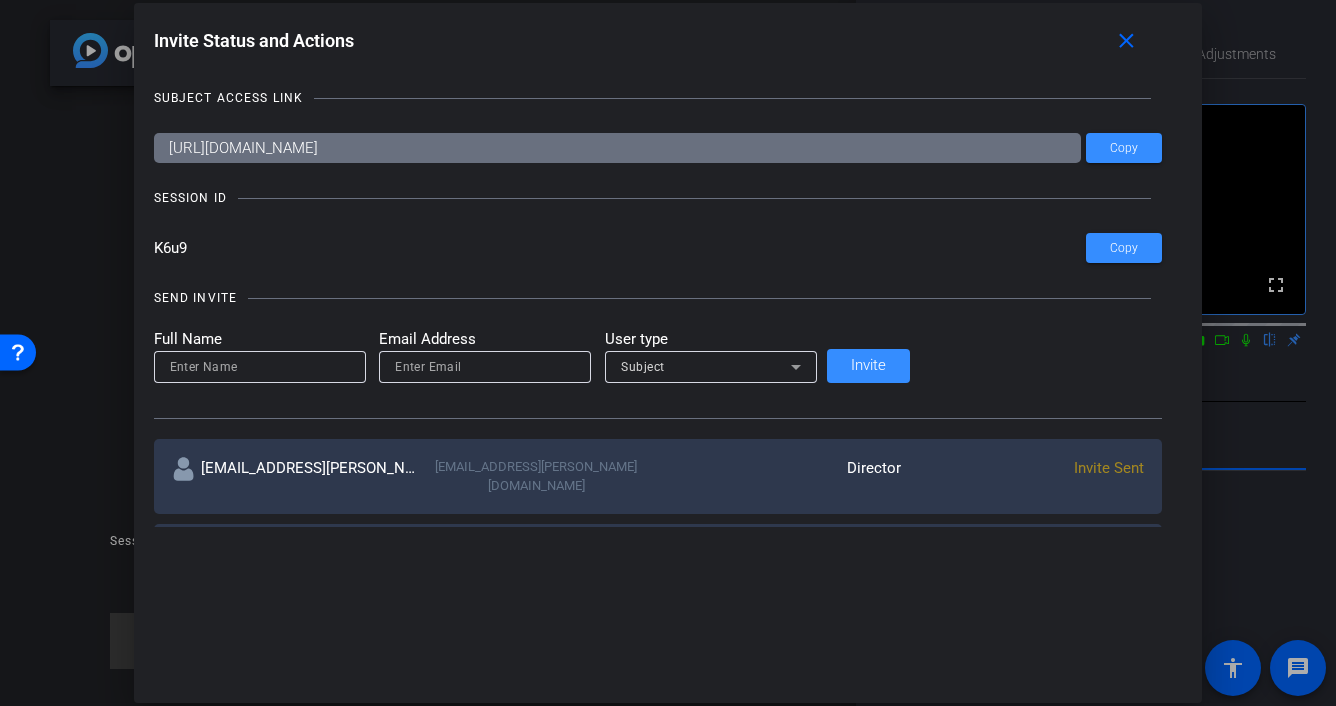 click on "https://capture.openreel.com/subject/MODE_OTP?otp=K6u9" at bounding box center [618, 148] 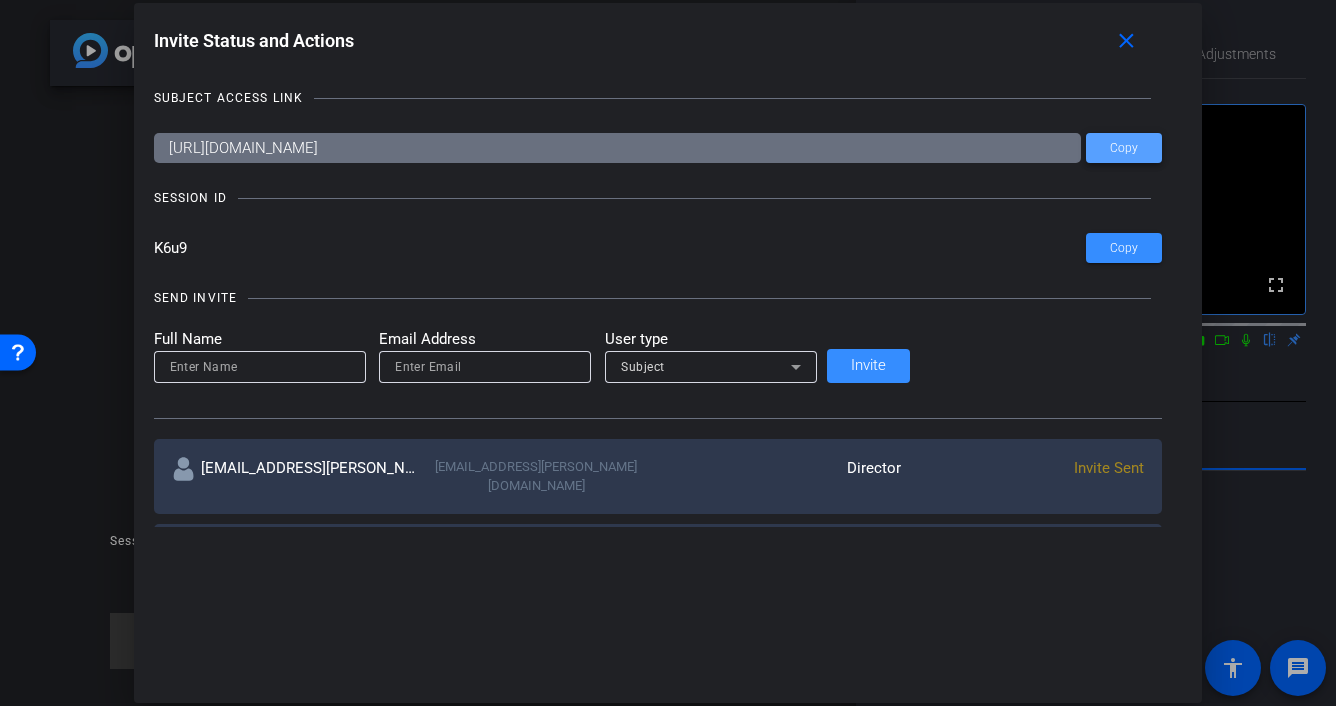 click on "Copy" at bounding box center [1124, 148] 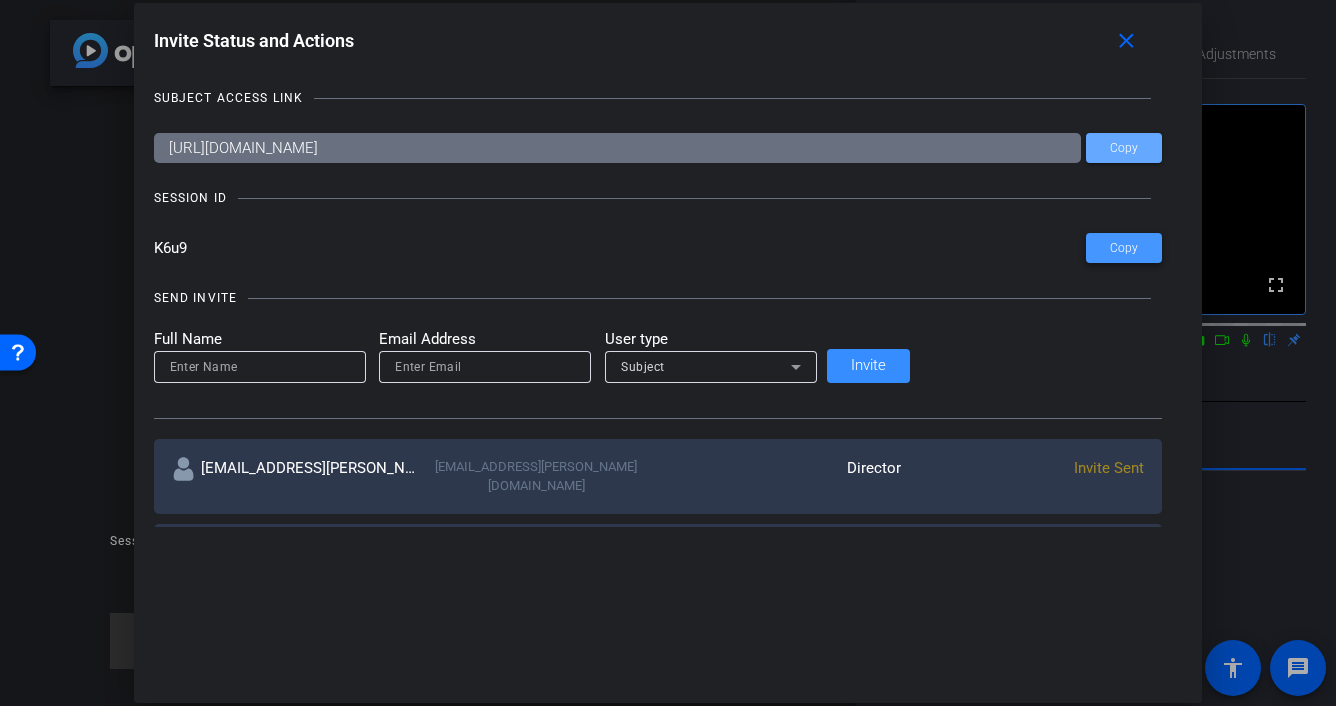 click on "Copy" at bounding box center (1124, 248) 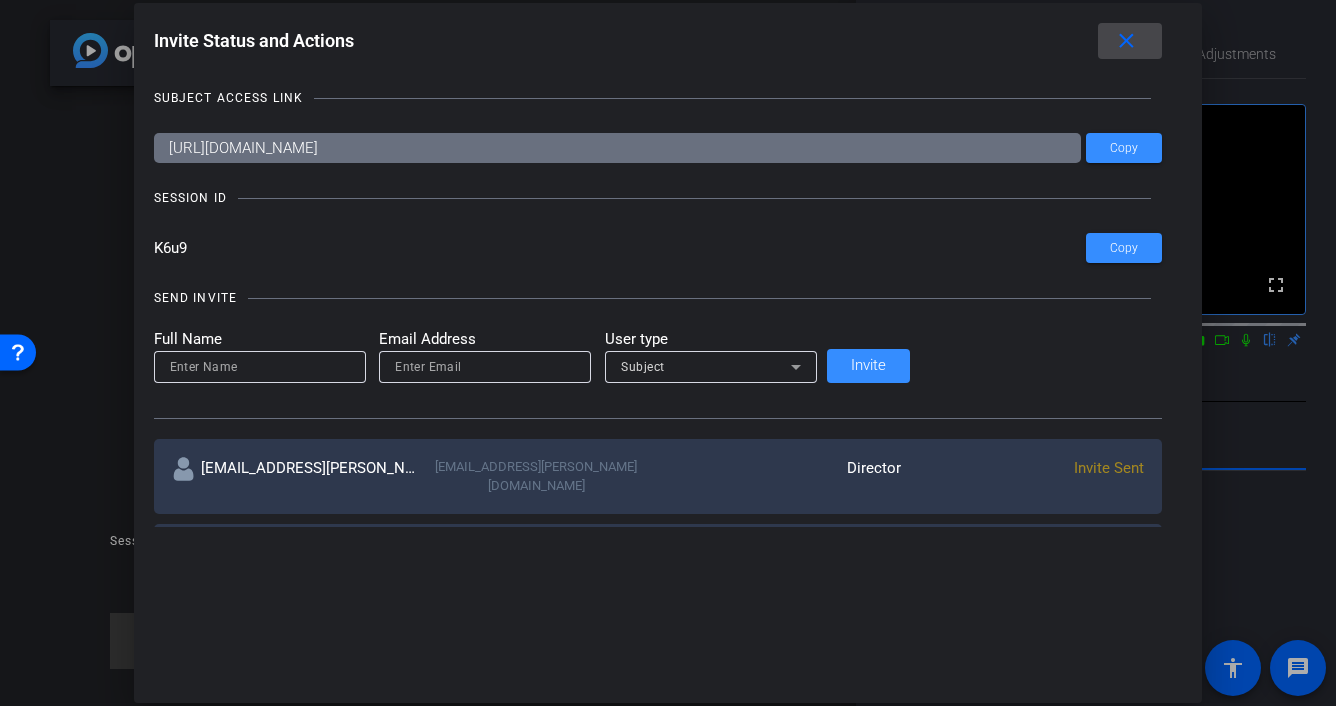 click on "close" at bounding box center (1126, 41) 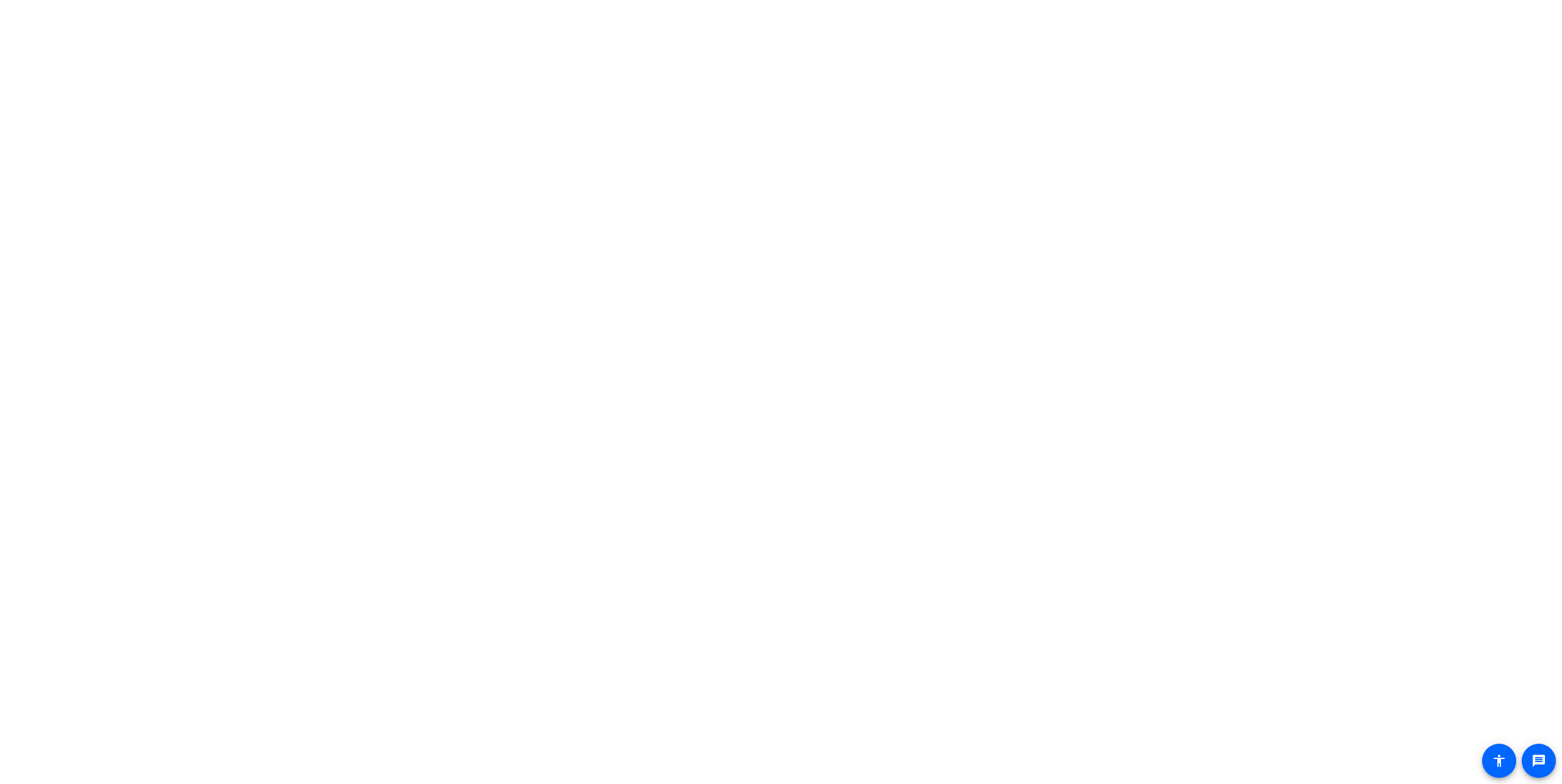 scroll, scrollTop: 0, scrollLeft: 0, axis: both 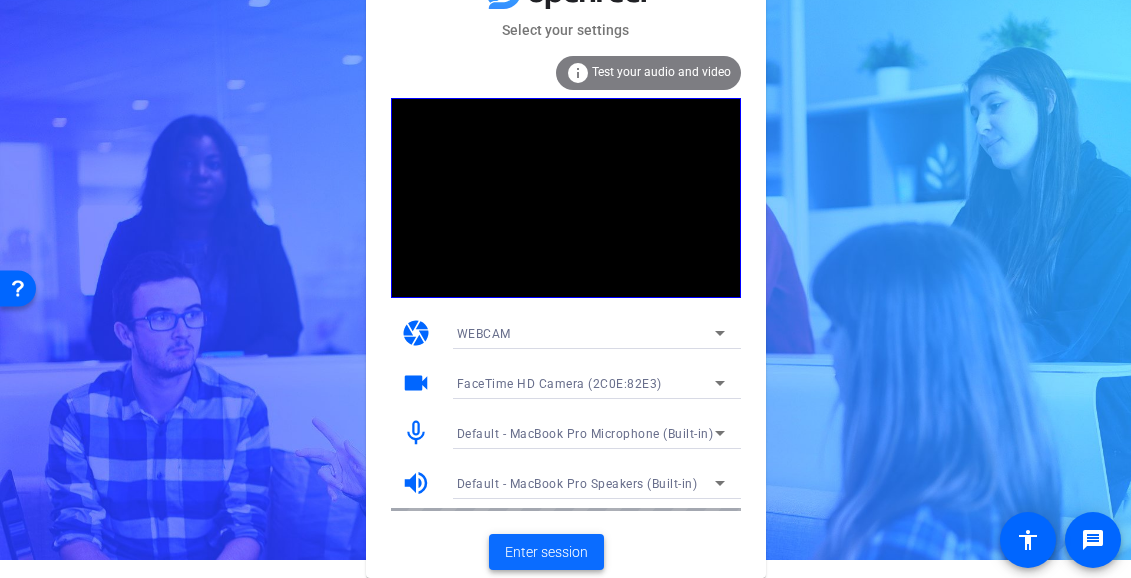 click on "Enter session" 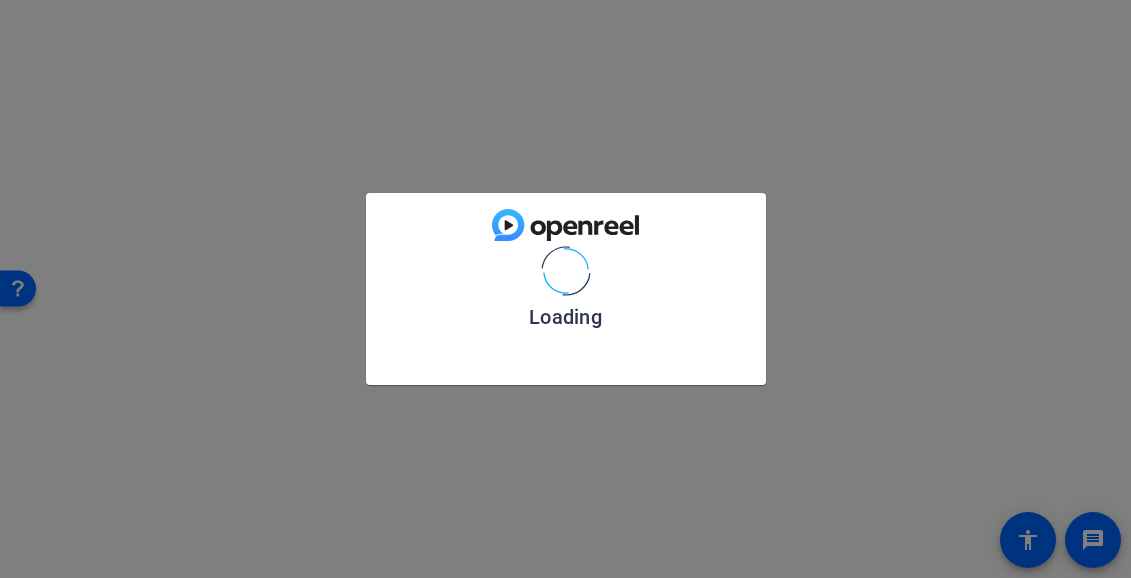 scroll, scrollTop: 0, scrollLeft: 0, axis: both 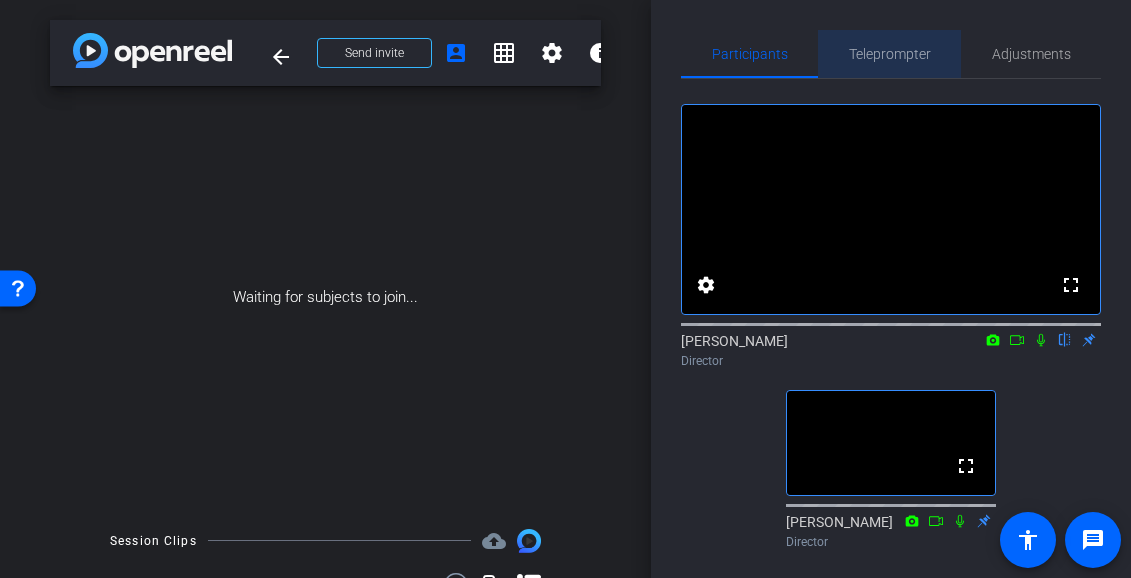 click on "Teleprompter" at bounding box center [890, 54] 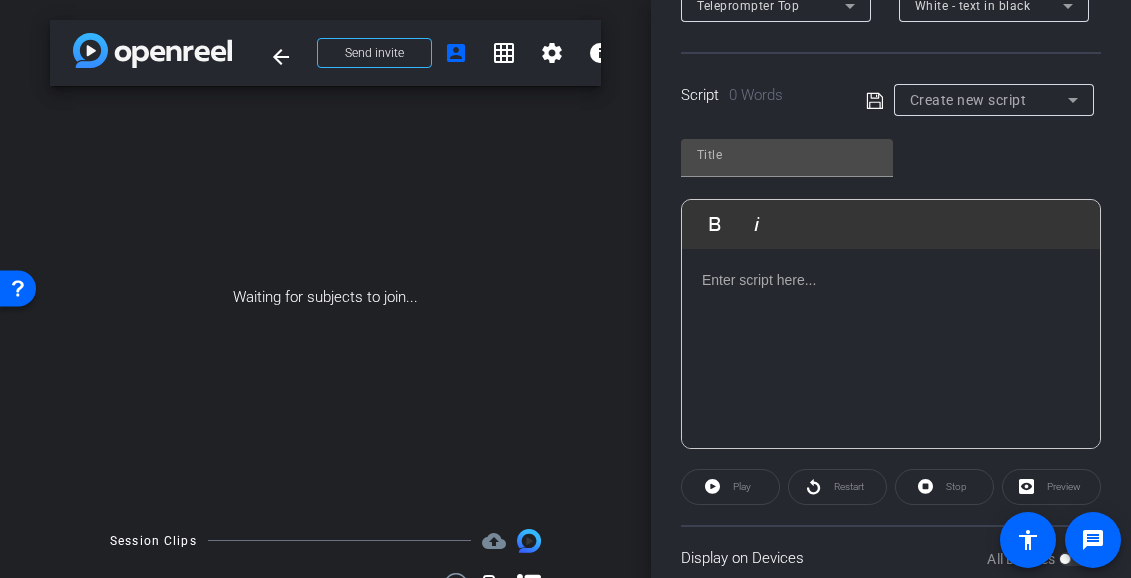 scroll, scrollTop: 378, scrollLeft: 0, axis: vertical 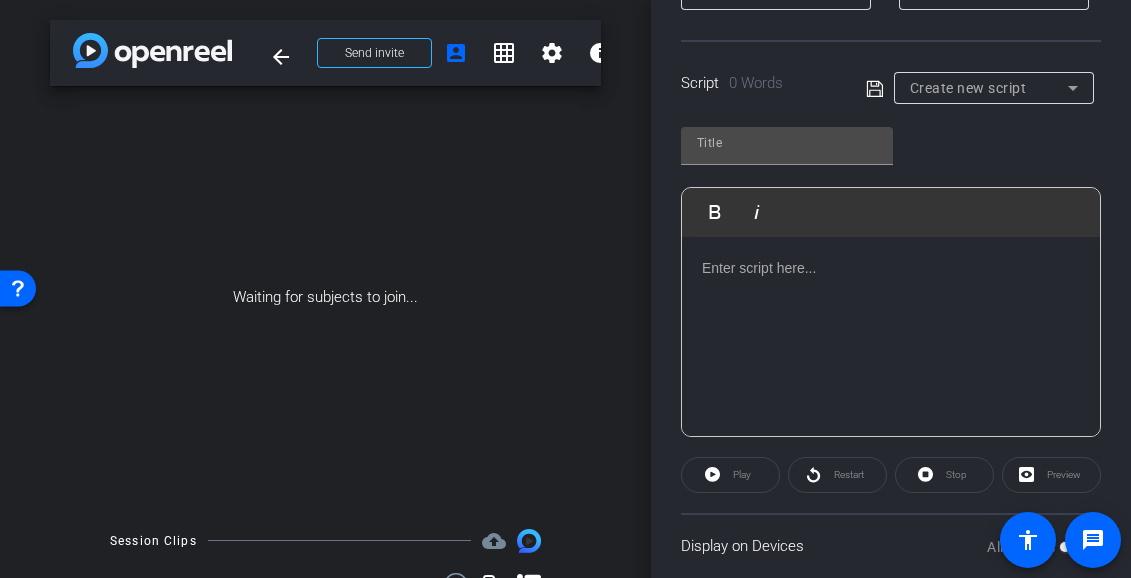 click 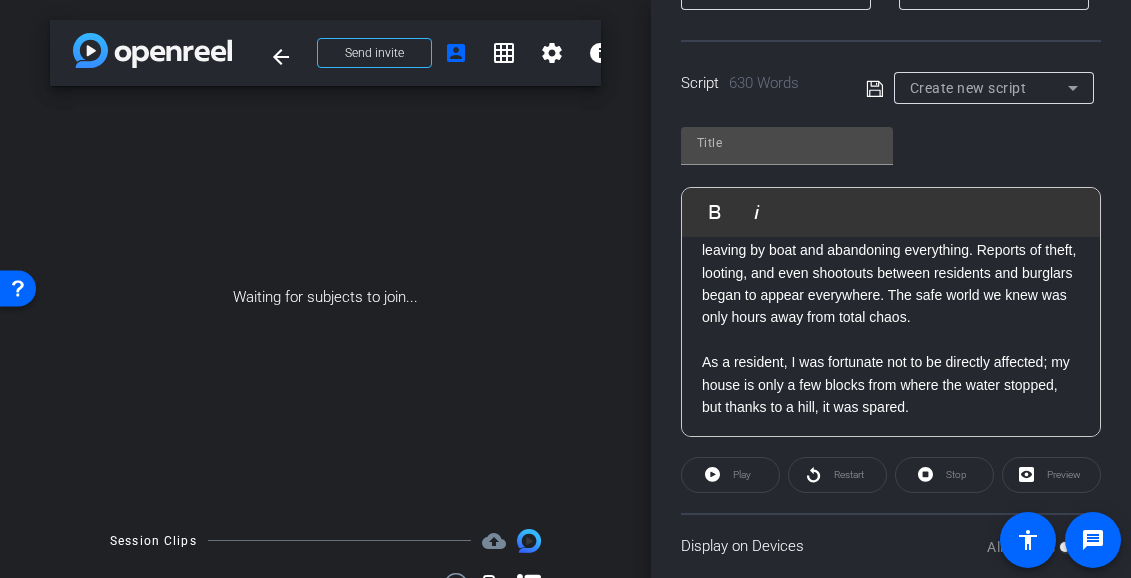 scroll, scrollTop: 0, scrollLeft: 0, axis: both 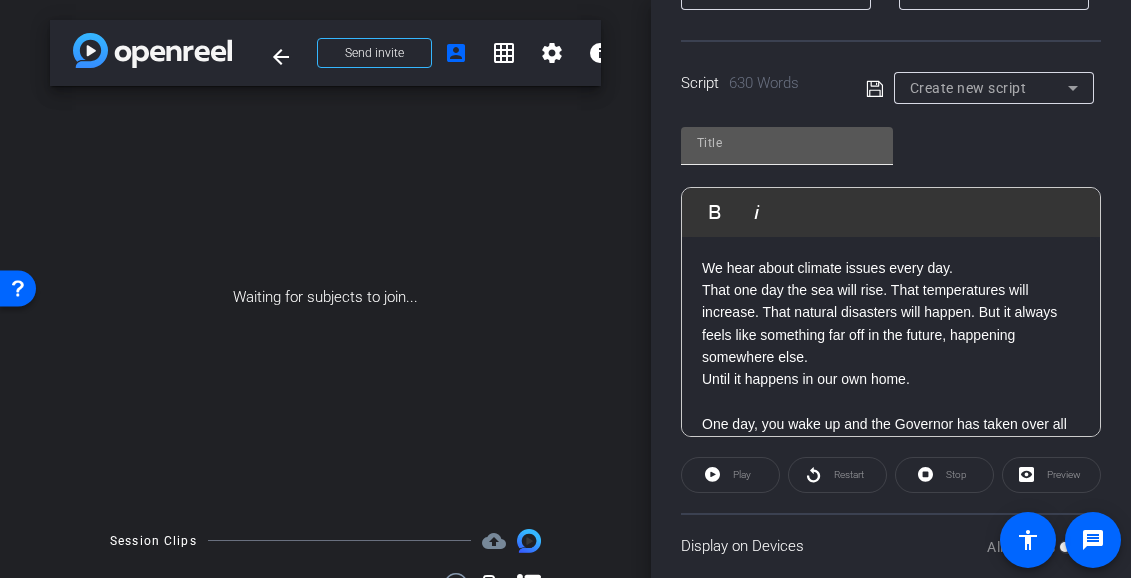 click at bounding box center [787, 143] 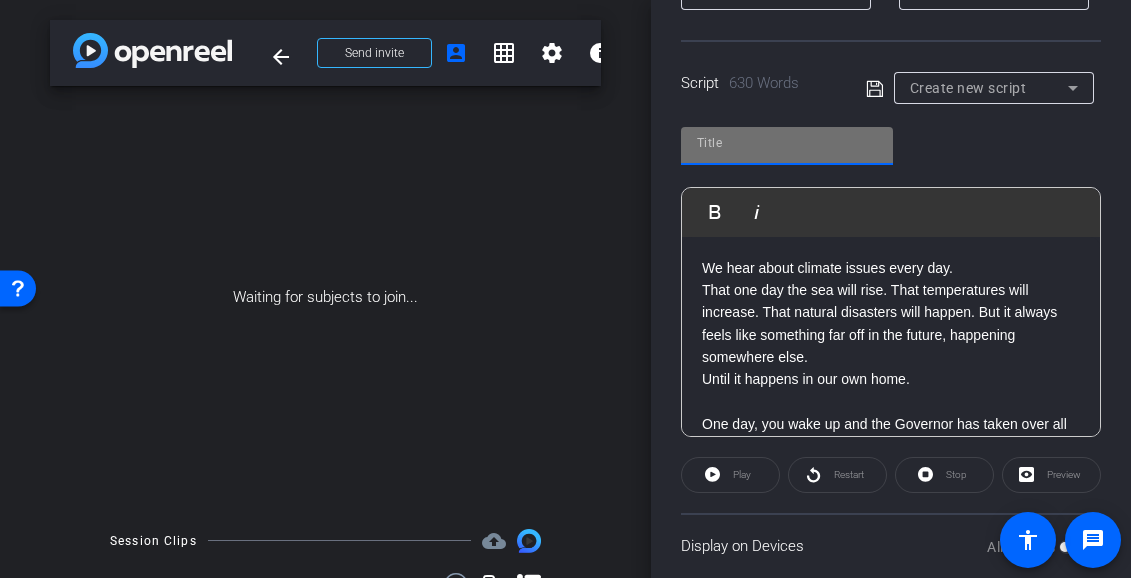 paste on "Report to airbnb.org" 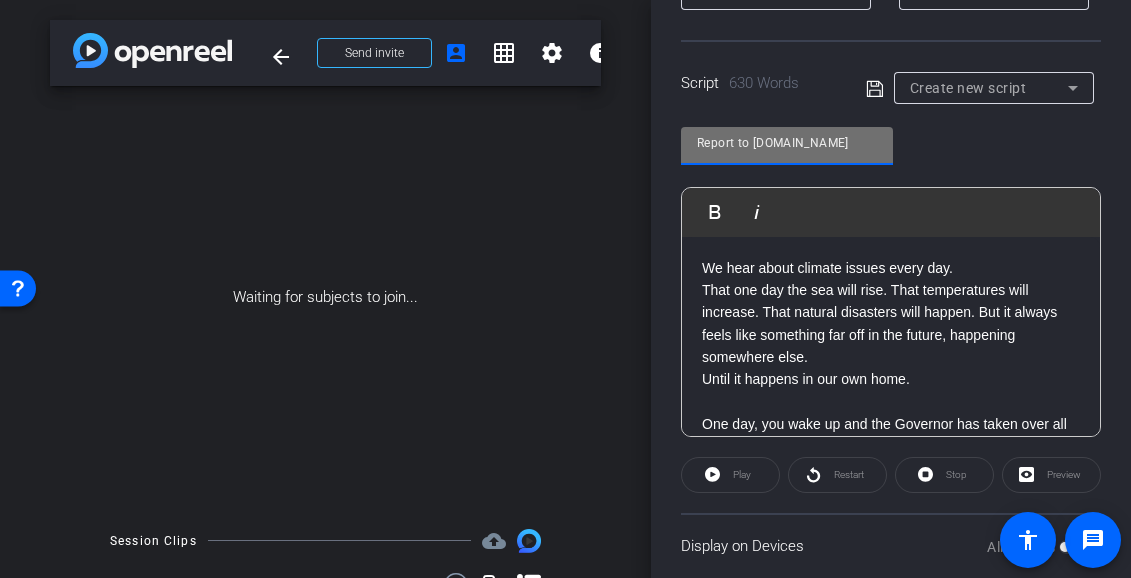type on "Report to airbnb.org" 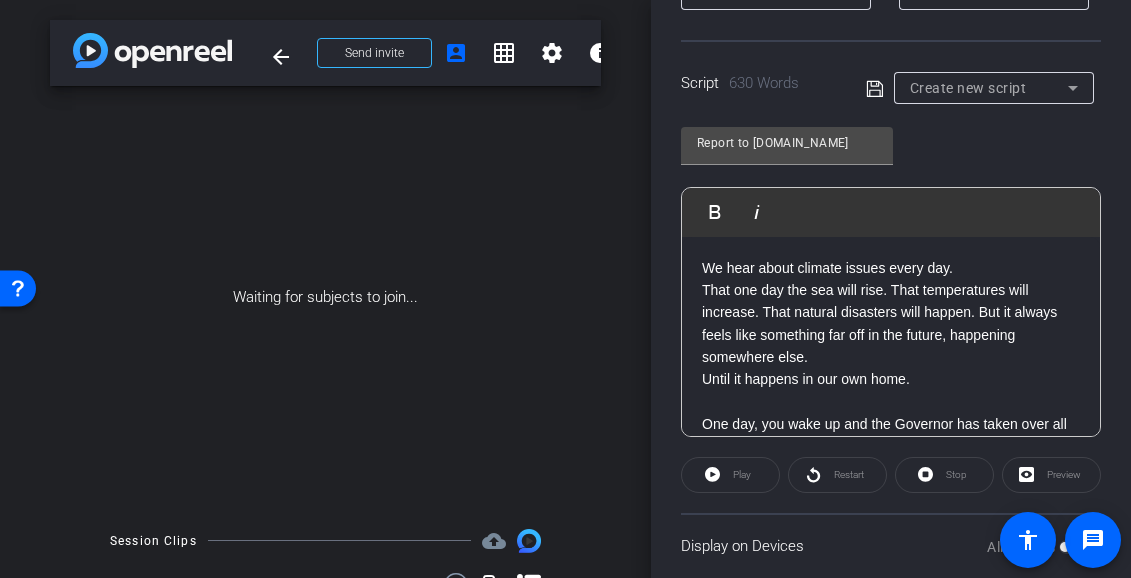 click 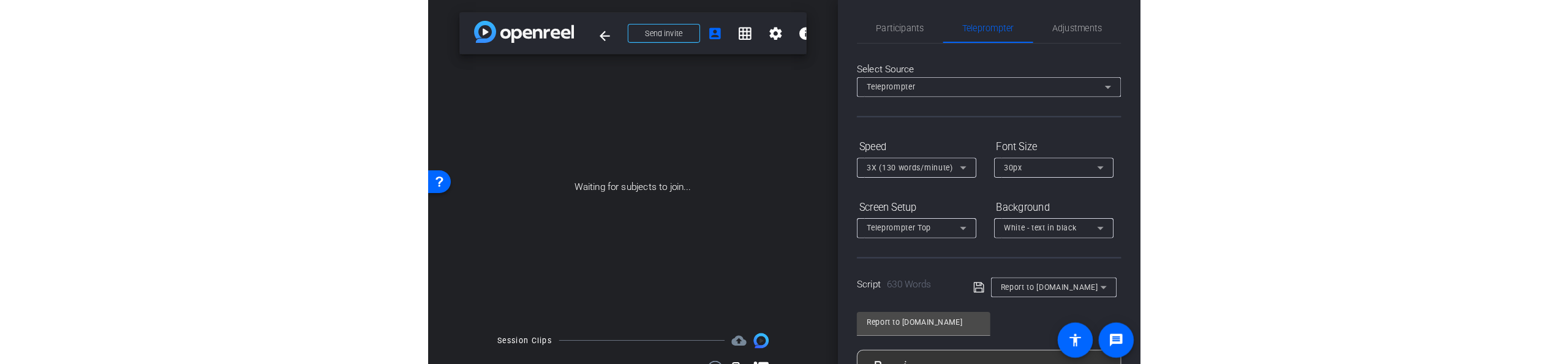 scroll, scrollTop: 0, scrollLeft: 0, axis: both 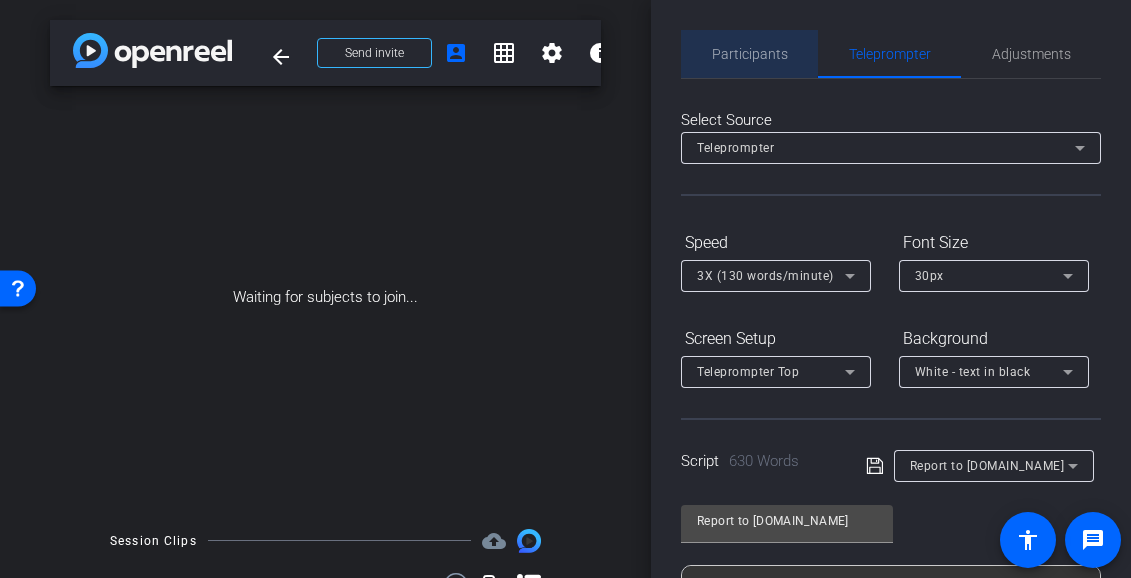 click on "Participants" at bounding box center (750, 54) 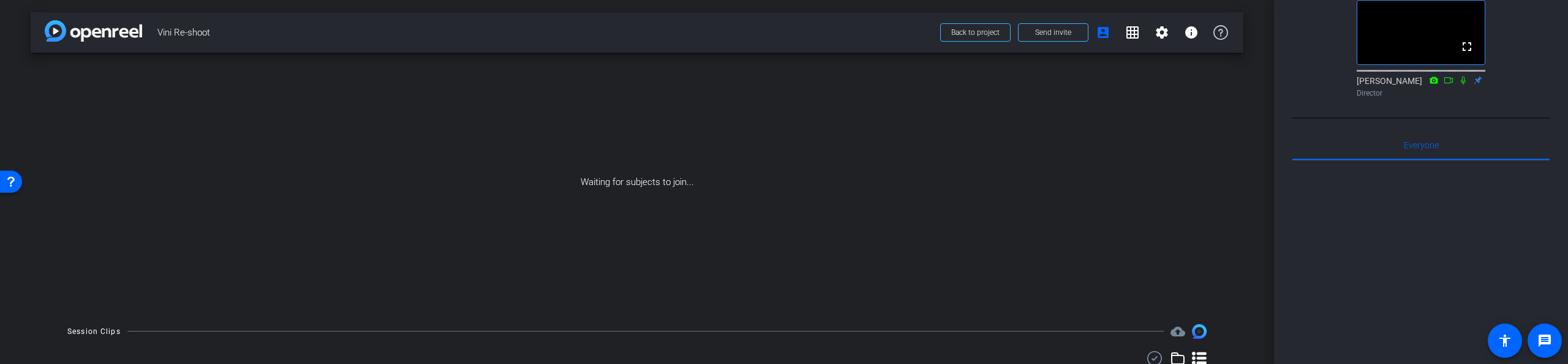 scroll, scrollTop: 240, scrollLeft: 0, axis: vertical 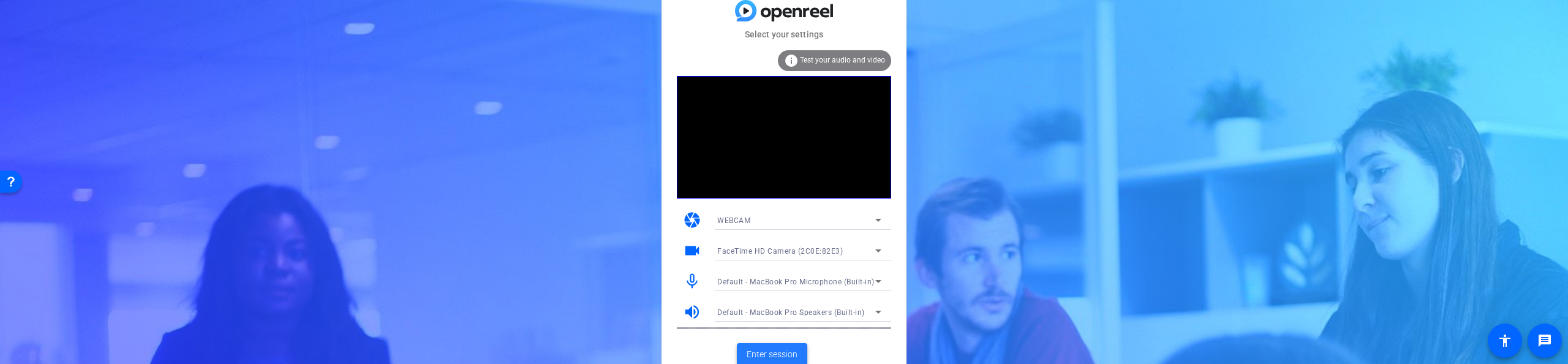 click on "Enter session" 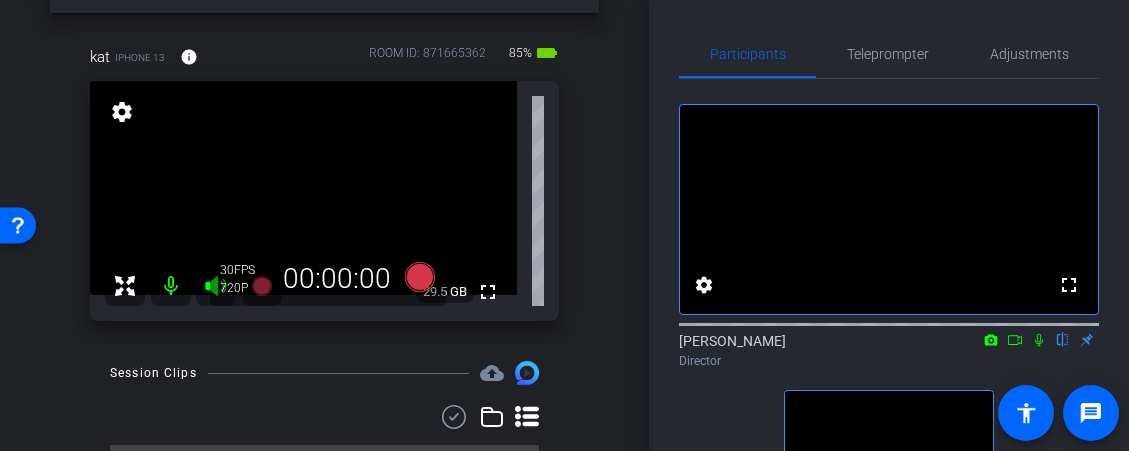 scroll, scrollTop: 44, scrollLeft: 0, axis: vertical 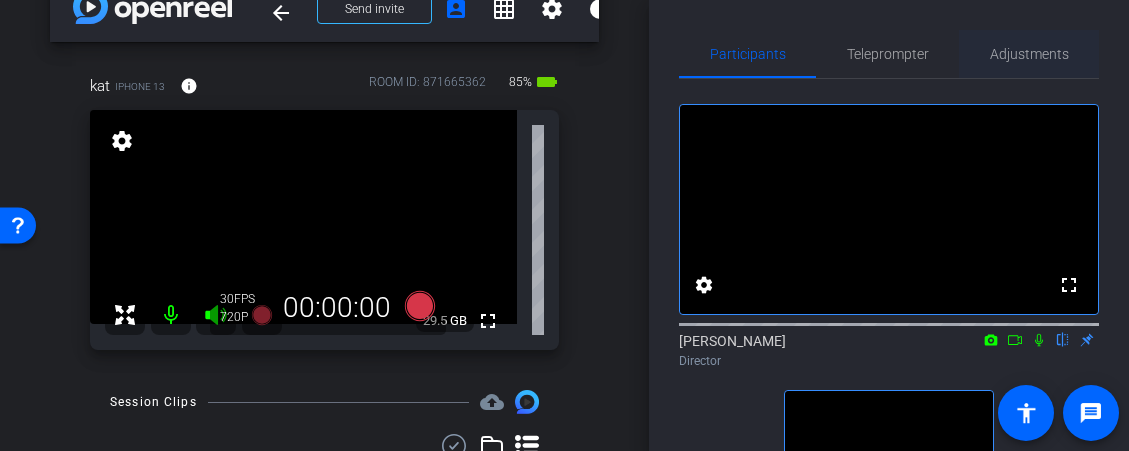 click on "Adjustments" at bounding box center (1029, 54) 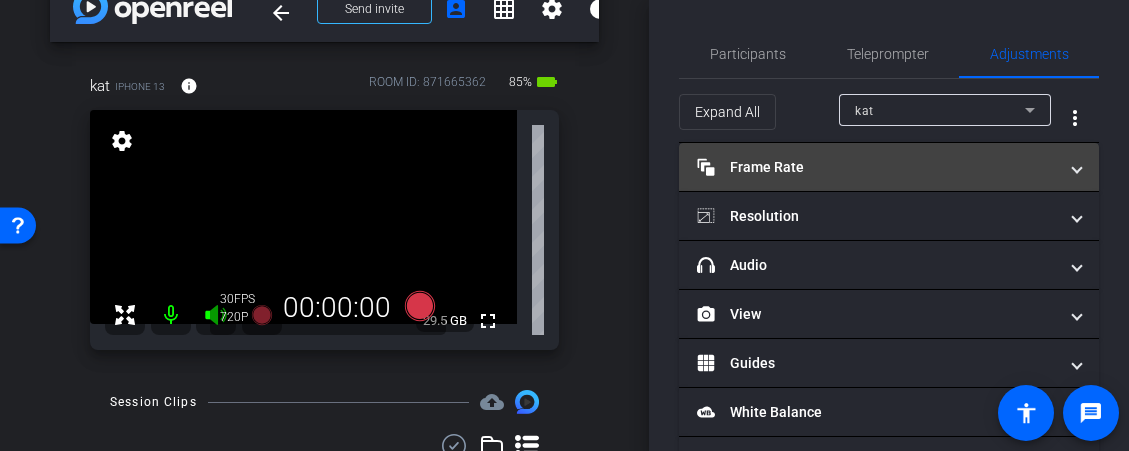 click on "Frame Rate
Frame Rate" at bounding box center (877, 167) 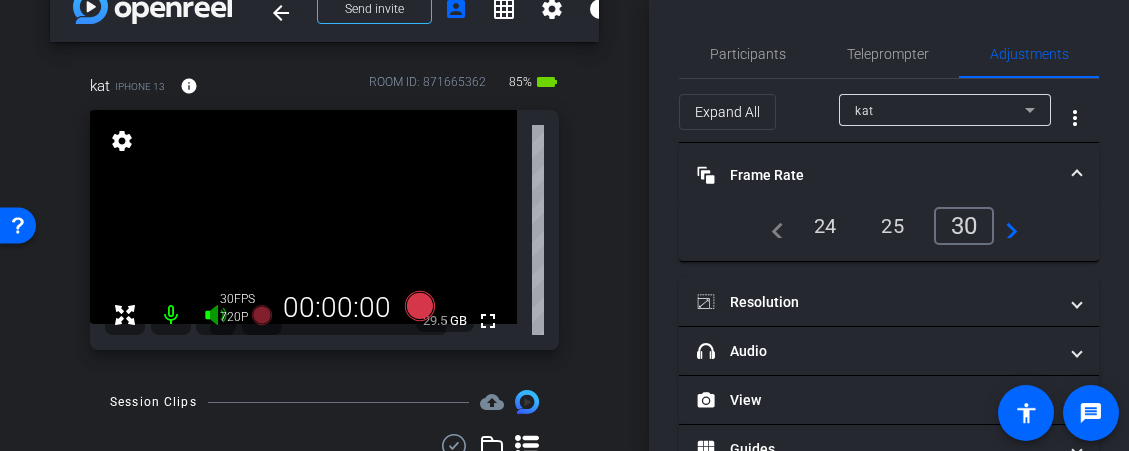 click on "24" at bounding box center (825, 226) 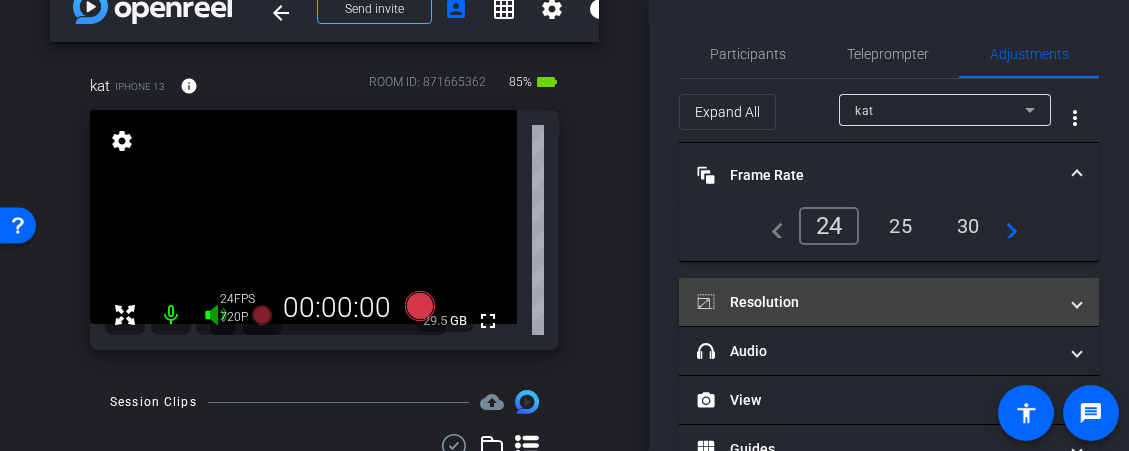 click on "Resolution" at bounding box center [877, 302] 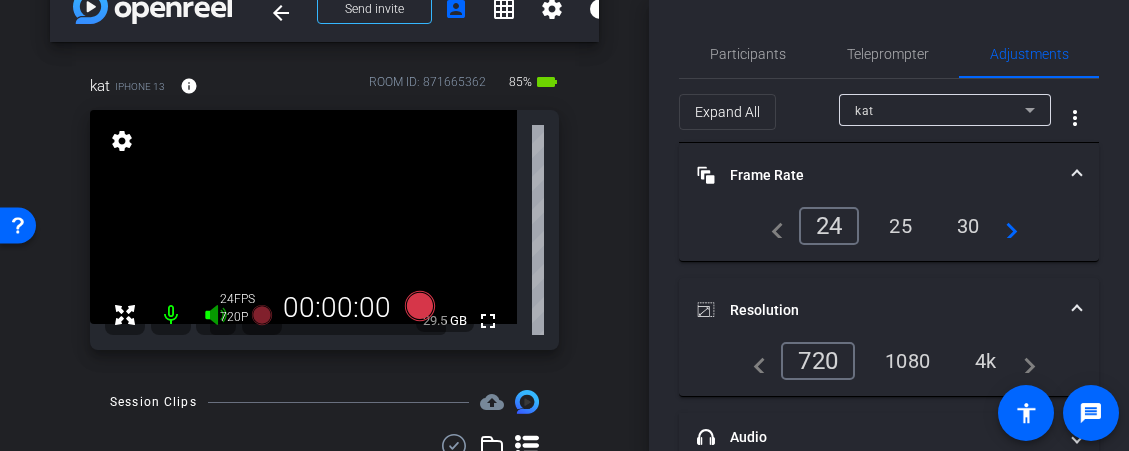 click on "4k" at bounding box center [986, 361] 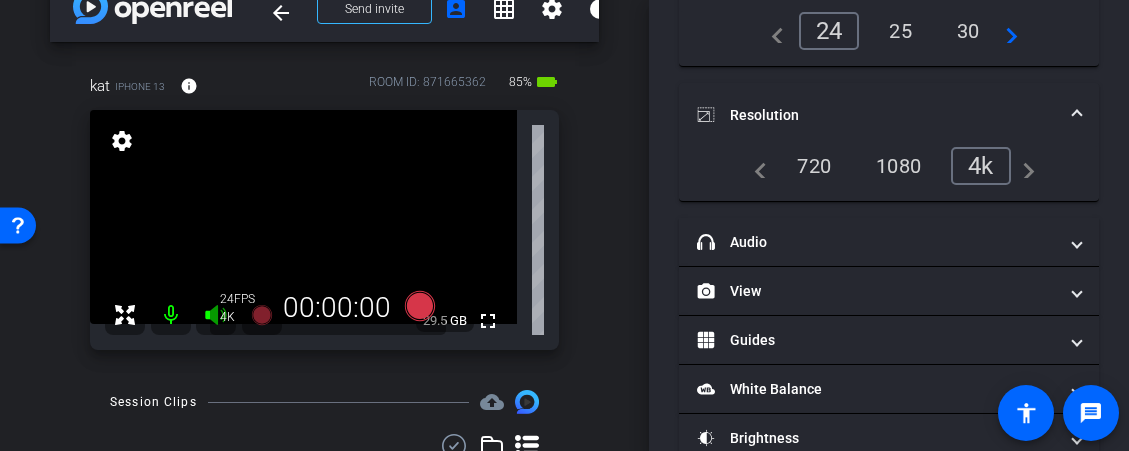 scroll, scrollTop: 214, scrollLeft: 0, axis: vertical 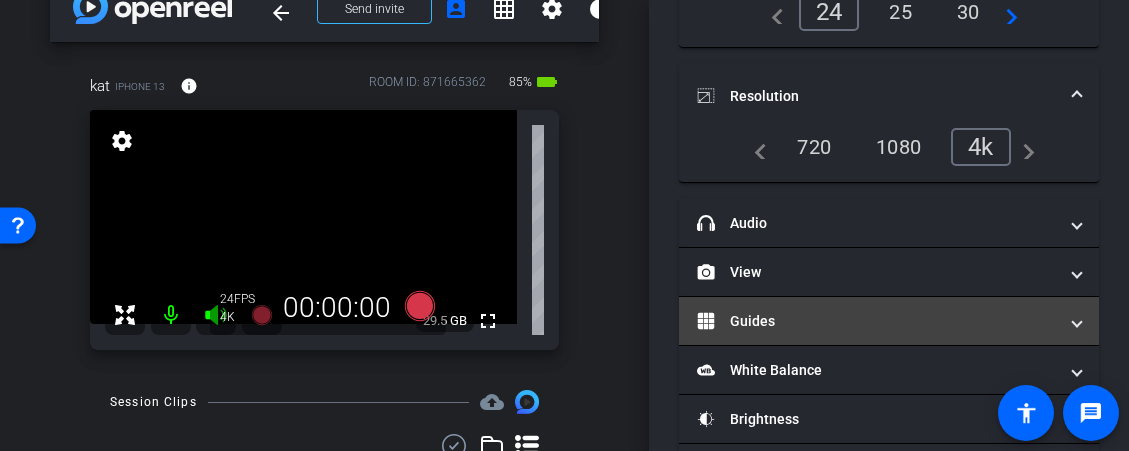 click on "Guides" at bounding box center (877, 321) 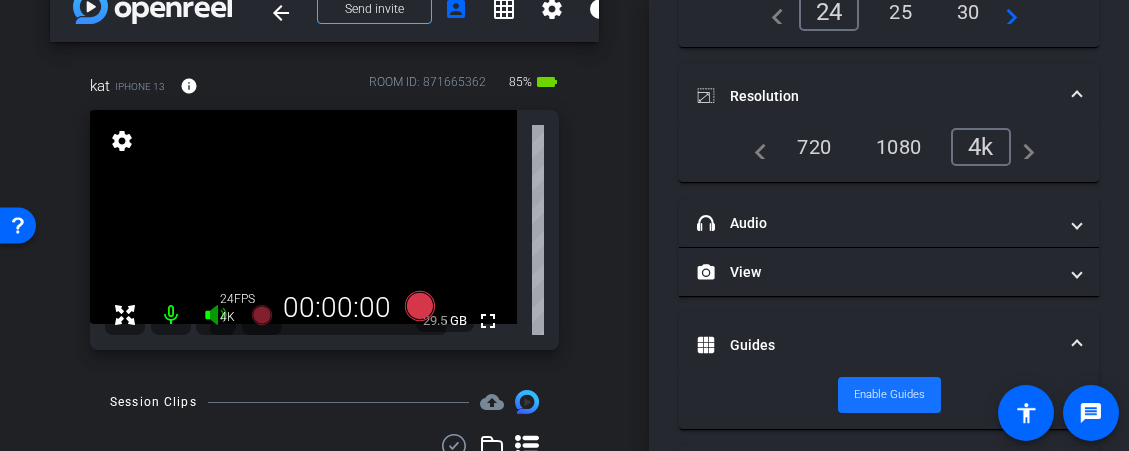 click on "Enable Guides" at bounding box center [889, 395] 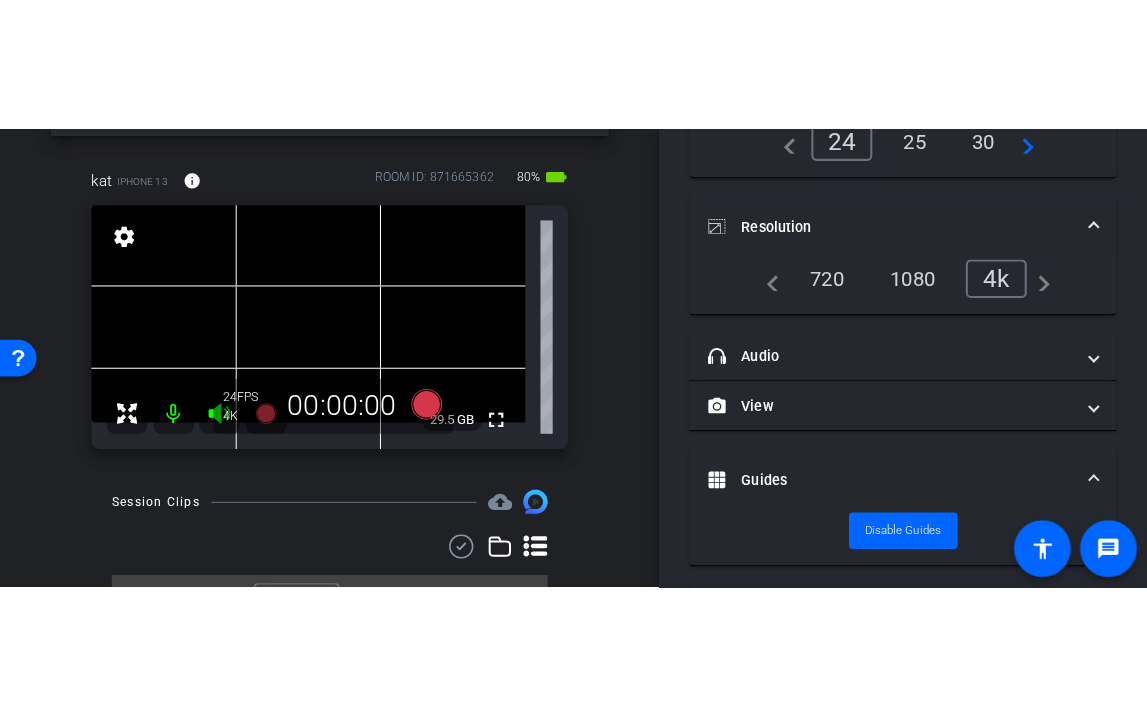 scroll, scrollTop: 0, scrollLeft: 0, axis: both 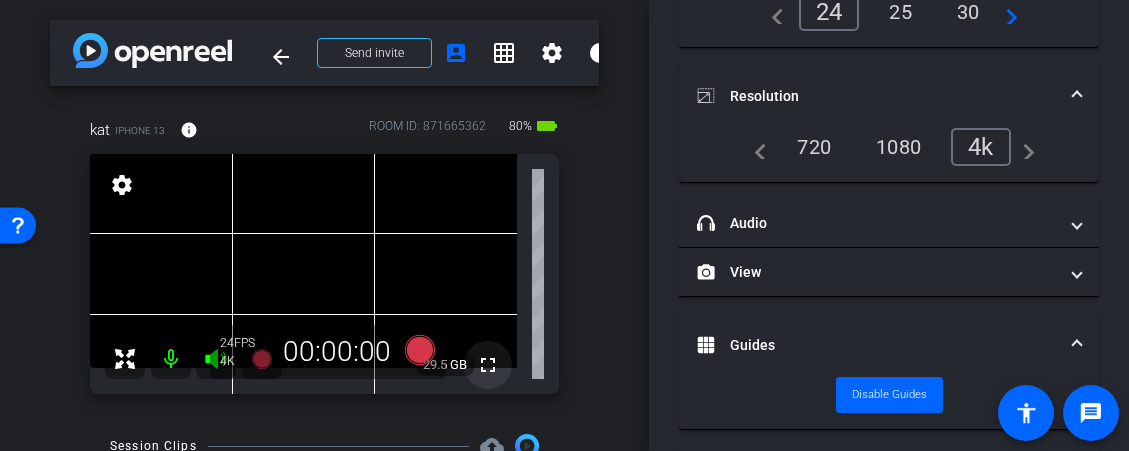 click on "fullscreen" at bounding box center [488, 365] 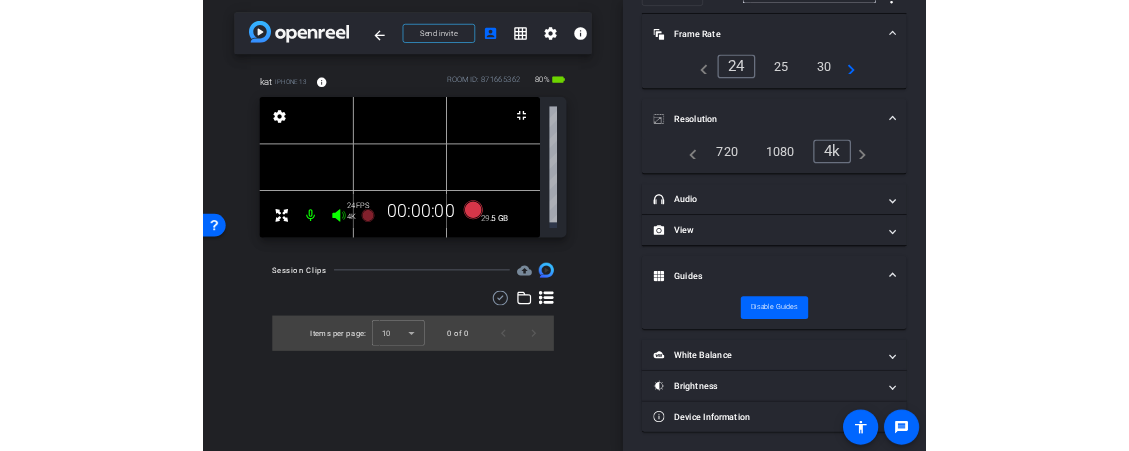 scroll, scrollTop: 121, scrollLeft: 0, axis: vertical 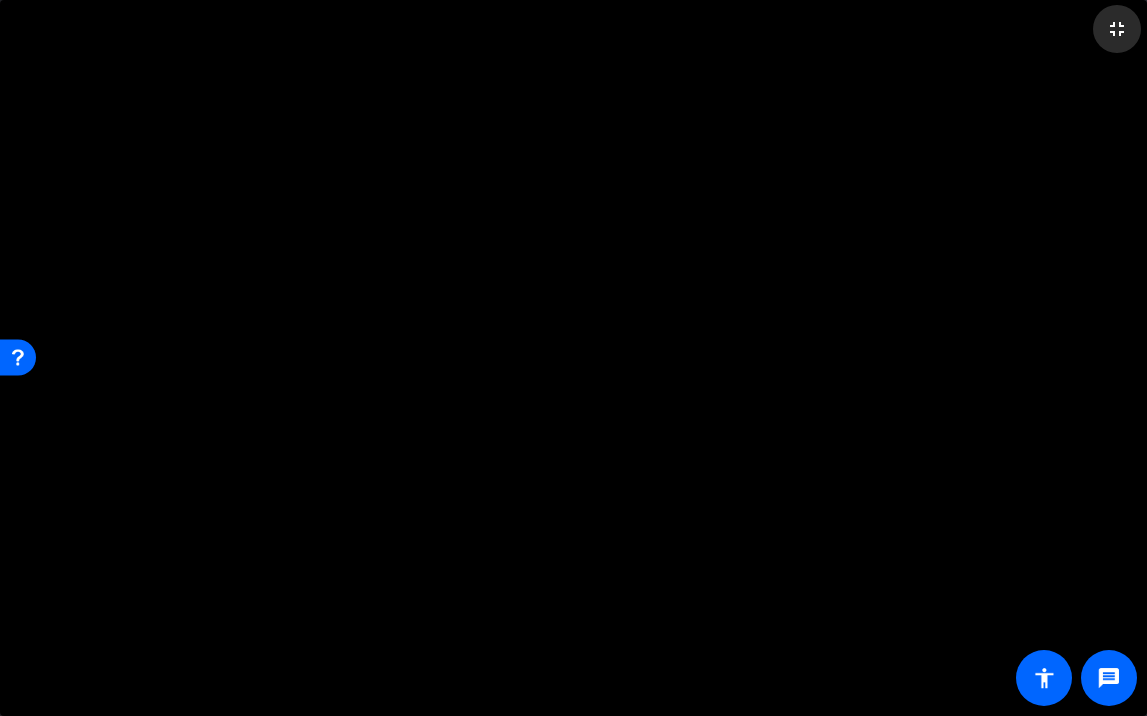 click on "fullscreen_exit" at bounding box center (1117, 29) 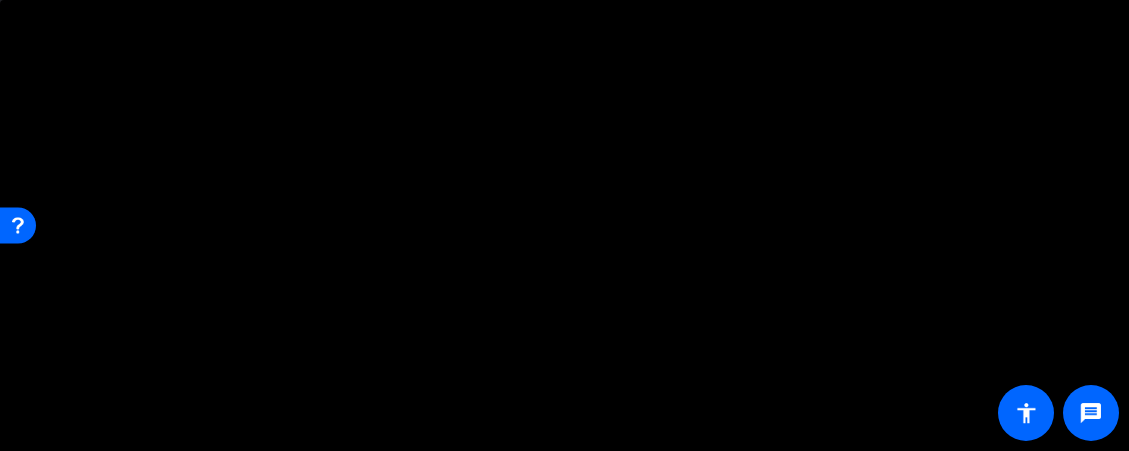 scroll, scrollTop: 386, scrollLeft: 0, axis: vertical 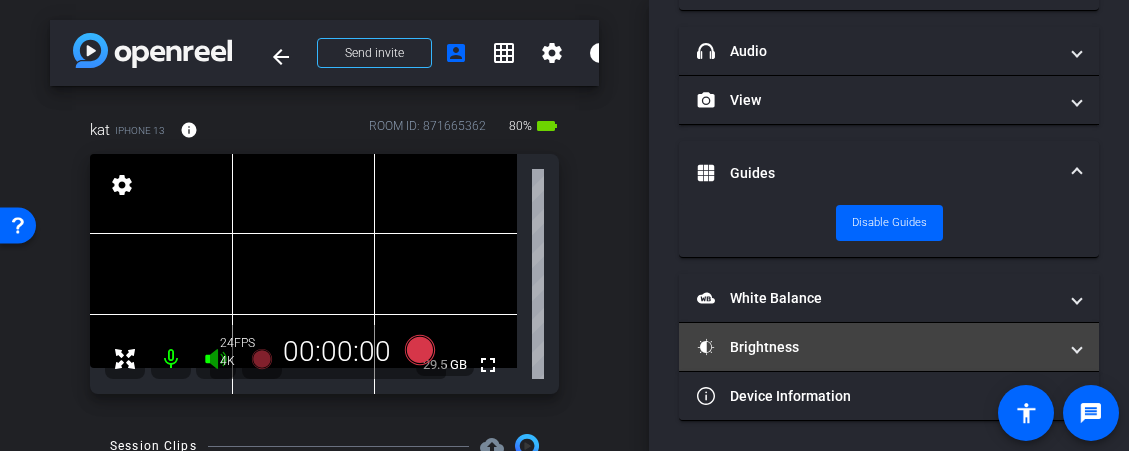 click on "Brightness" at bounding box center (877, 347) 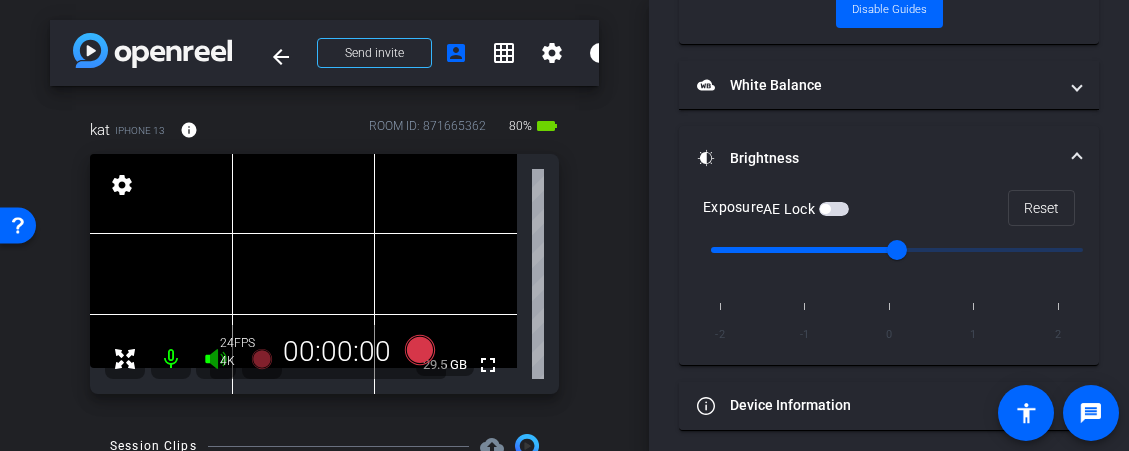 scroll, scrollTop: 605, scrollLeft: 0, axis: vertical 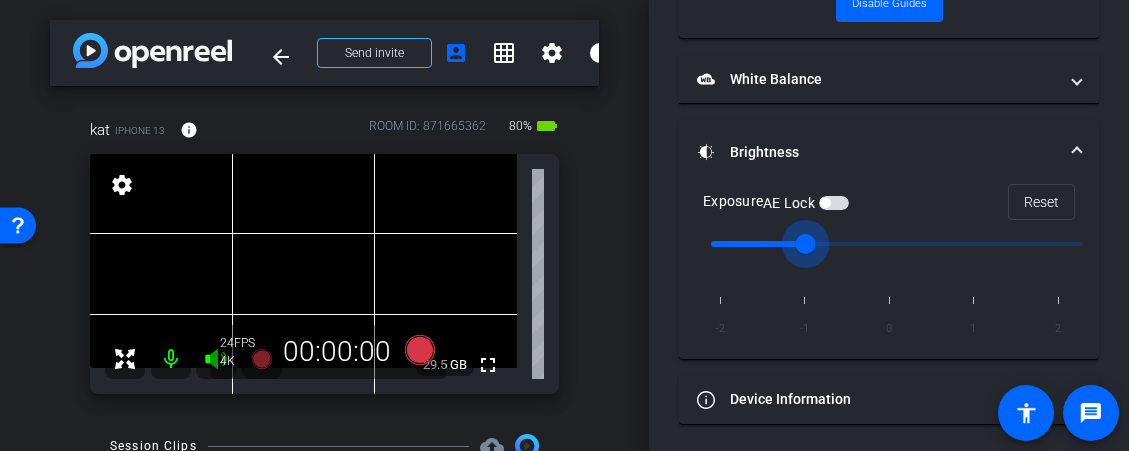 drag, startPoint x: 899, startPoint y: 241, endPoint x: 823, endPoint y: 244, distance: 76.05919 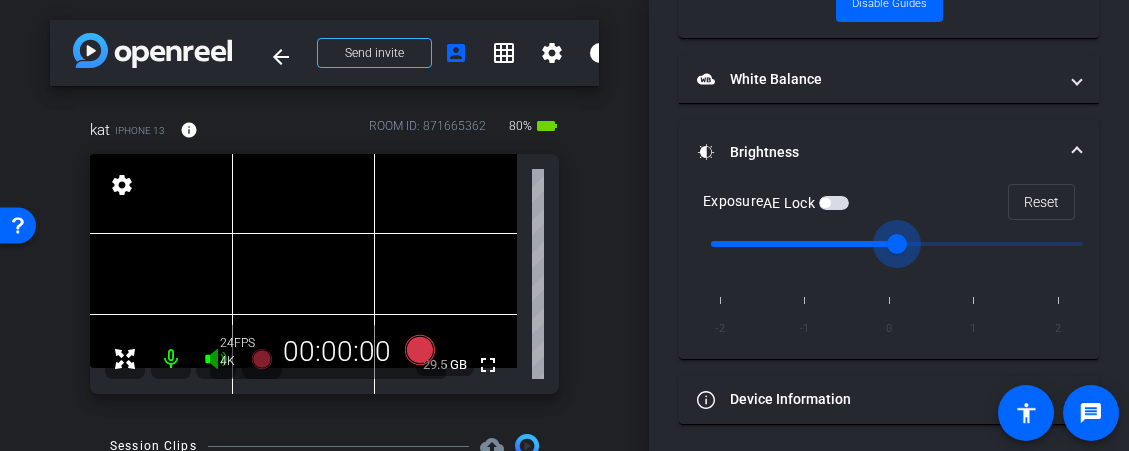 drag, startPoint x: 798, startPoint y: 241, endPoint x: 869, endPoint y: 248, distance: 71.34424 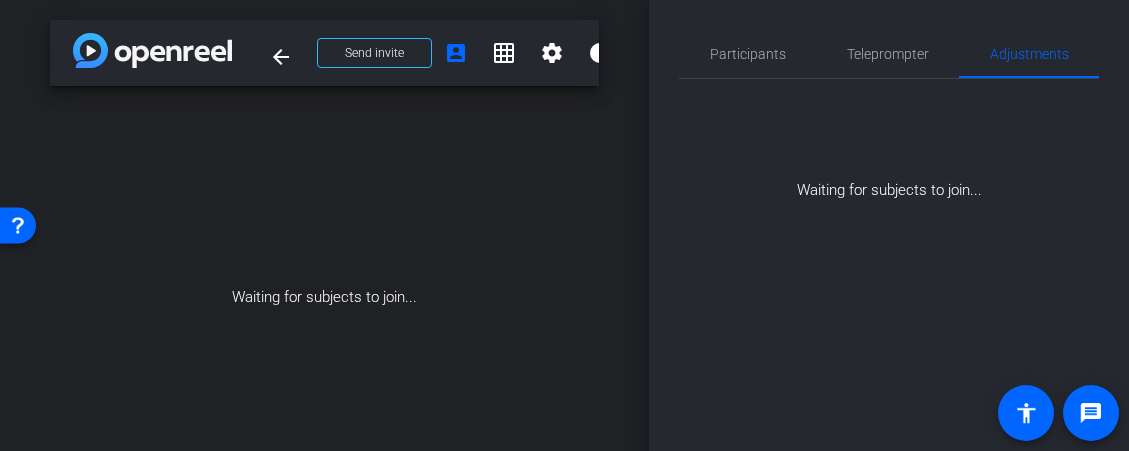 scroll, scrollTop: 0, scrollLeft: 0, axis: both 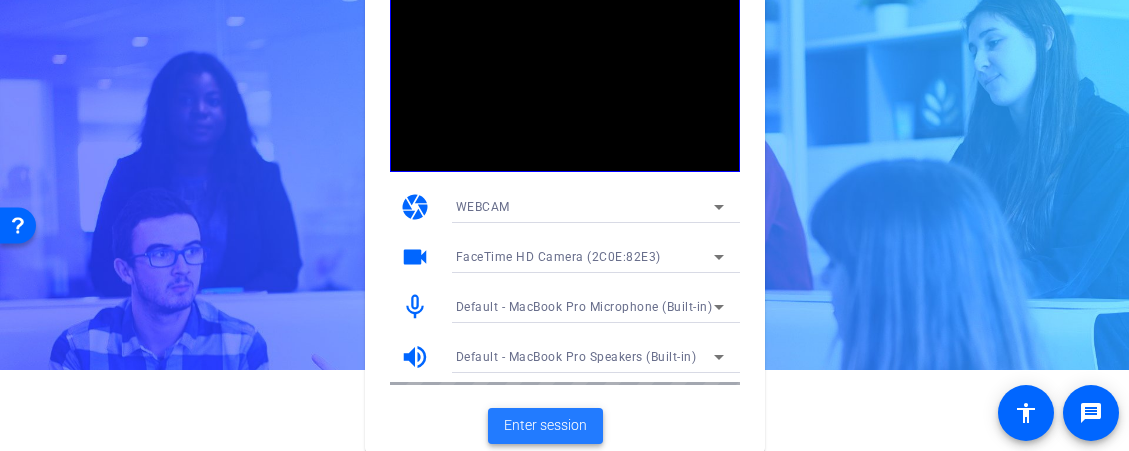 click 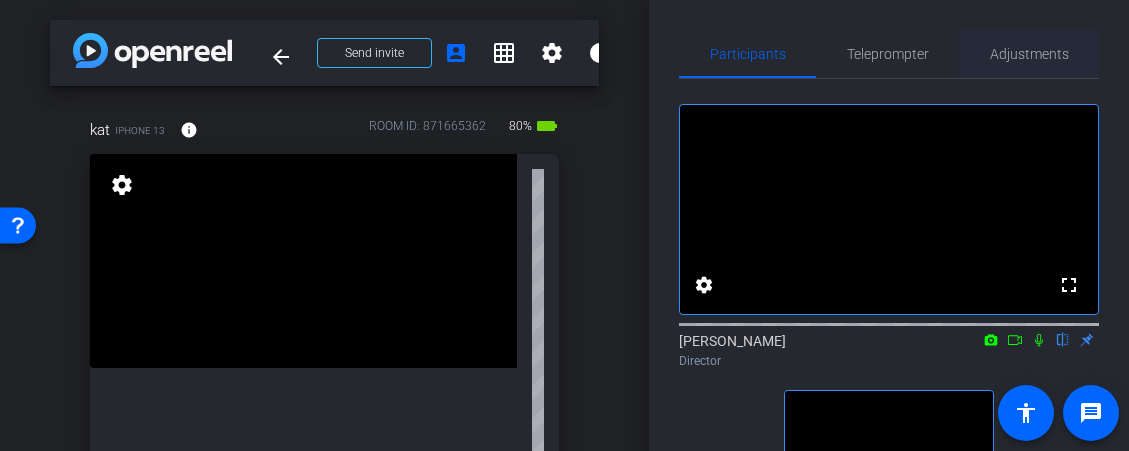 click on "Adjustments" at bounding box center [1029, 54] 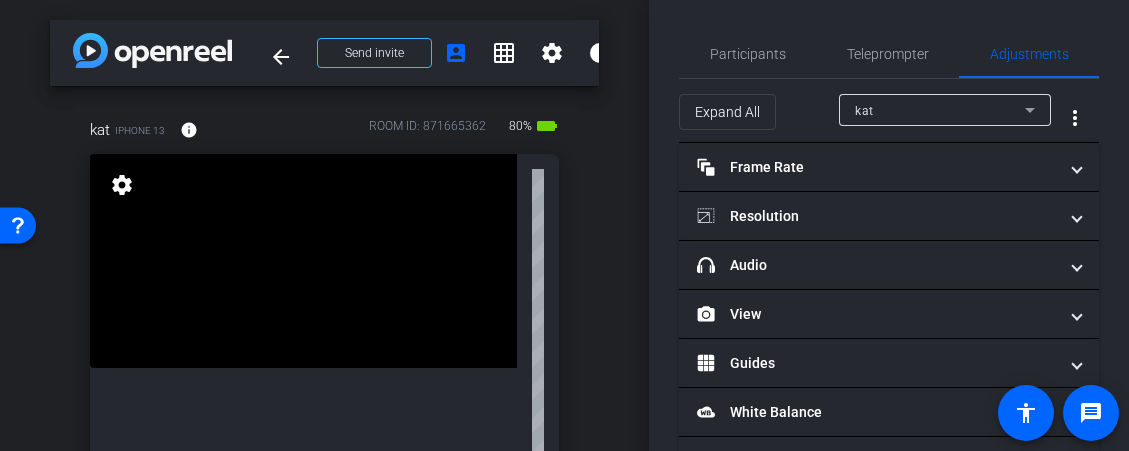 click at bounding box center (303, 261) 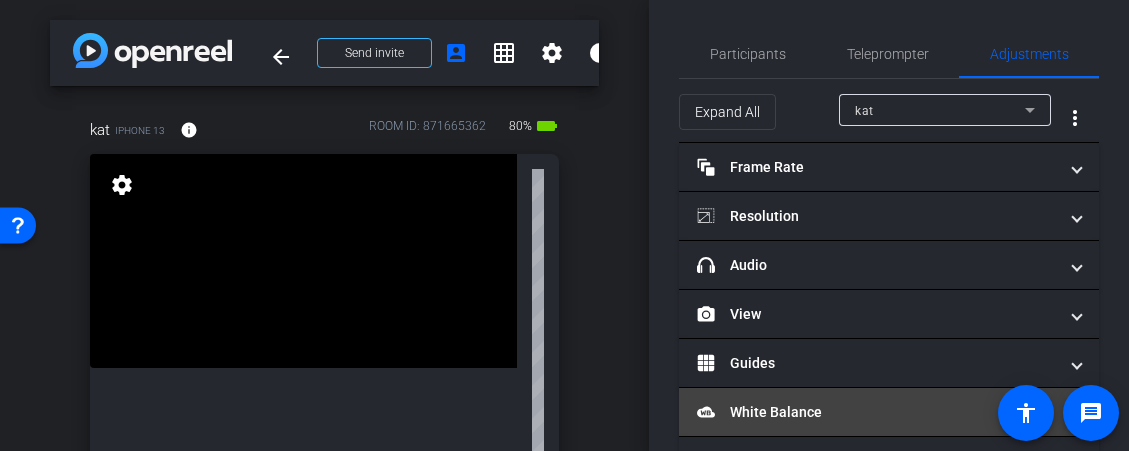 scroll, scrollTop: 114, scrollLeft: 0, axis: vertical 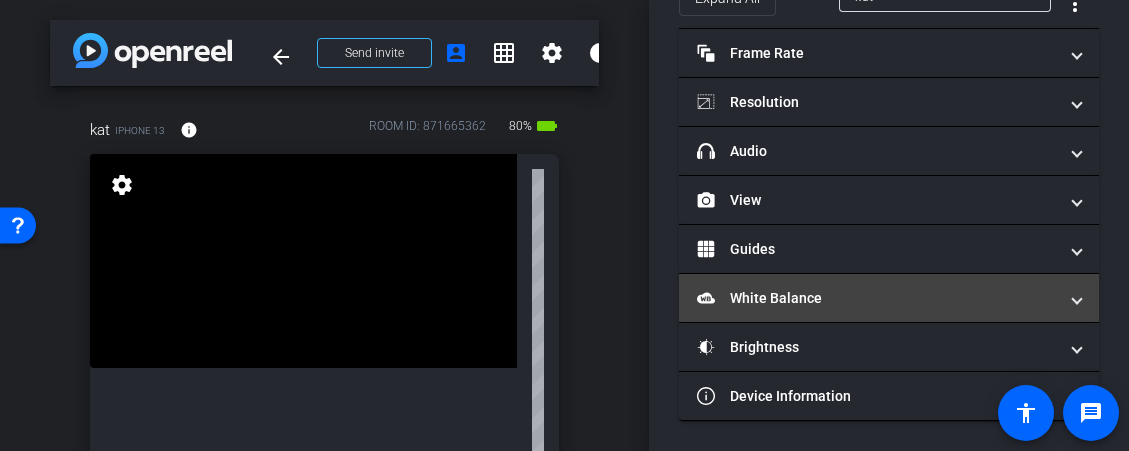 click on "White Balance
White Balance" at bounding box center (877, 298) 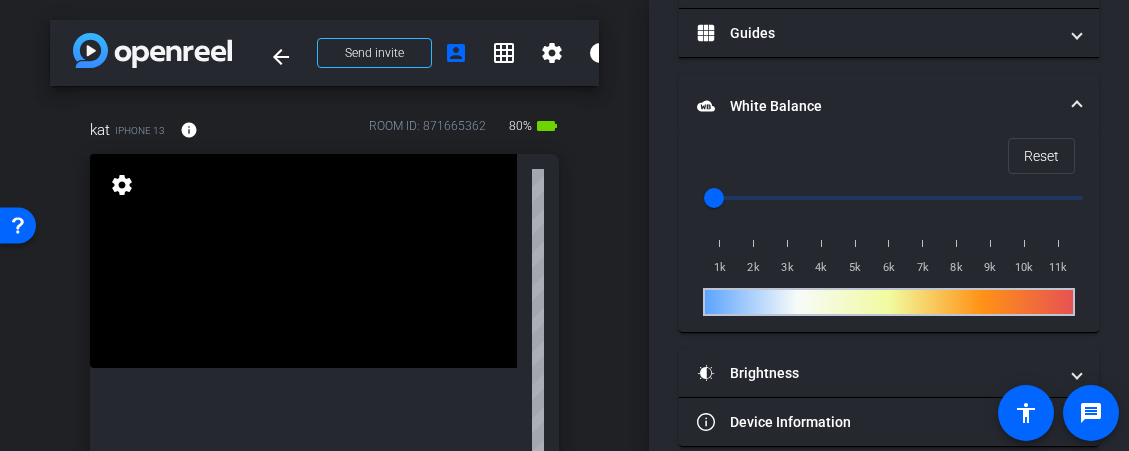 scroll, scrollTop: 338, scrollLeft: 0, axis: vertical 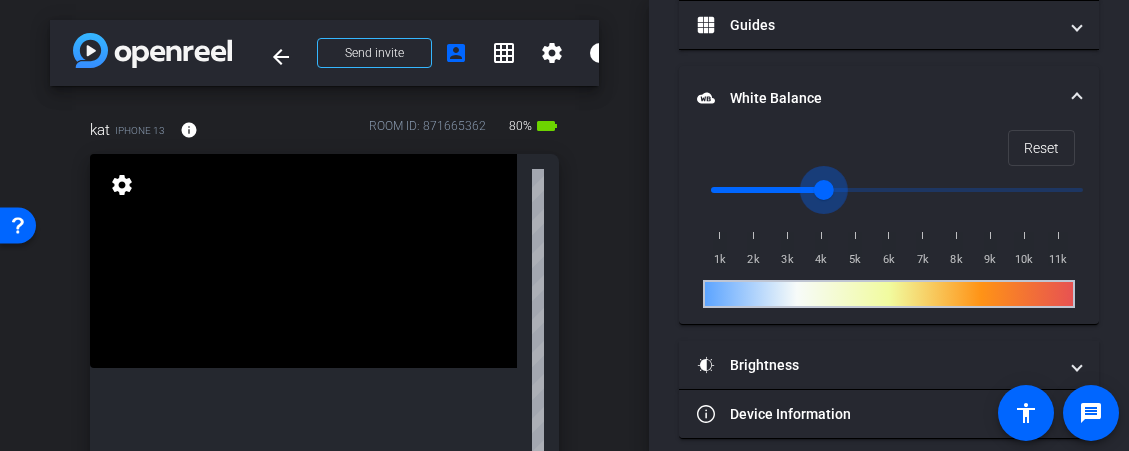 drag, startPoint x: 715, startPoint y: 189, endPoint x: 815, endPoint y: 191, distance: 100.02 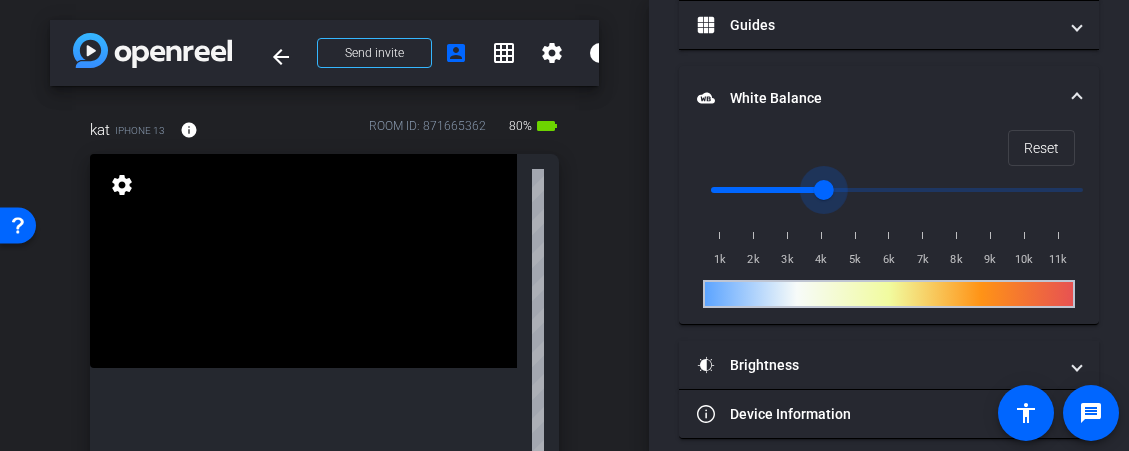 click at bounding box center (303, 261) 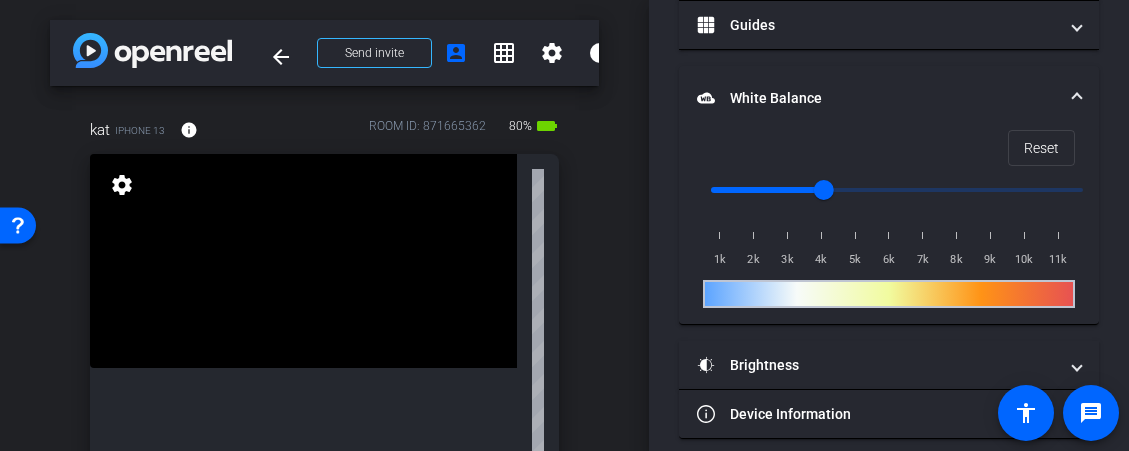 click on "fullscreen settings  29.5 GB" at bounding box center [324, 367] 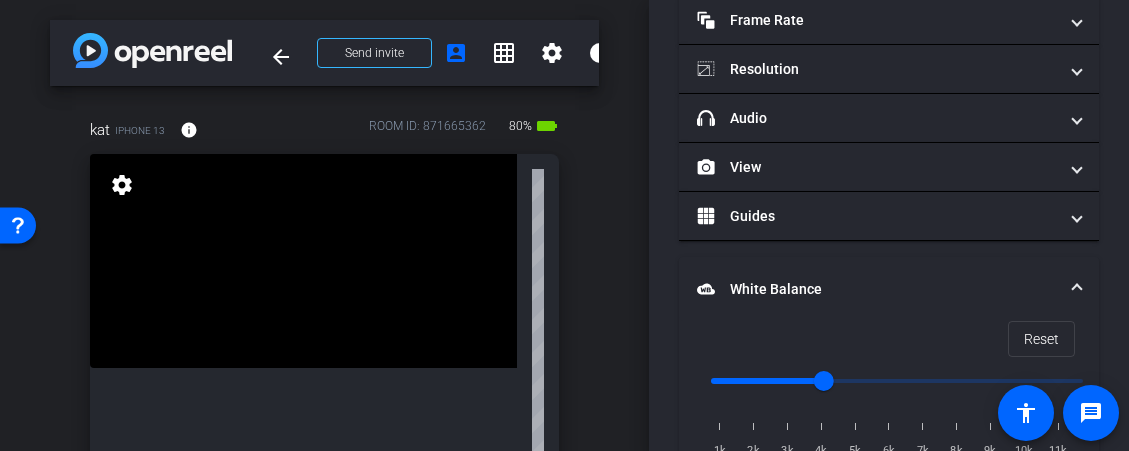 scroll, scrollTop: 0, scrollLeft: 0, axis: both 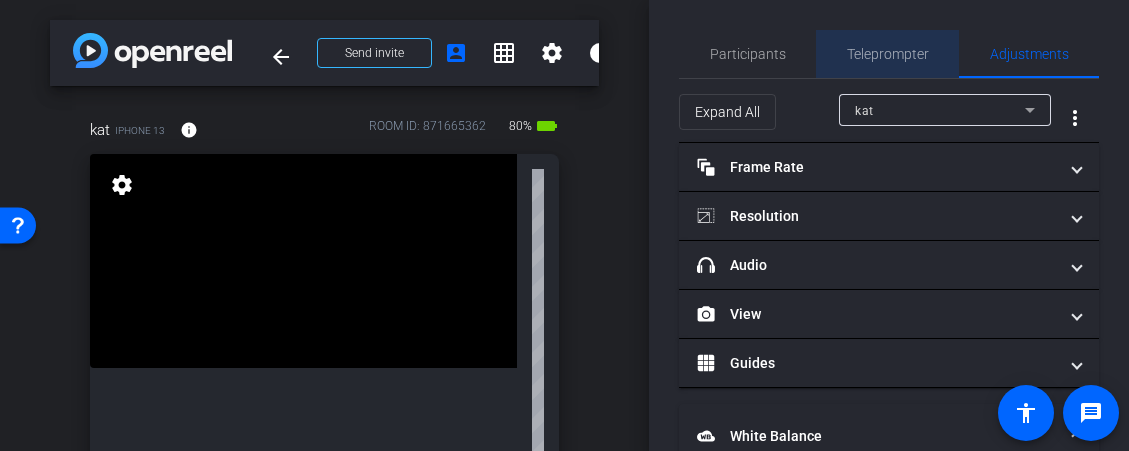 click on "Teleprompter" at bounding box center [888, 54] 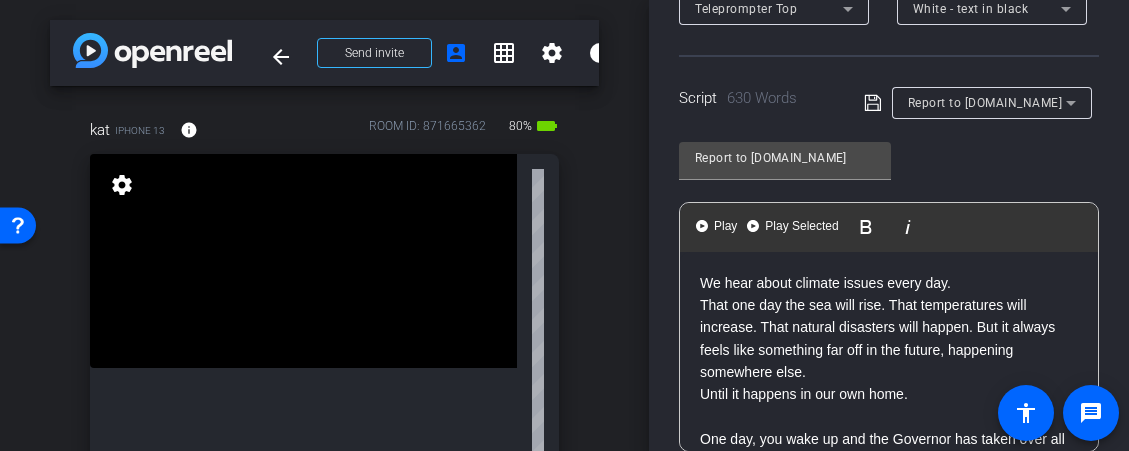 scroll, scrollTop: 365, scrollLeft: 0, axis: vertical 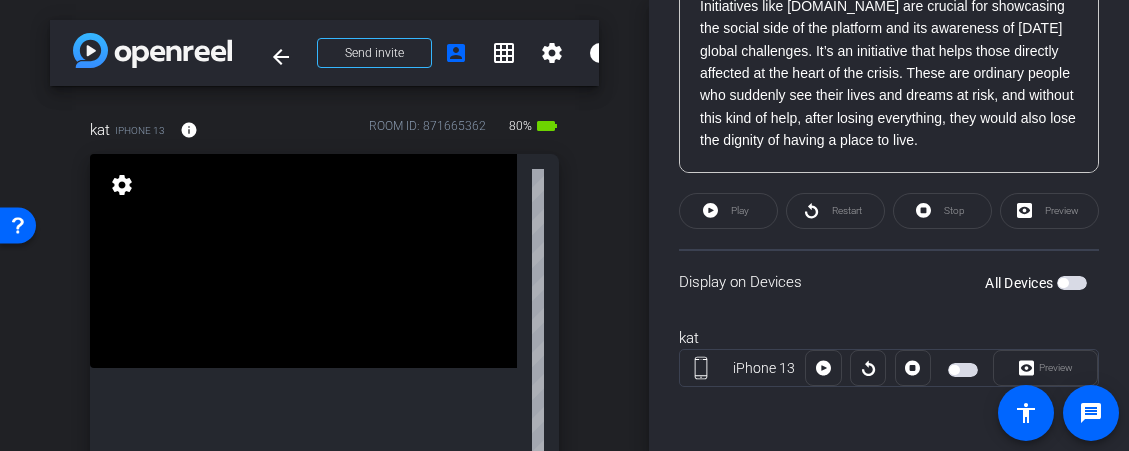 drag, startPoint x: 903, startPoint y: 447, endPoint x: 909, endPoint y: 565, distance: 118.15244 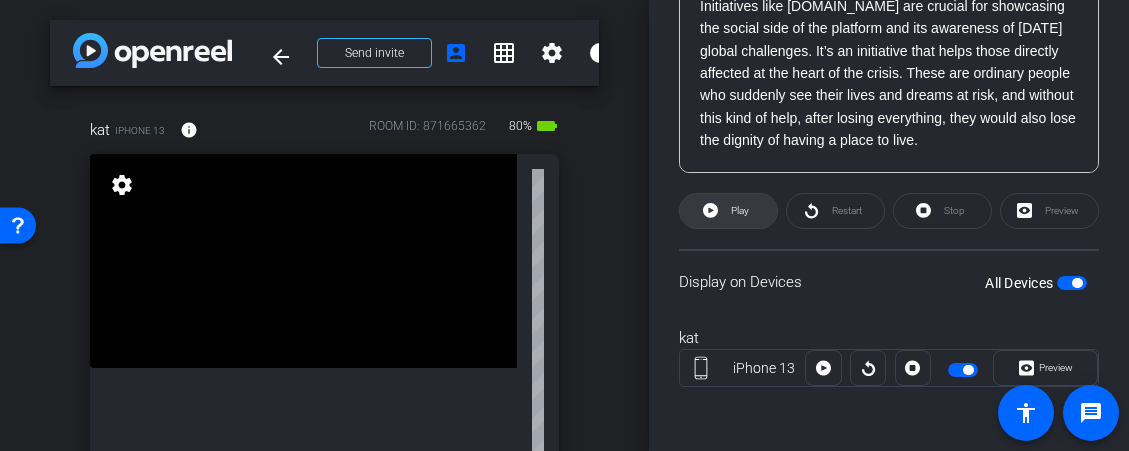 click on "Play" 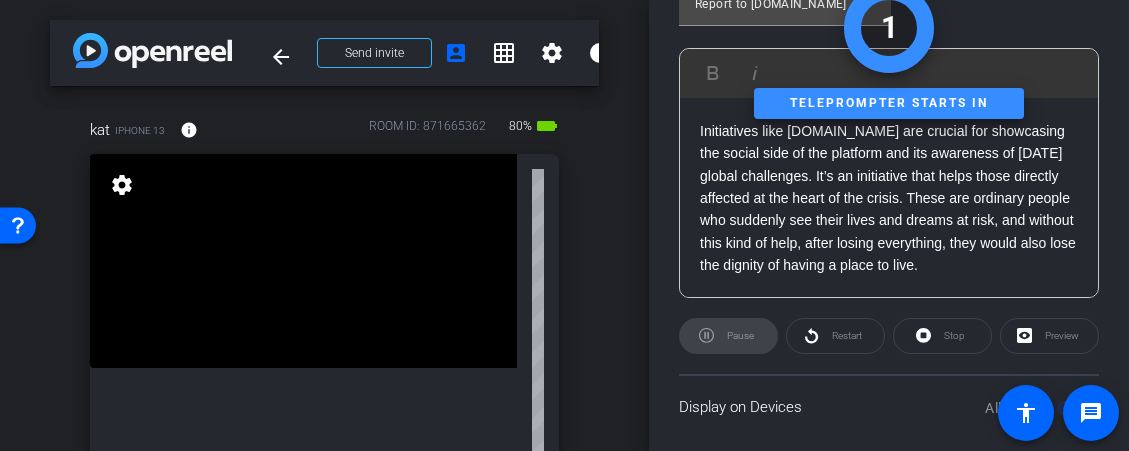 scroll, scrollTop: 523, scrollLeft: 0, axis: vertical 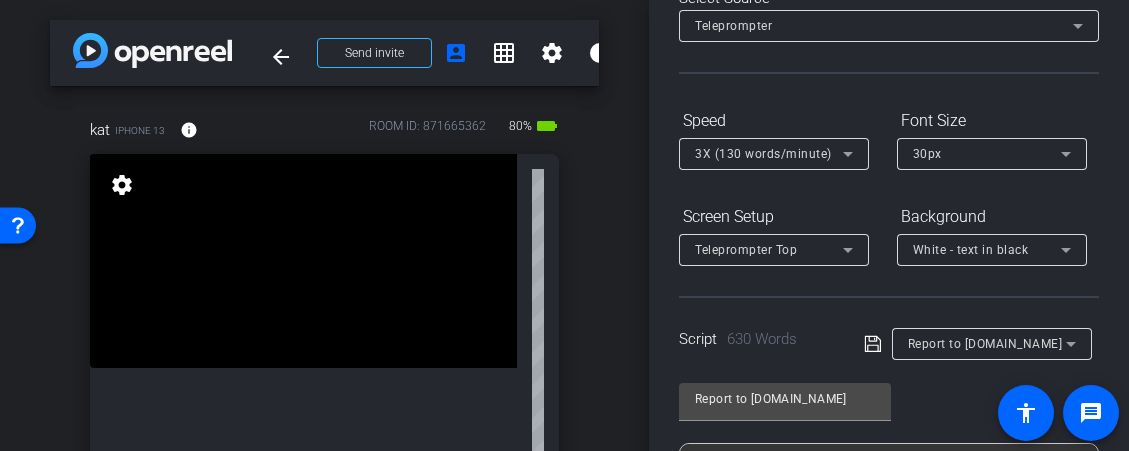 click 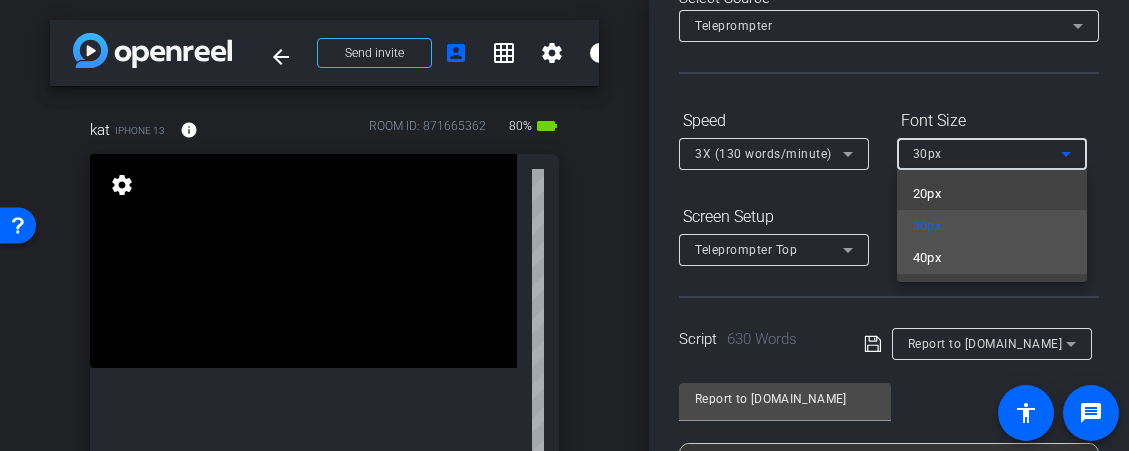 click on "40px" at bounding box center (992, 258) 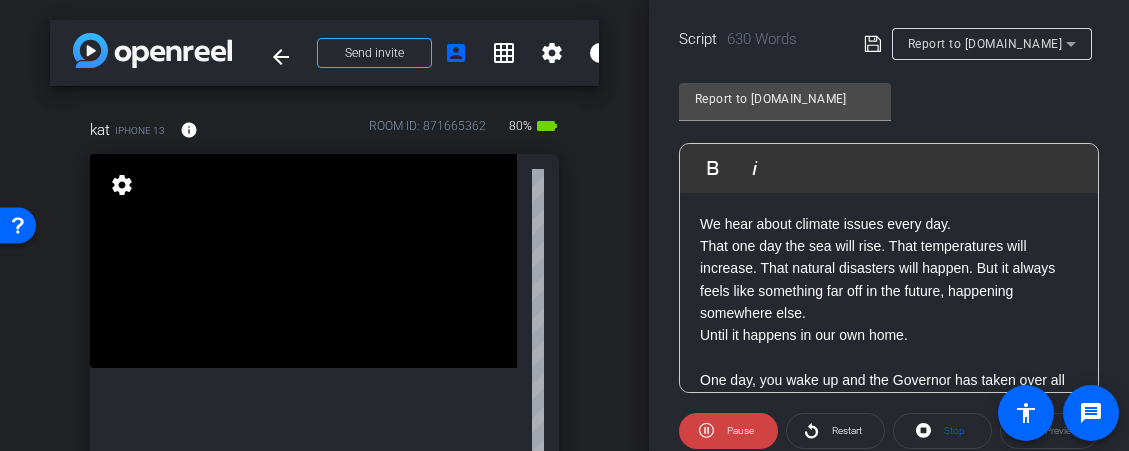 scroll, scrollTop: 447, scrollLeft: 0, axis: vertical 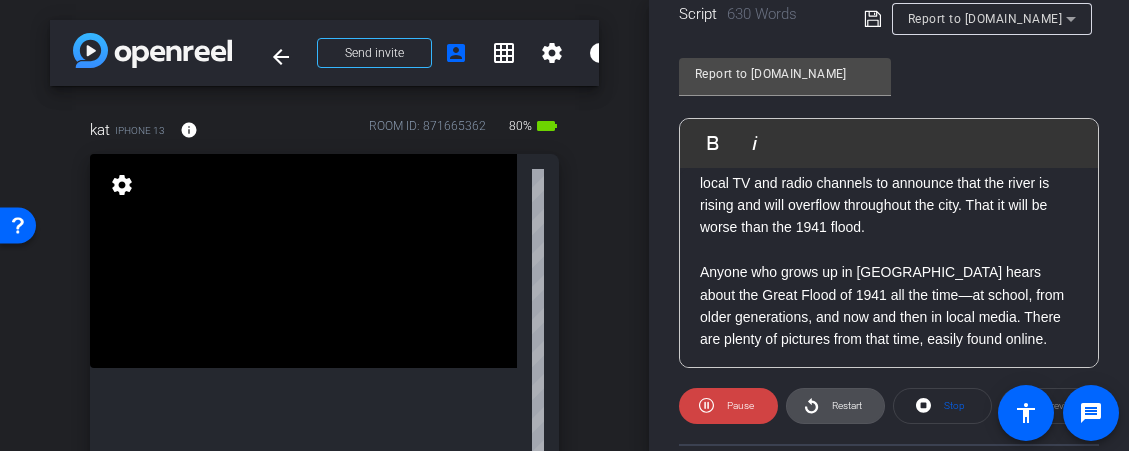 click on "Restart" 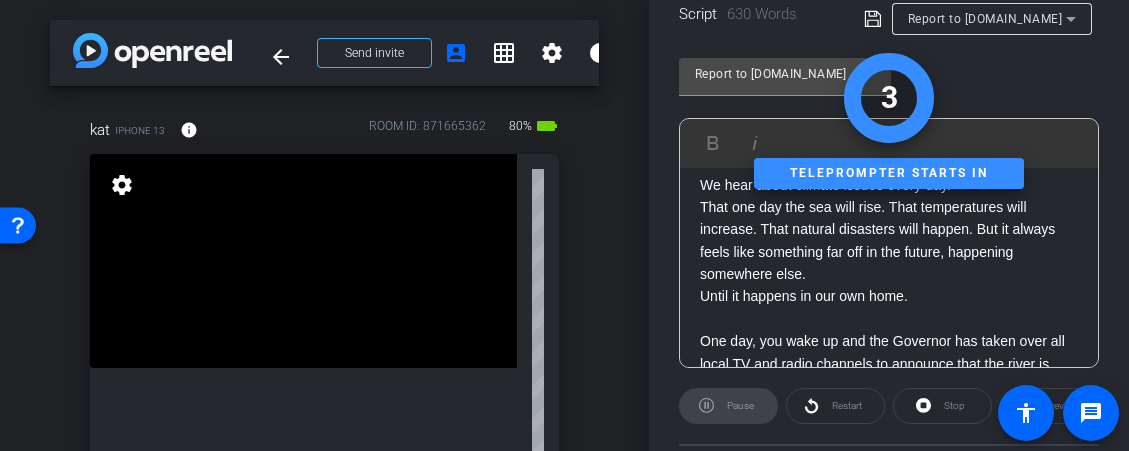 scroll, scrollTop: 0, scrollLeft: 0, axis: both 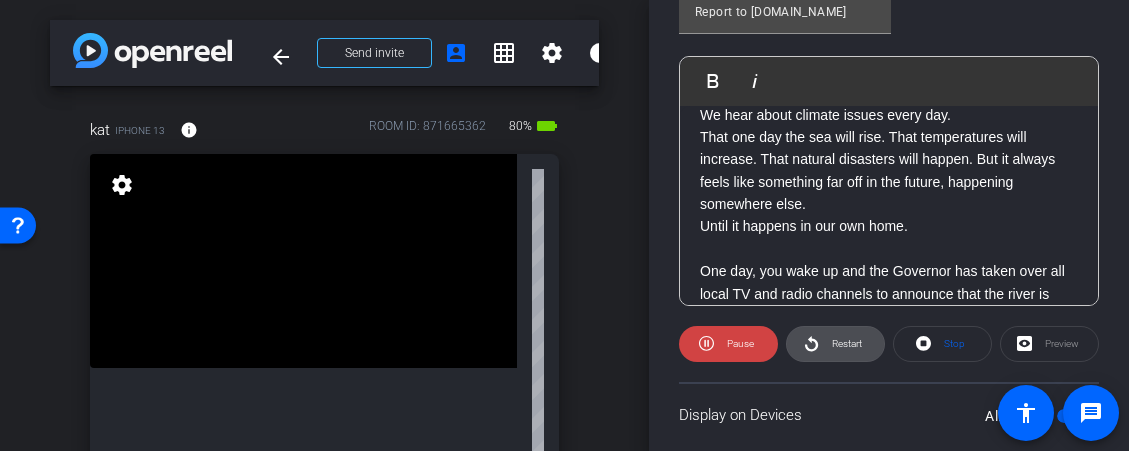click on "Restart" 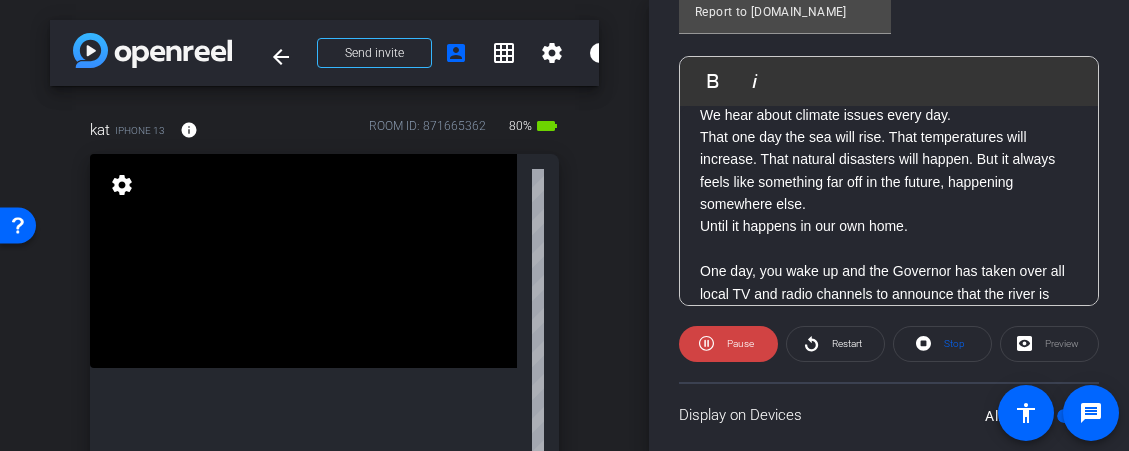 scroll, scrollTop: 0, scrollLeft: 0, axis: both 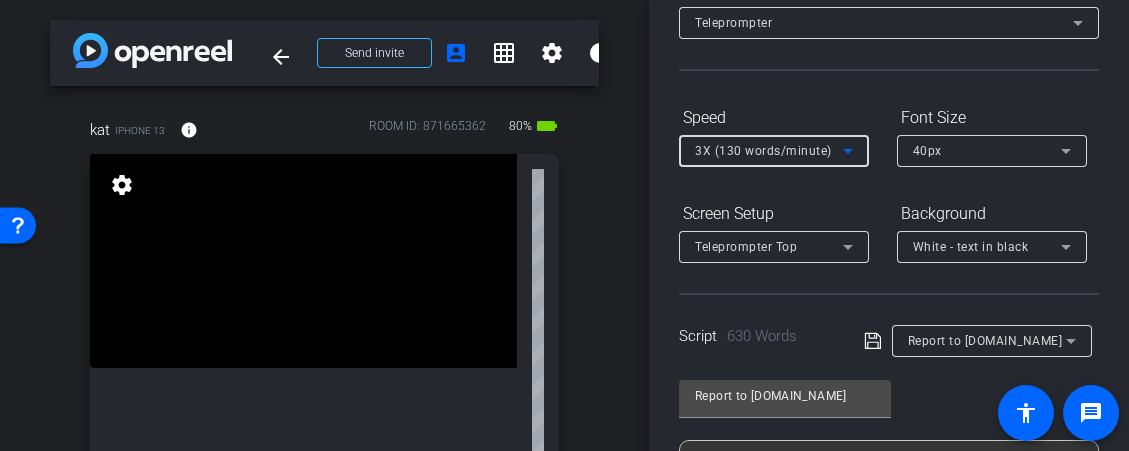 click 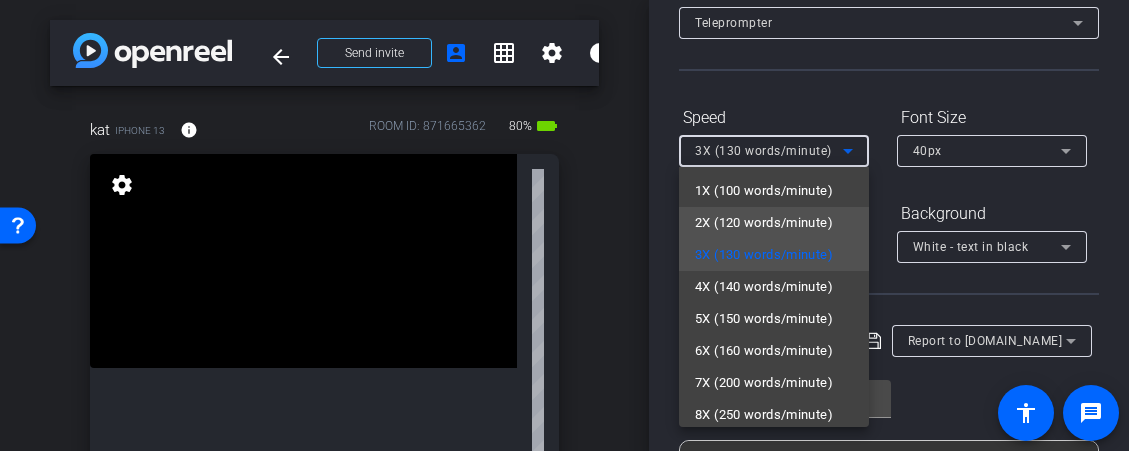click on "2X (120 words/minute)" at bounding box center [764, 223] 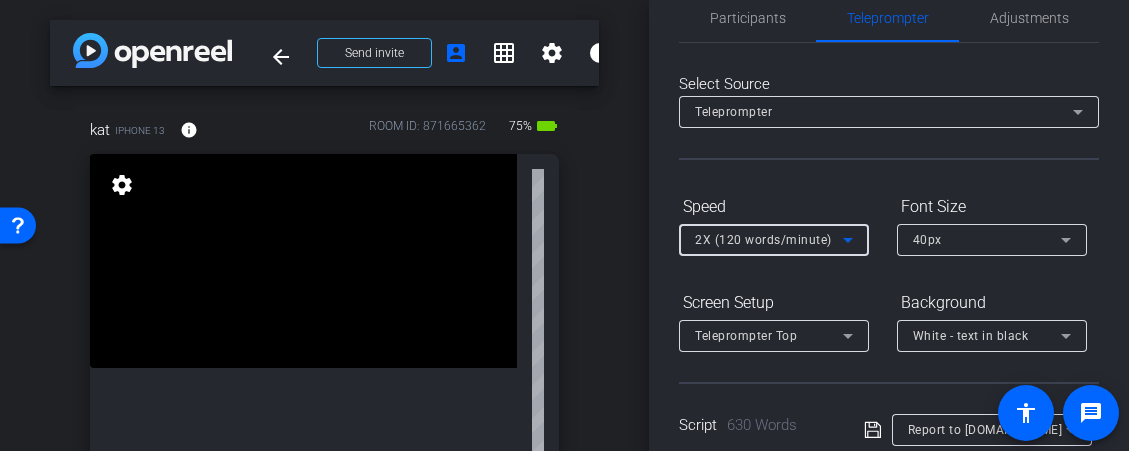 scroll, scrollTop: 0, scrollLeft: 0, axis: both 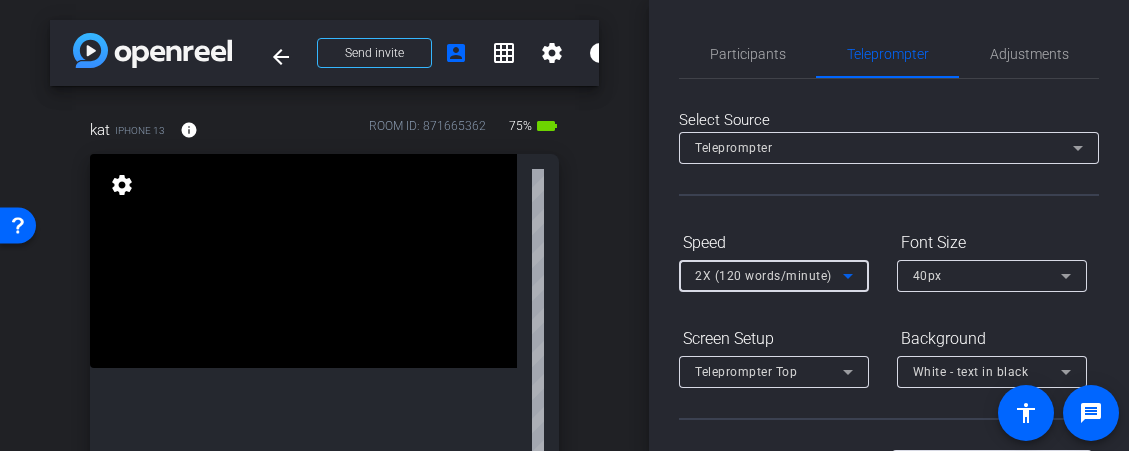 click 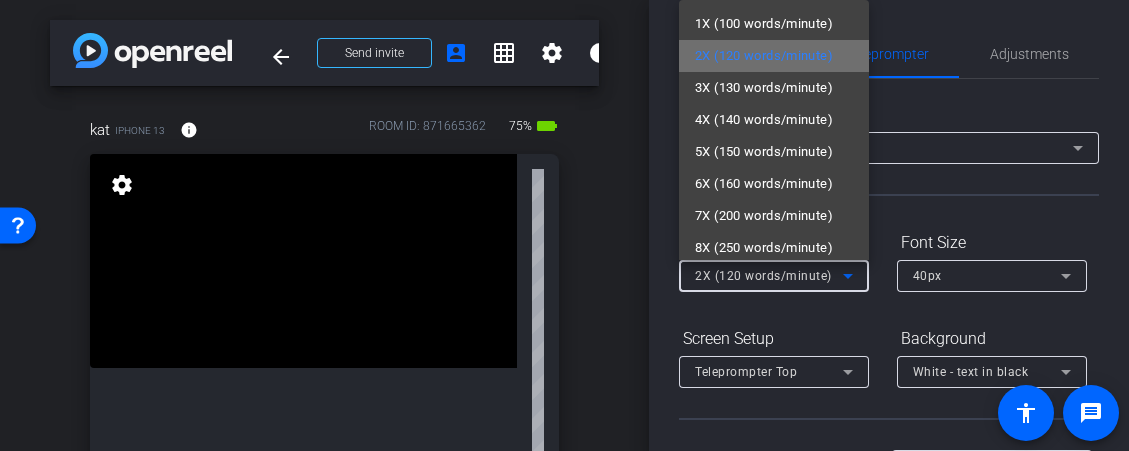 click on "2X (120 words/minute)" at bounding box center (764, 56) 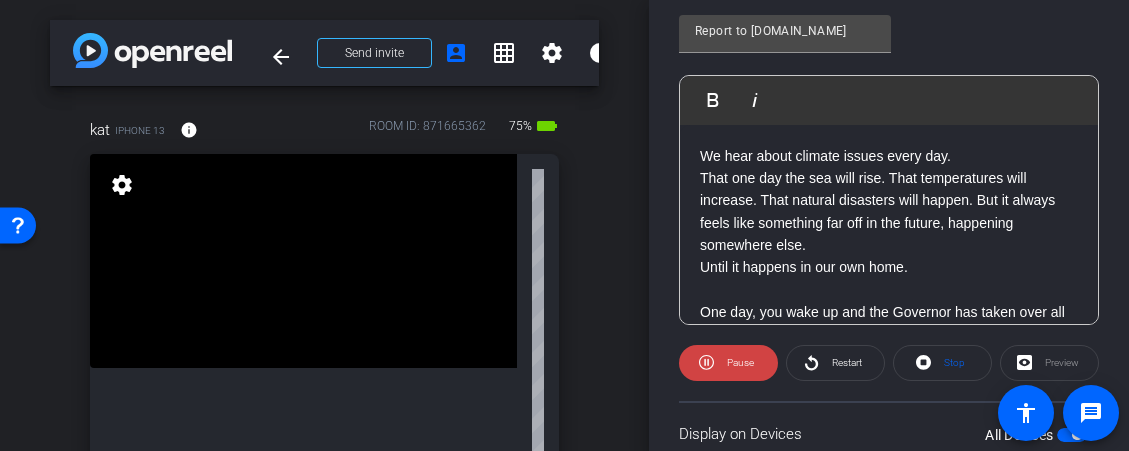 scroll, scrollTop: 508, scrollLeft: 0, axis: vertical 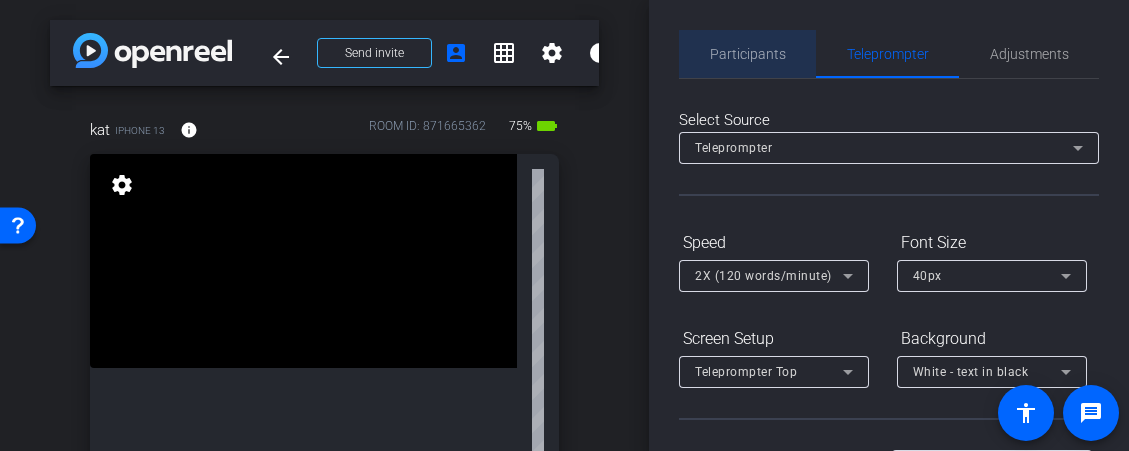 click on "Participants" at bounding box center [748, 54] 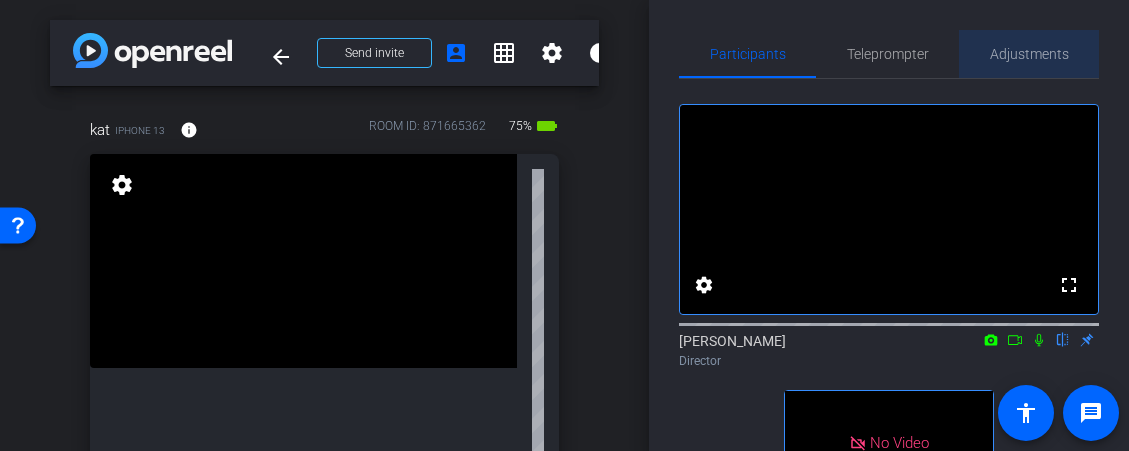 click on "Adjustments" at bounding box center [1029, 54] 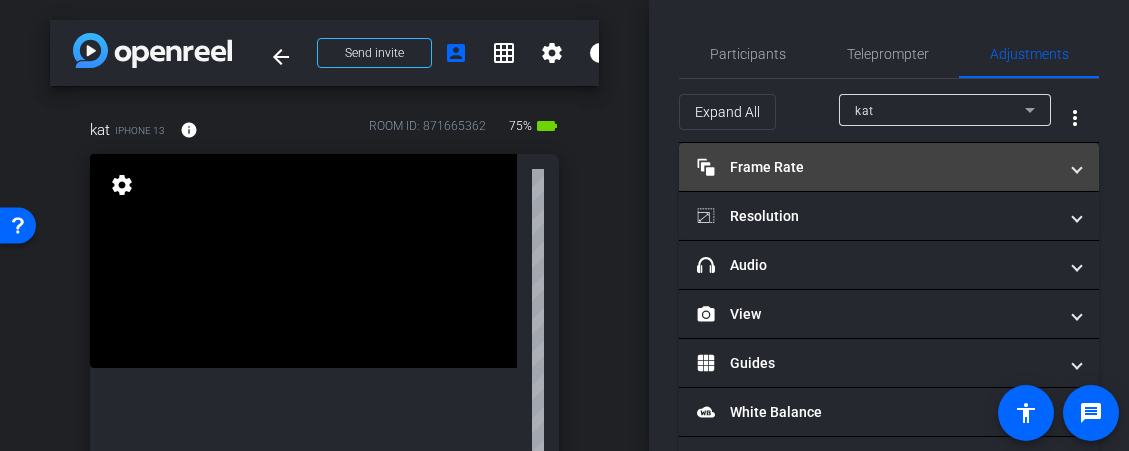 click on "Frame Rate
Frame Rate" at bounding box center (877, 167) 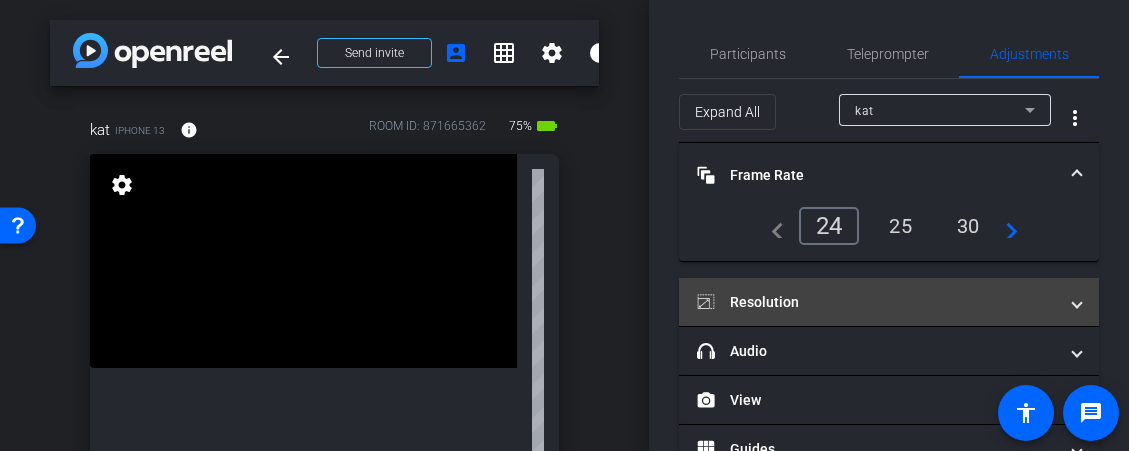 click on "Resolution" at bounding box center [877, 302] 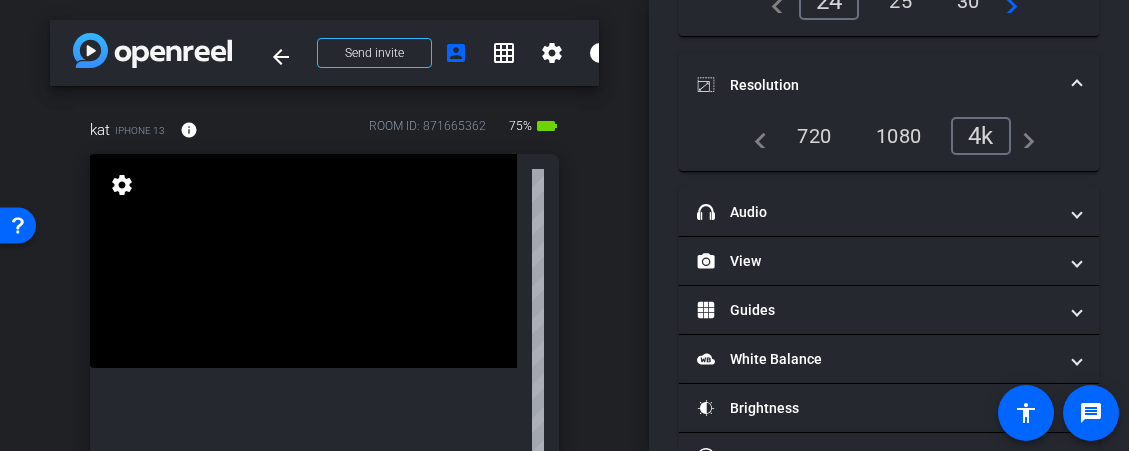 scroll, scrollTop: 226, scrollLeft: 0, axis: vertical 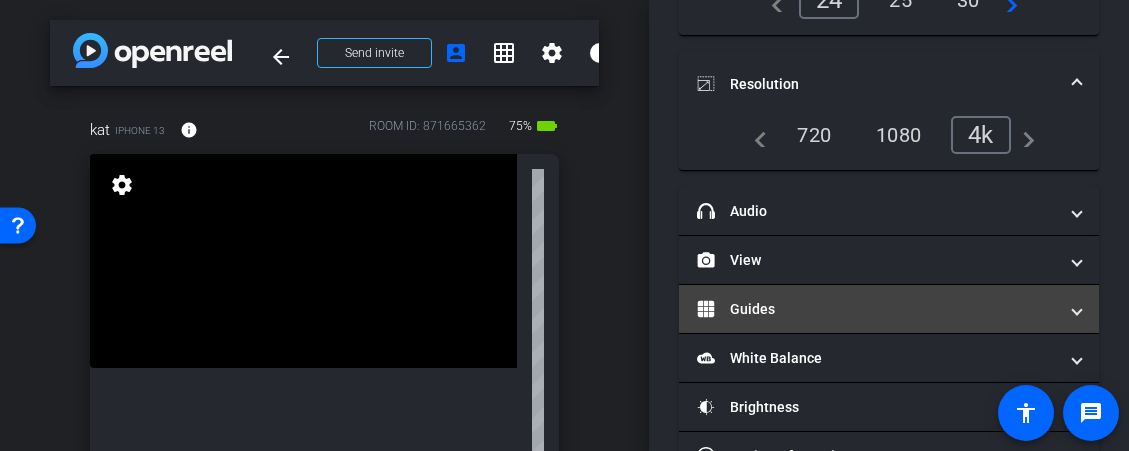 click on "Guides" at bounding box center (877, 309) 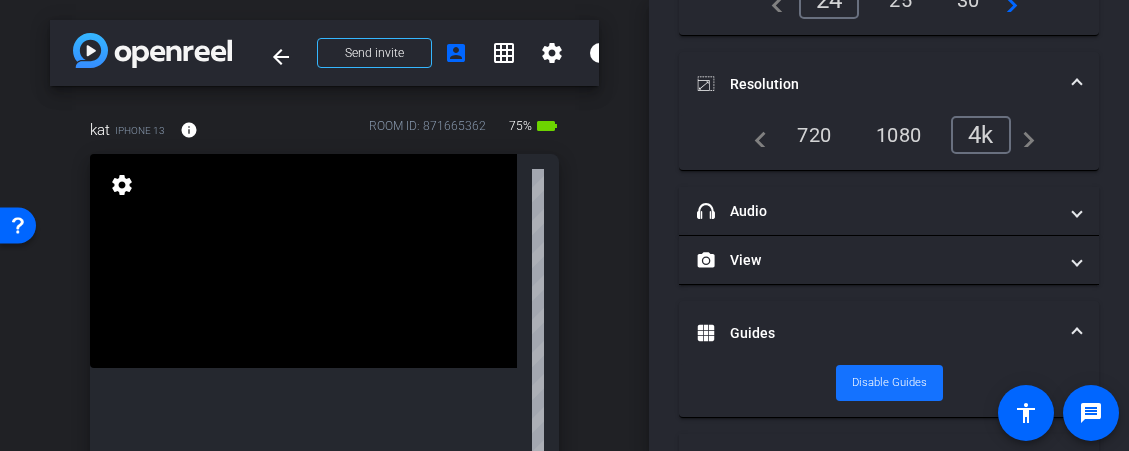click on "Disable Guides" at bounding box center [889, 383] 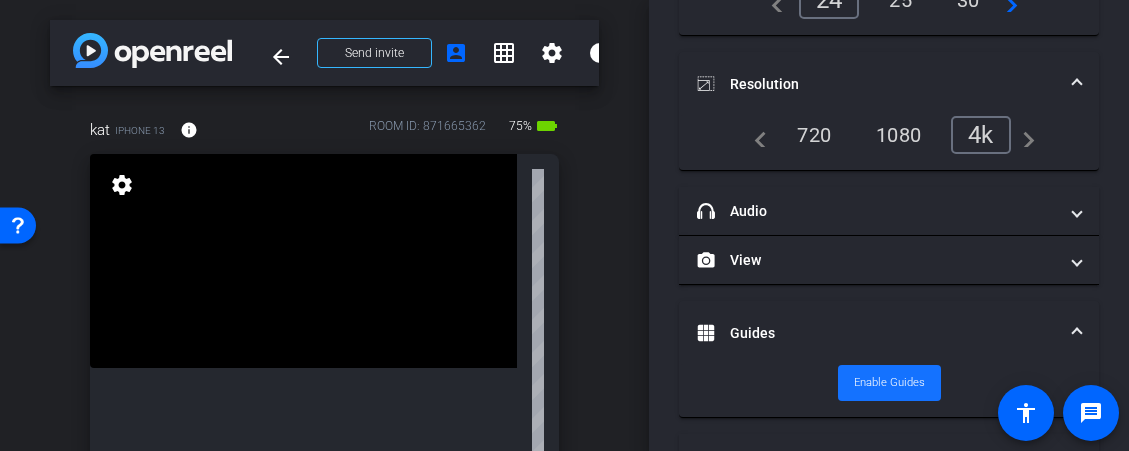 click on "Enable Guides" at bounding box center [889, 383] 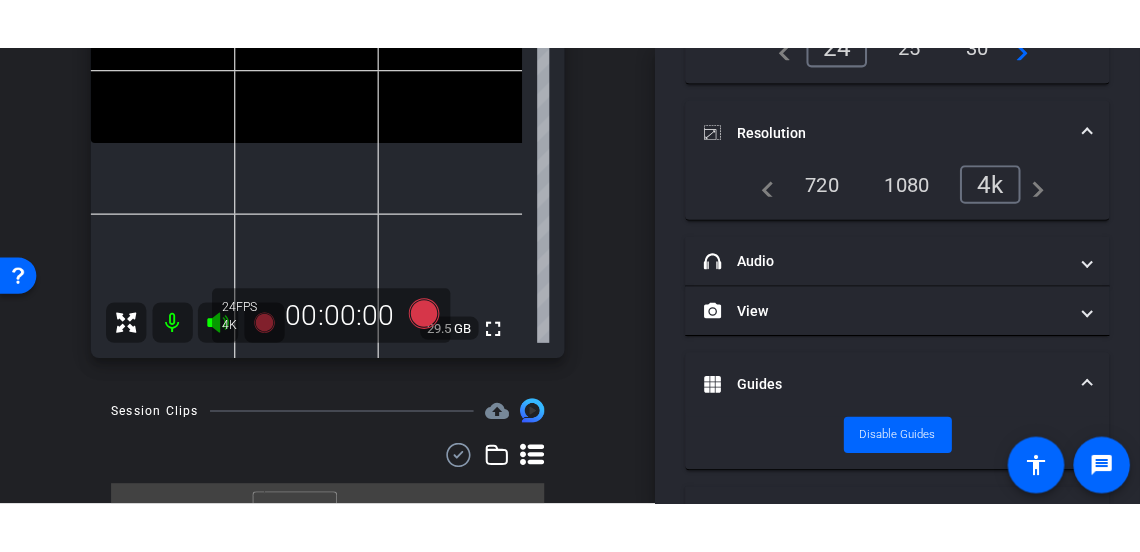 scroll, scrollTop: 310, scrollLeft: 0, axis: vertical 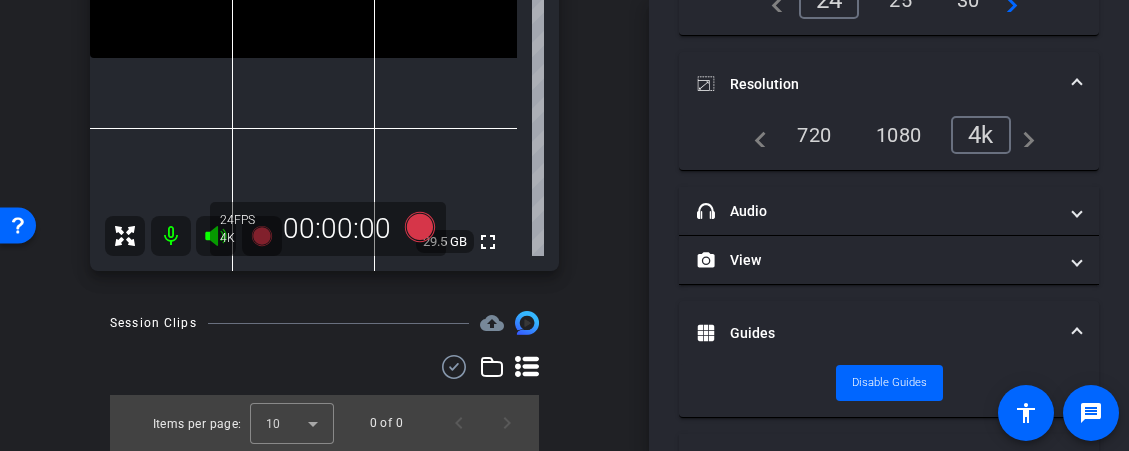 click on "24 FPS  4K   00:00:00" 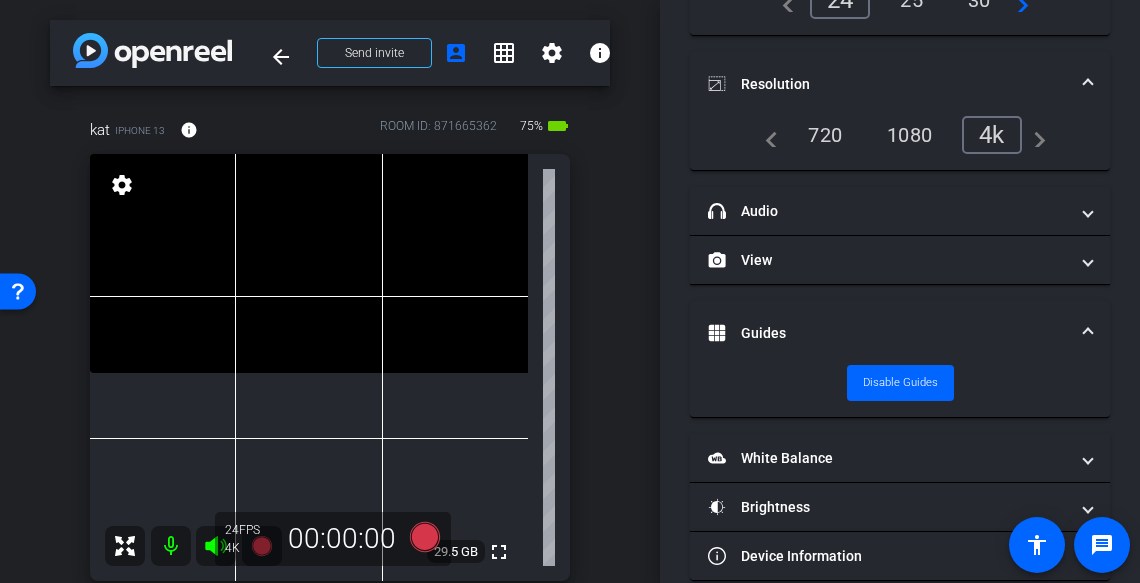 scroll, scrollTop: 18, scrollLeft: 0, axis: vertical 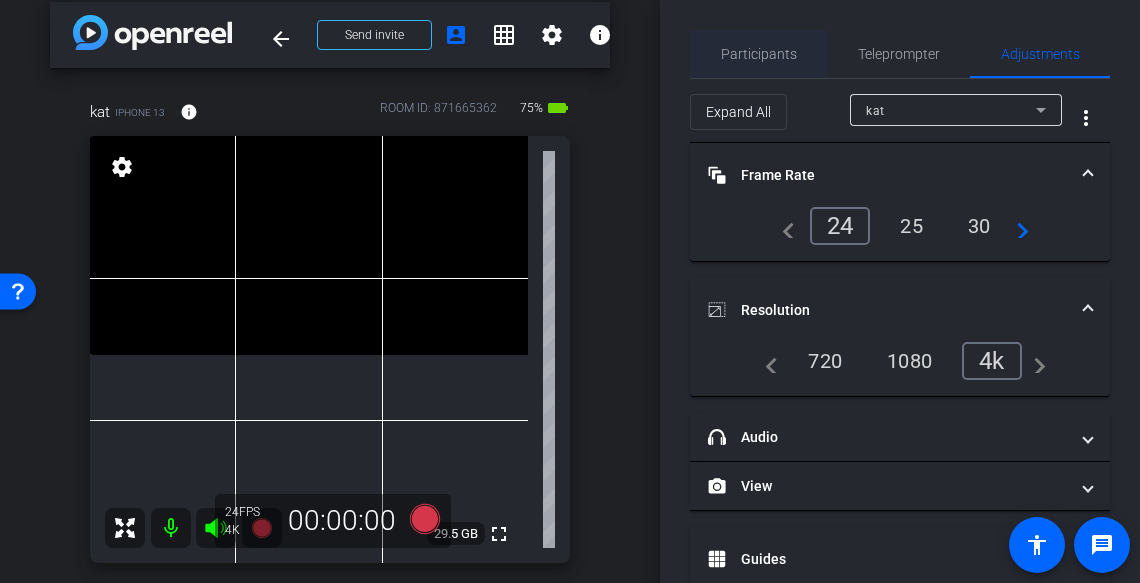 click on "Participants" at bounding box center (759, 54) 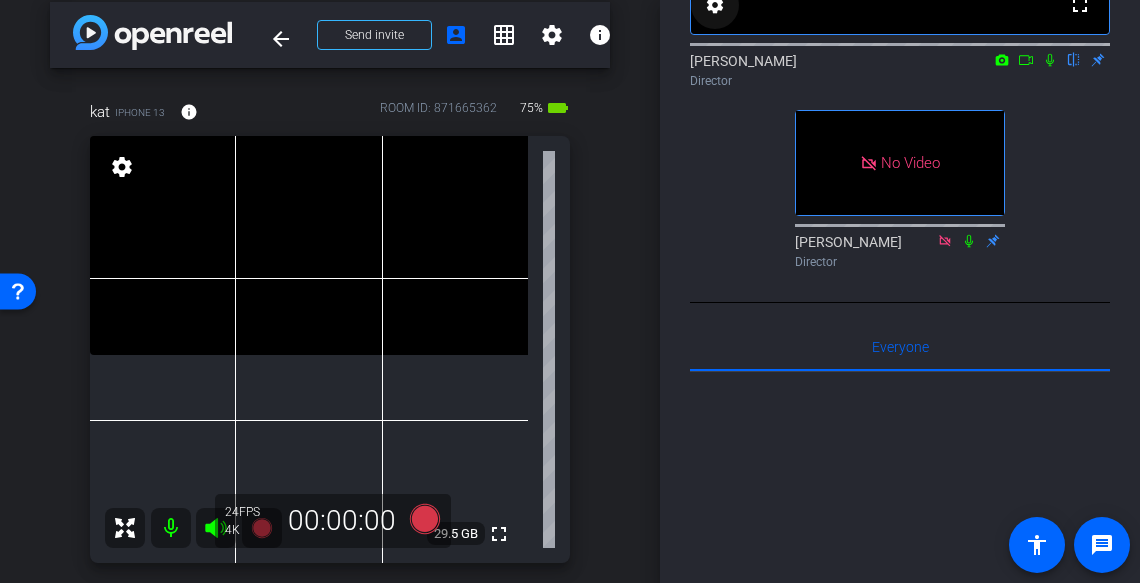 scroll, scrollTop: 347, scrollLeft: 0, axis: vertical 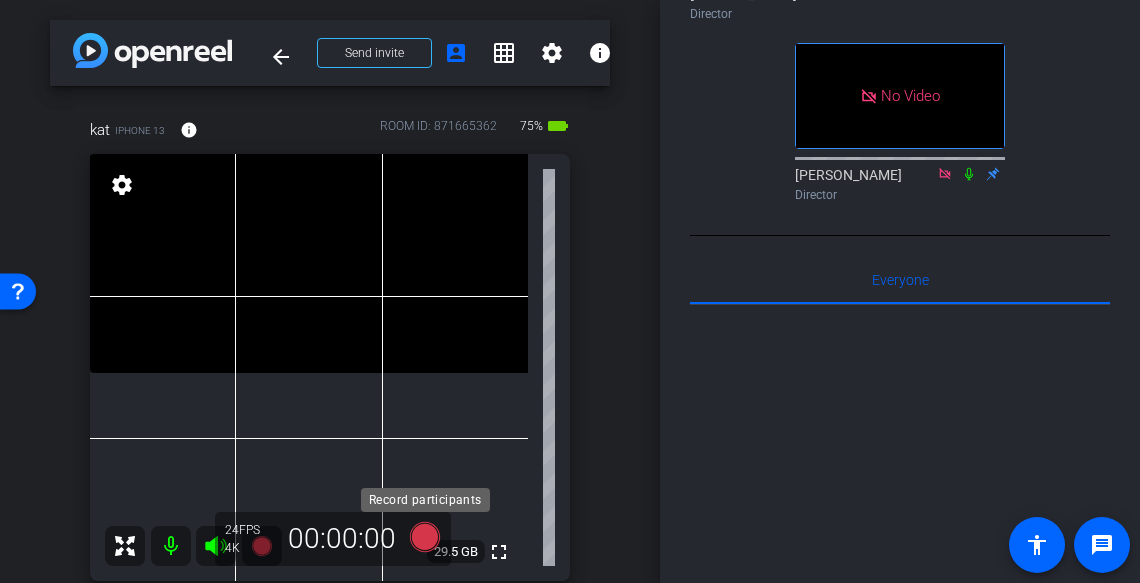 click 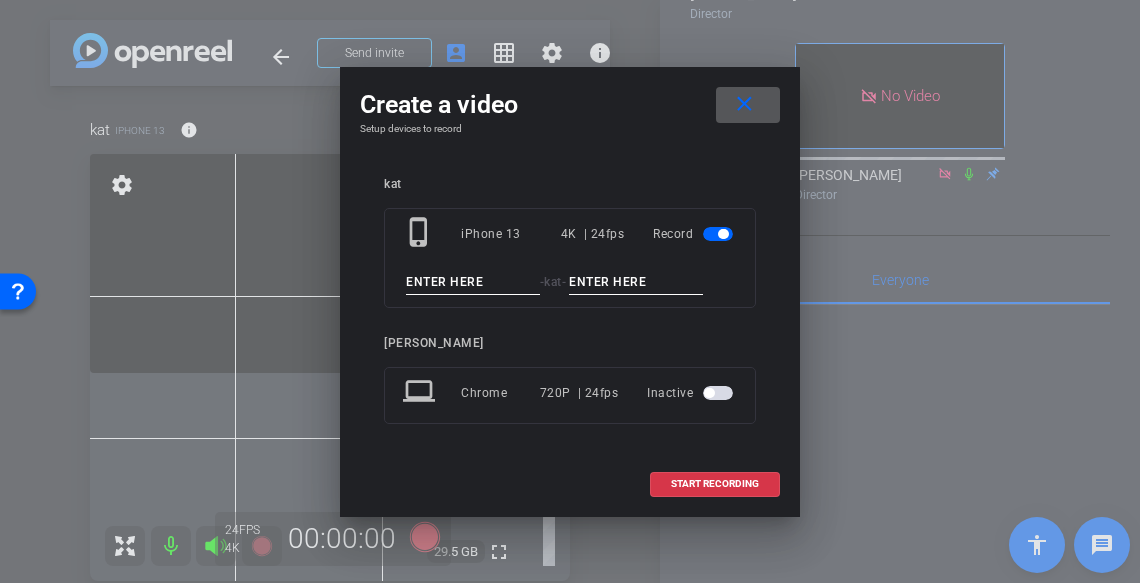 click at bounding box center (473, 282) 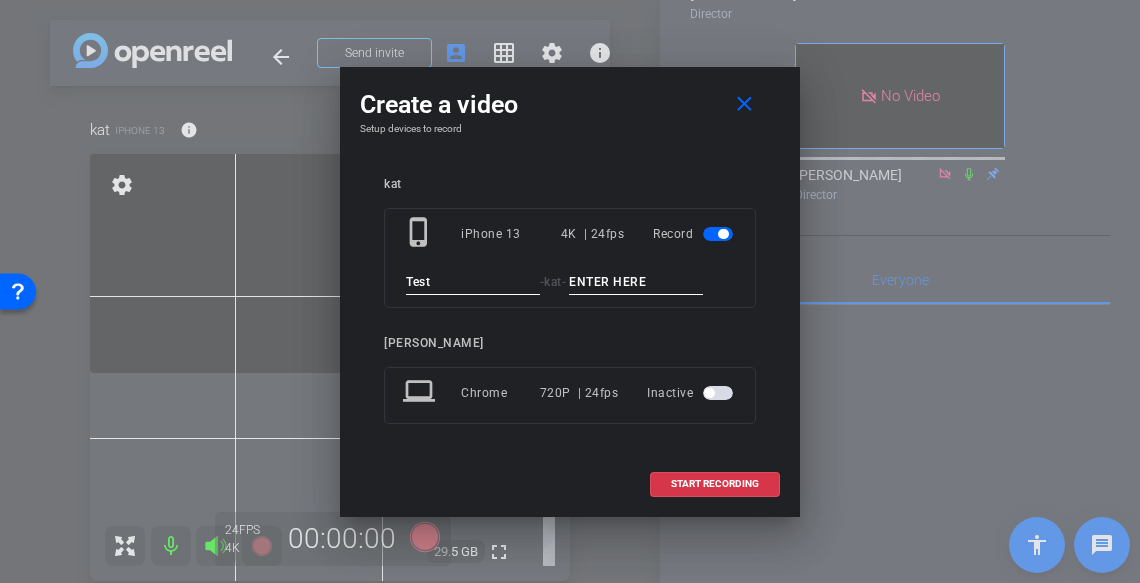 type on "Test" 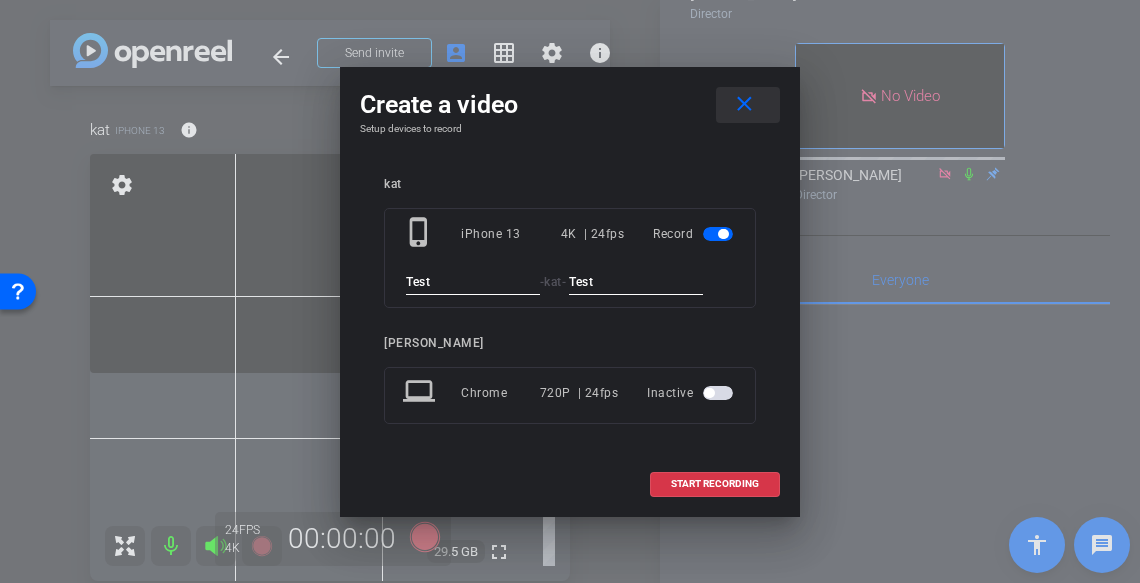 type on "Test" 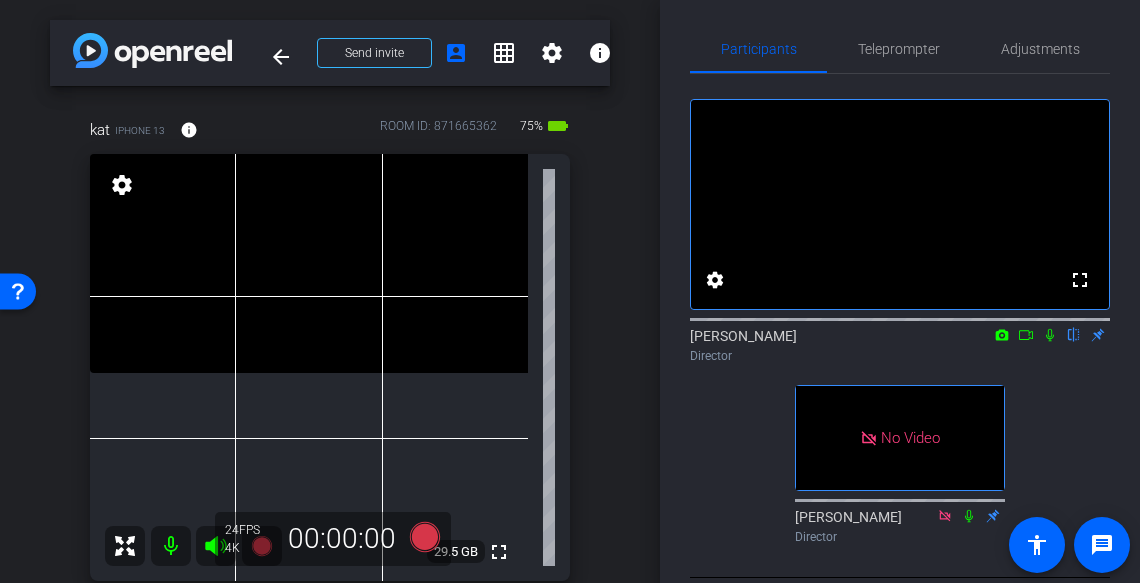 scroll, scrollTop: 0, scrollLeft: 0, axis: both 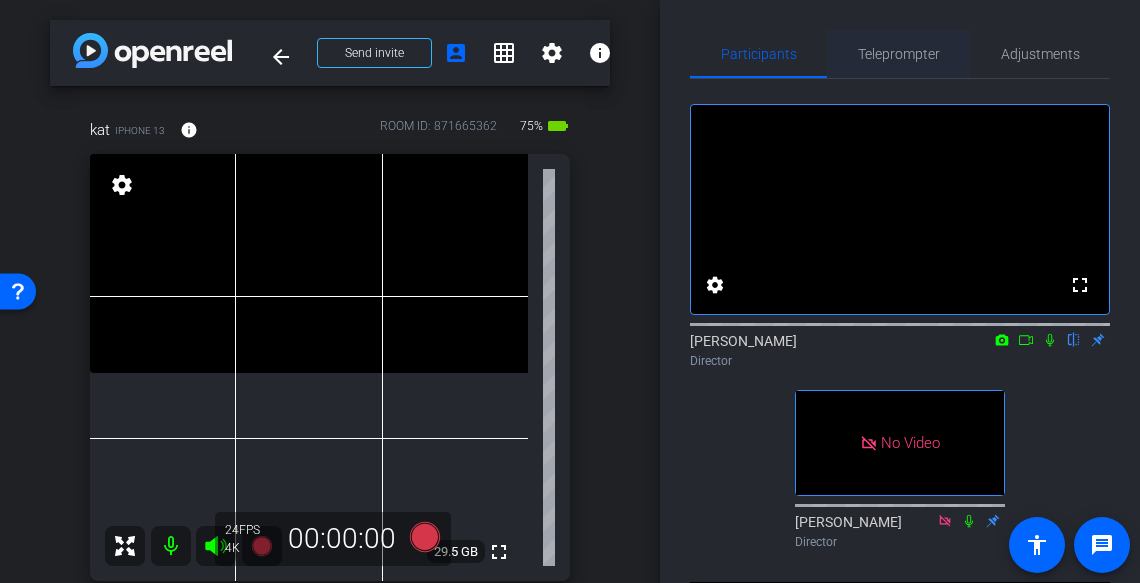 click on "Teleprompter" at bounding box center [899, 54] 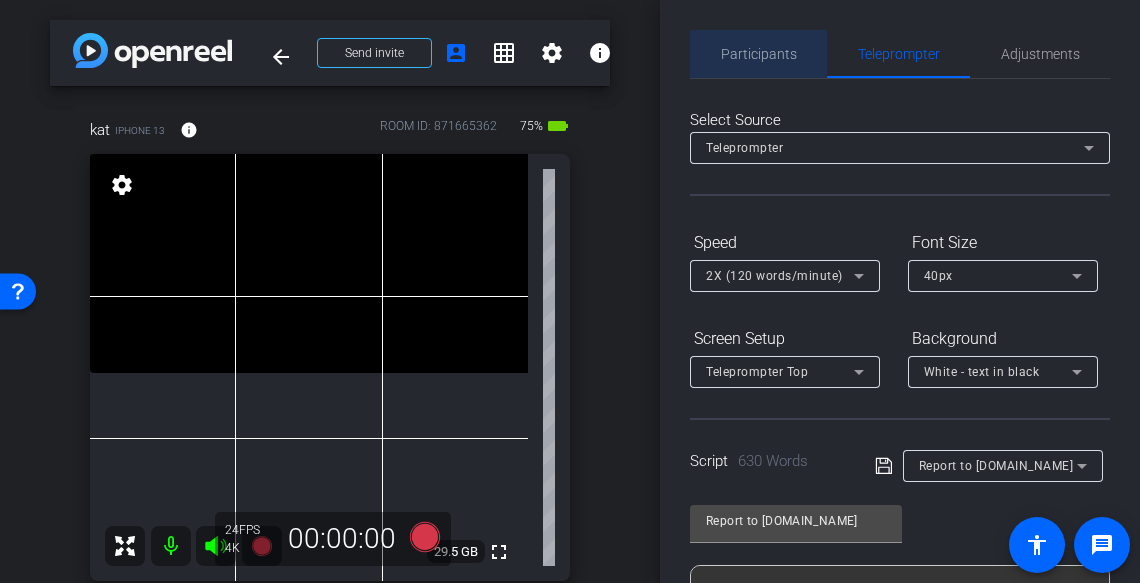 click on "Participants" at bounding box center [759, 54] 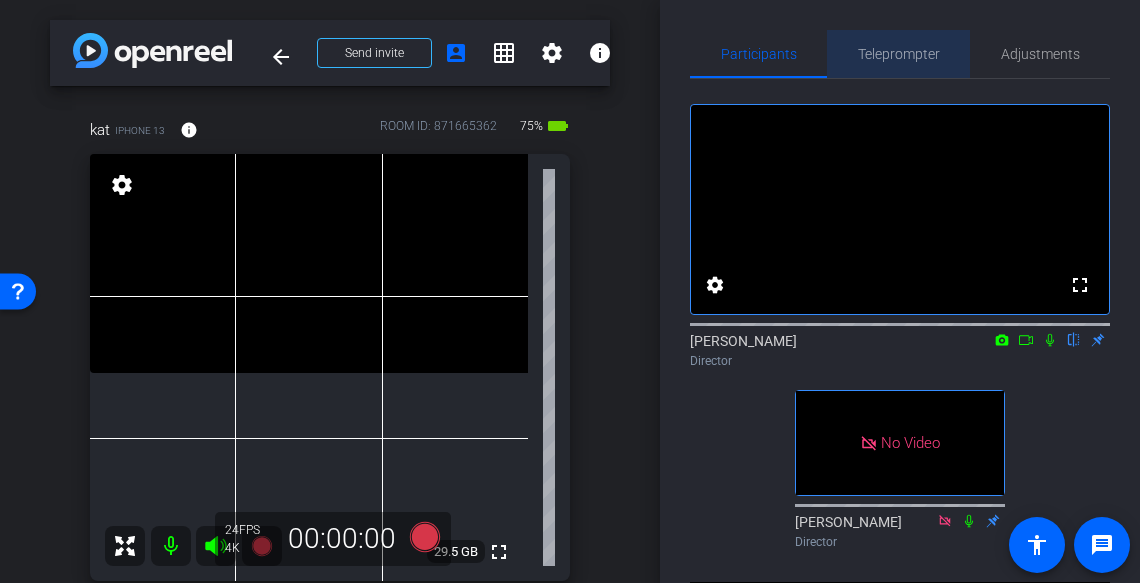 click on "Teleprompter" at bounding box center (899, 54) 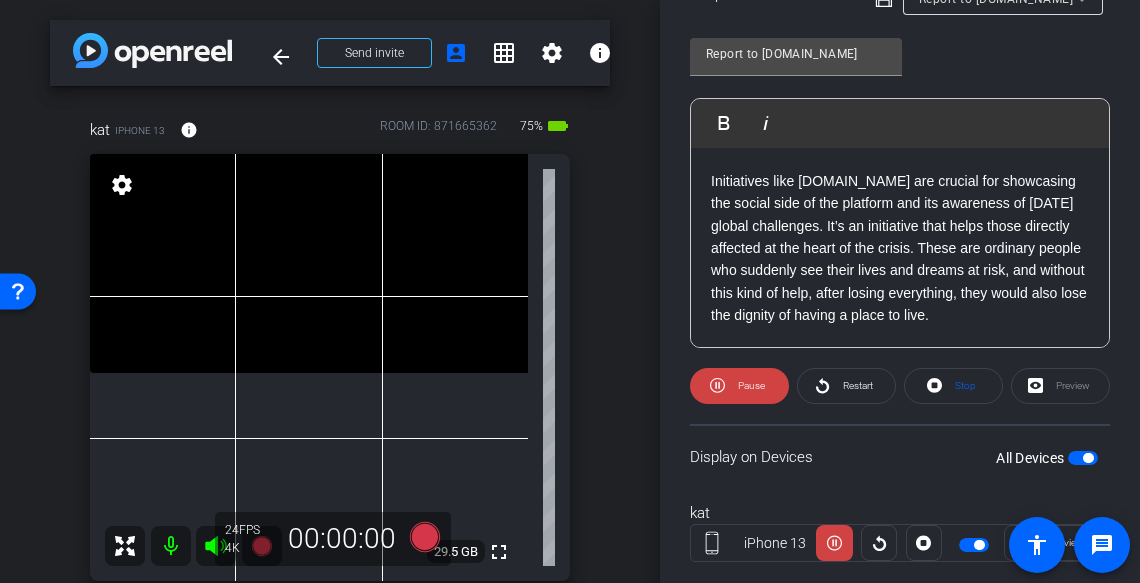 scroll, scrollTop: 510, scrollLeft: 0, axis: vertical 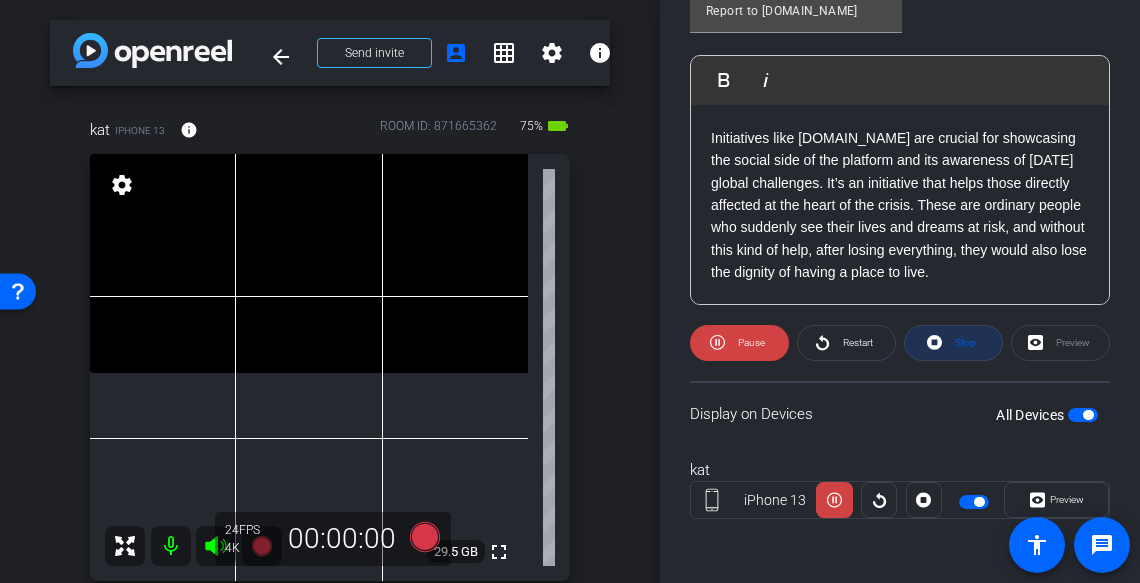 click on "Stop" 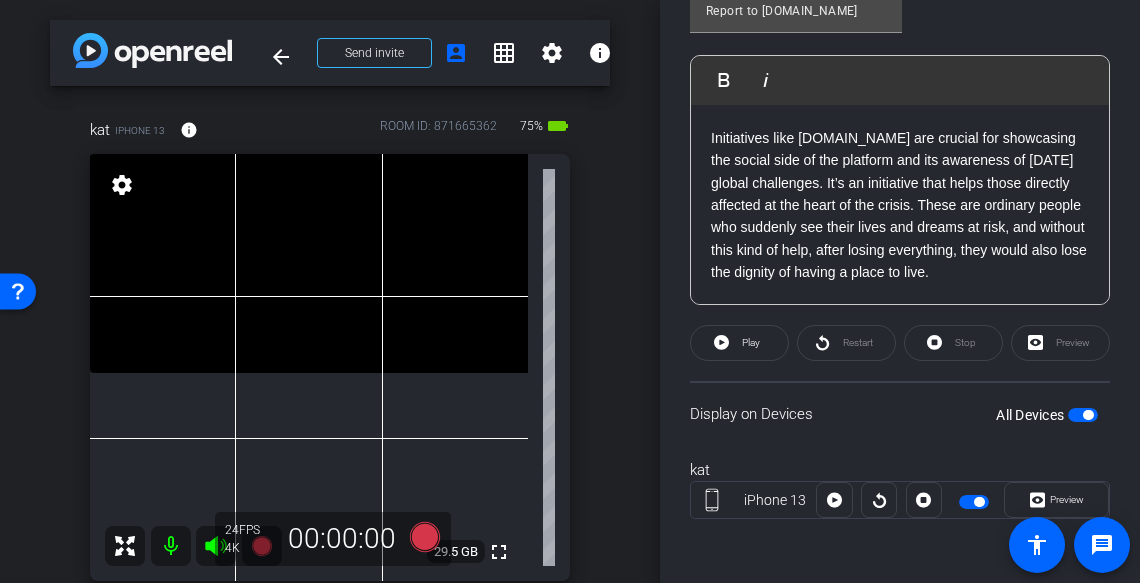 click at bounding box center [1083, 415] 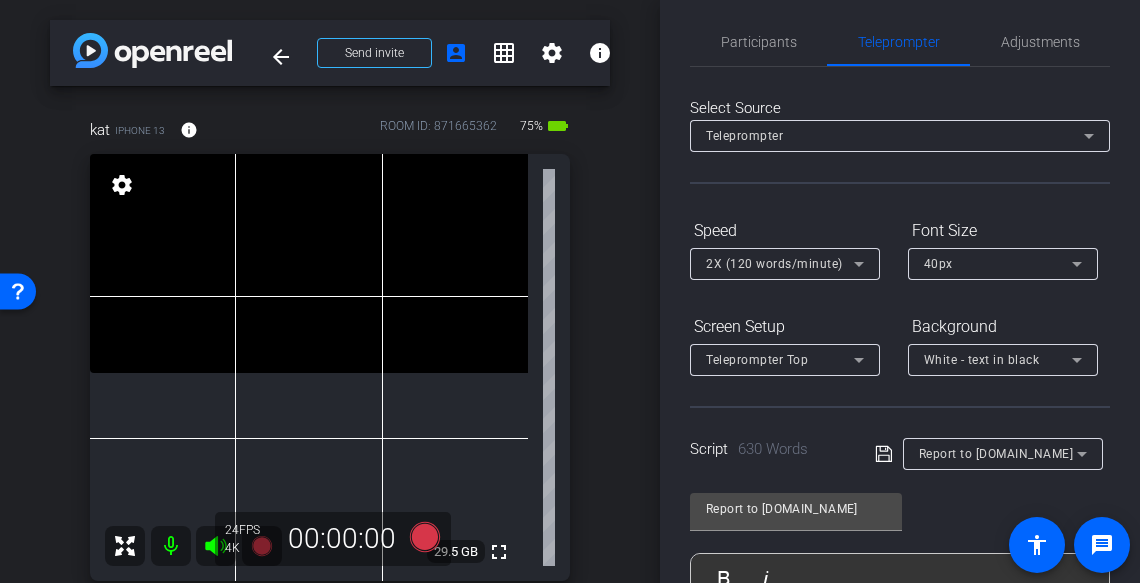scroll, scrollTop: 0, scrollLeft: 0, axis: both 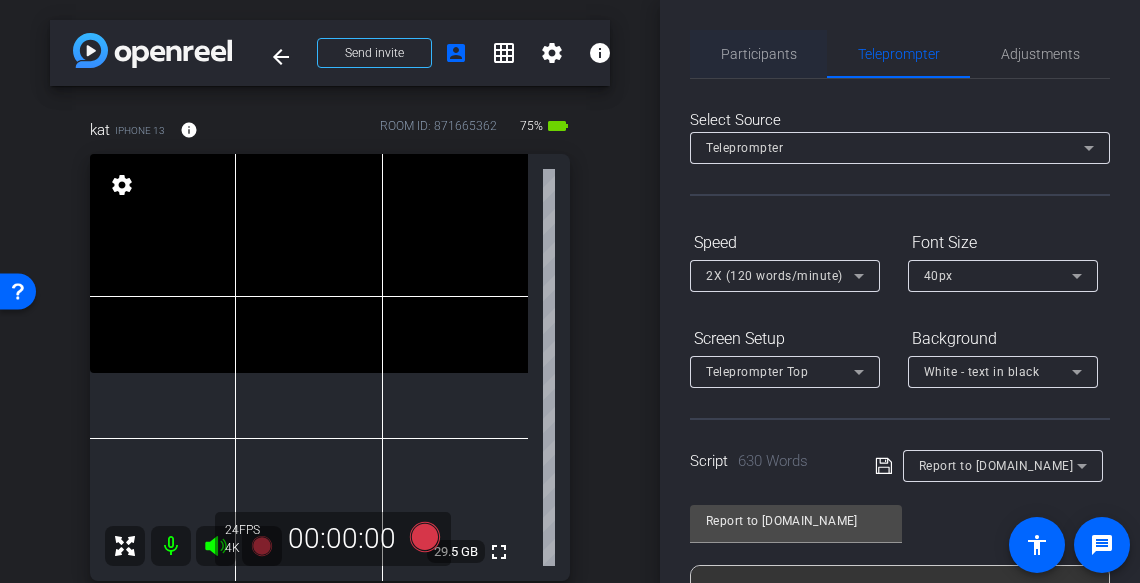 click on "Participants" at bounding box center (759, 54) 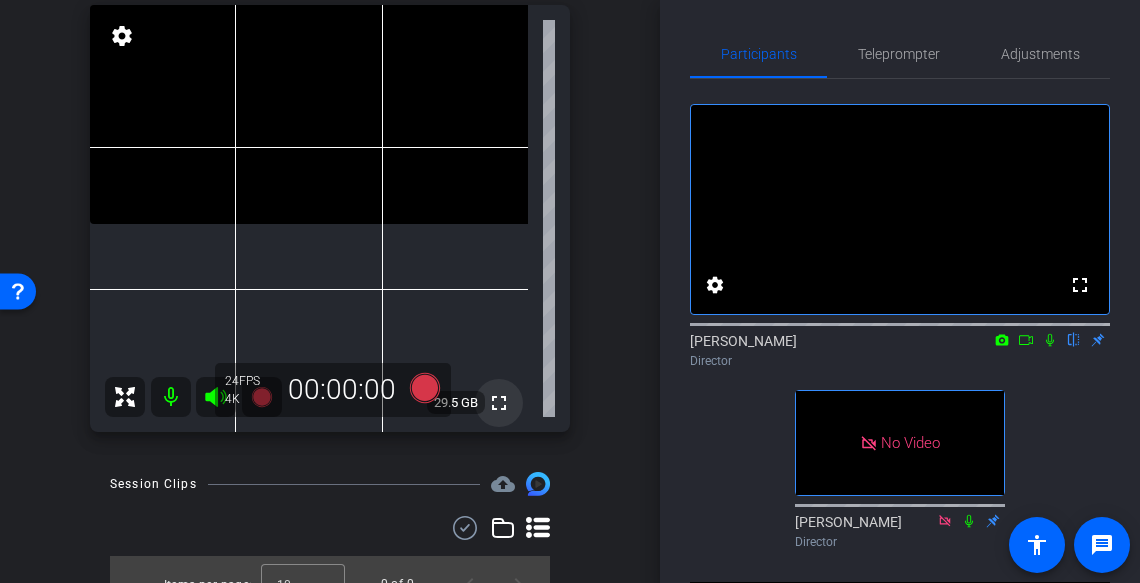 click on "fullscreen" at bounding box center (499, 403) 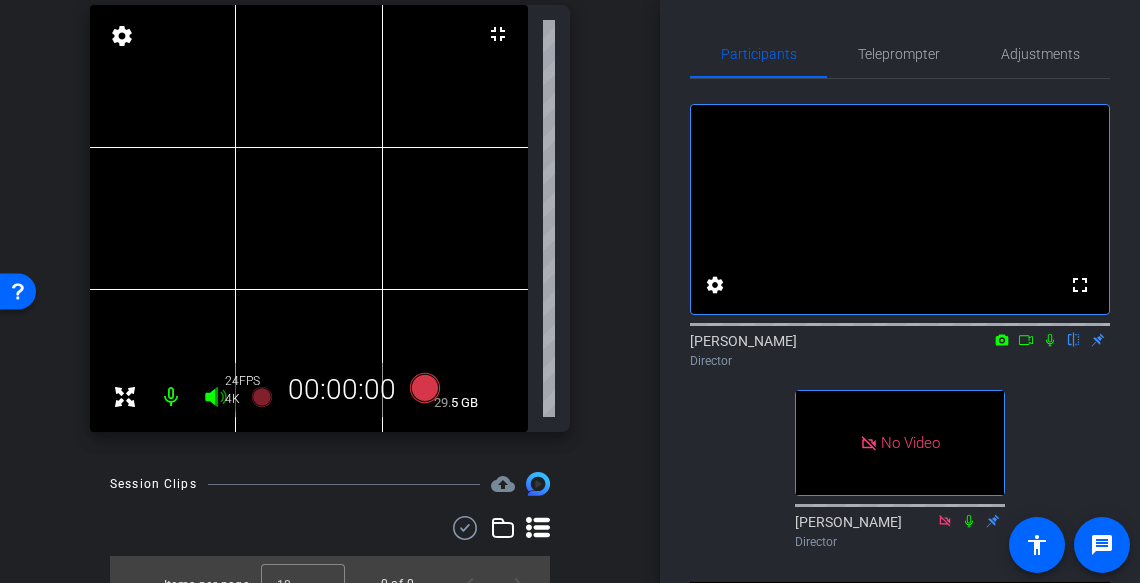 scroll, scrollTop: 45, scrollLeft: 0, axis: vertical 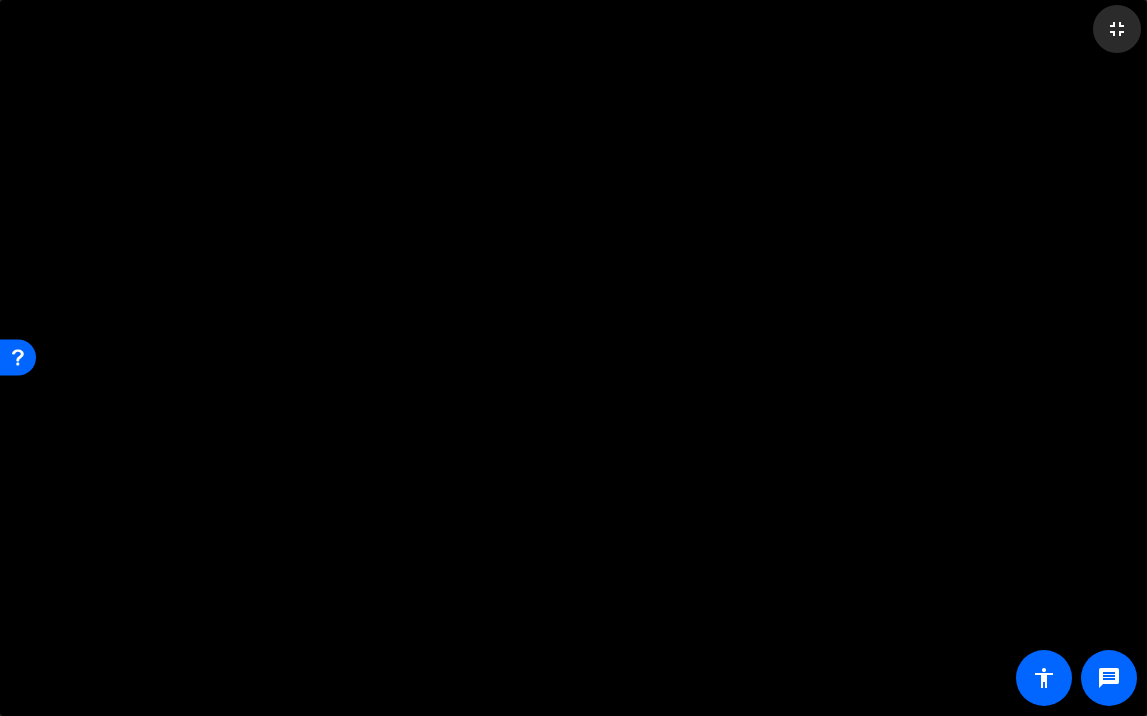 click on "fullscreen_exit" at bounding box center (1117, 29) 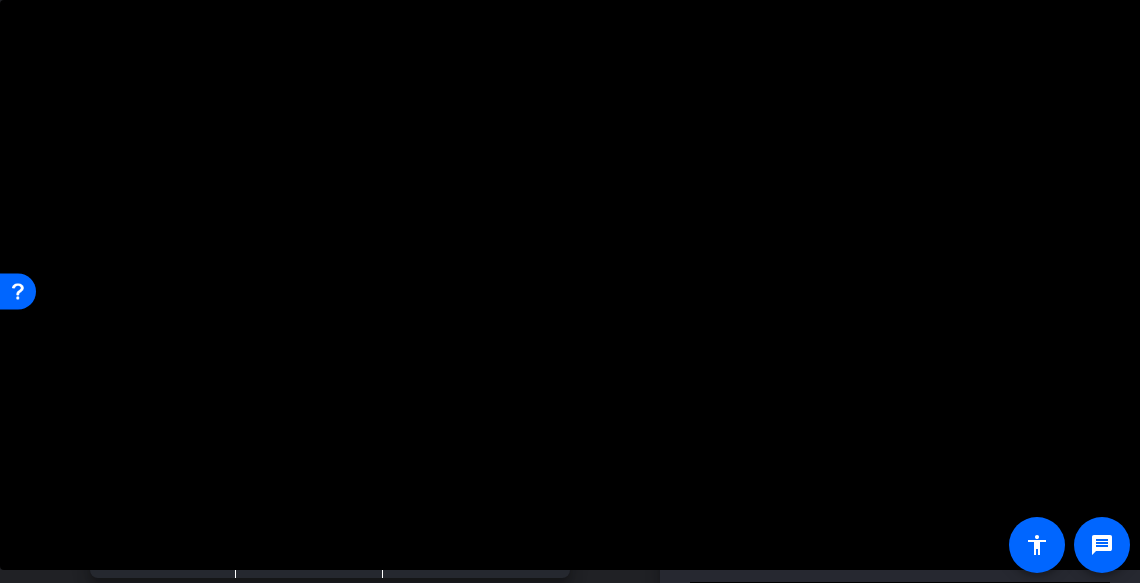 scroll, scrollTop: 0, scrollLeft: 0, axis: both 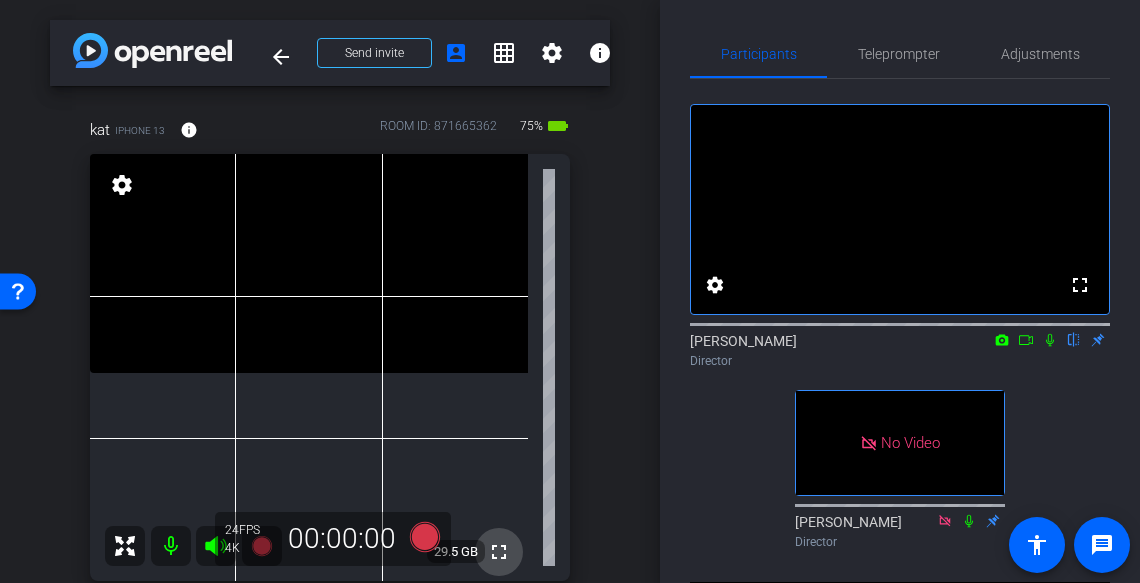 click on "fullscreen" at bounding box center [499, 552] 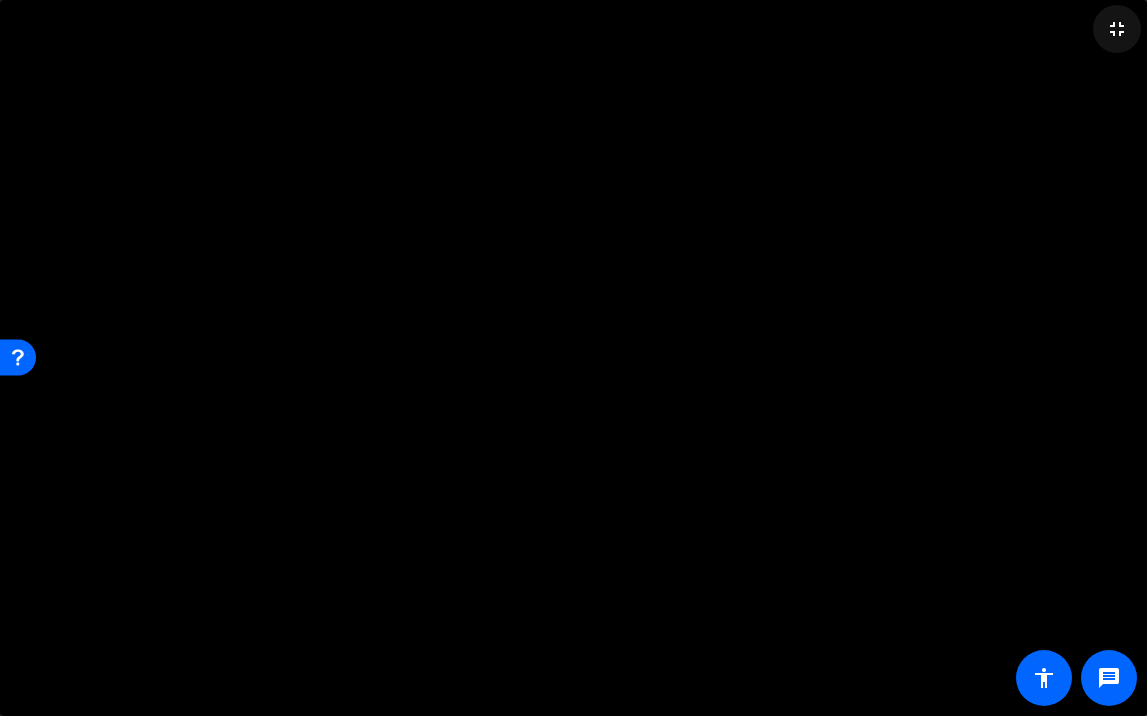 click on "fullscreen_exit" at bounding box center [1117, 29] 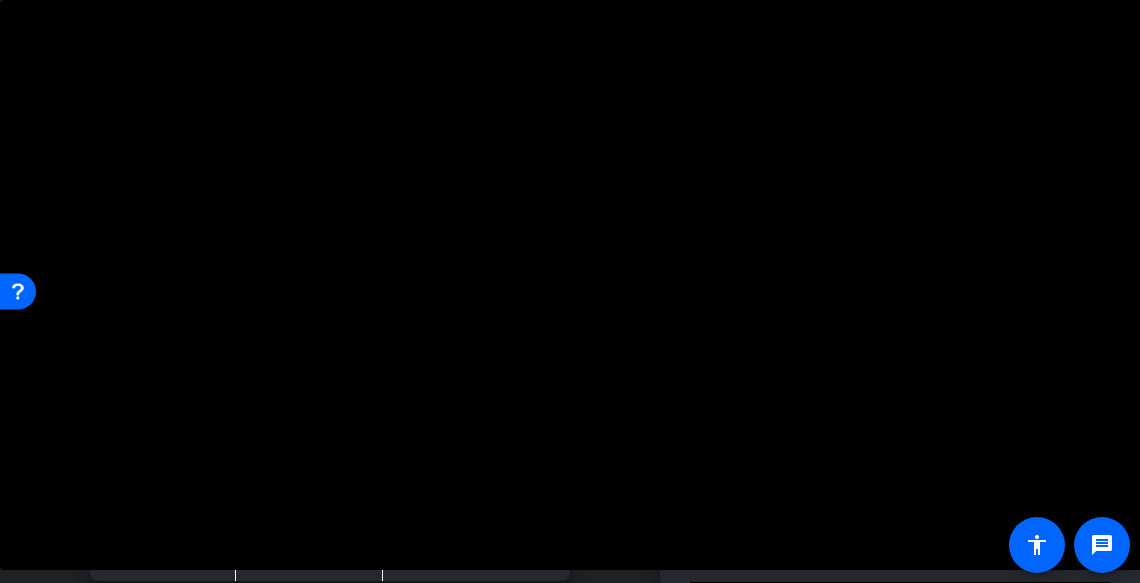 scroll, scrollTop: 19, scrollLeft: 0, axis: vertical 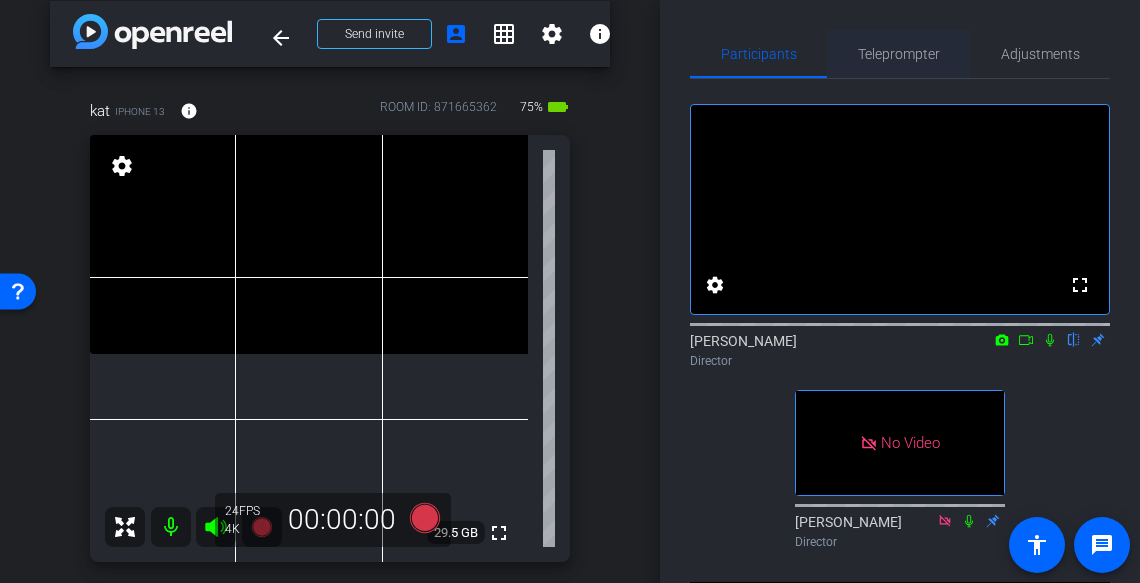 click on "Teleprompter" at bounding box center [899, 54] 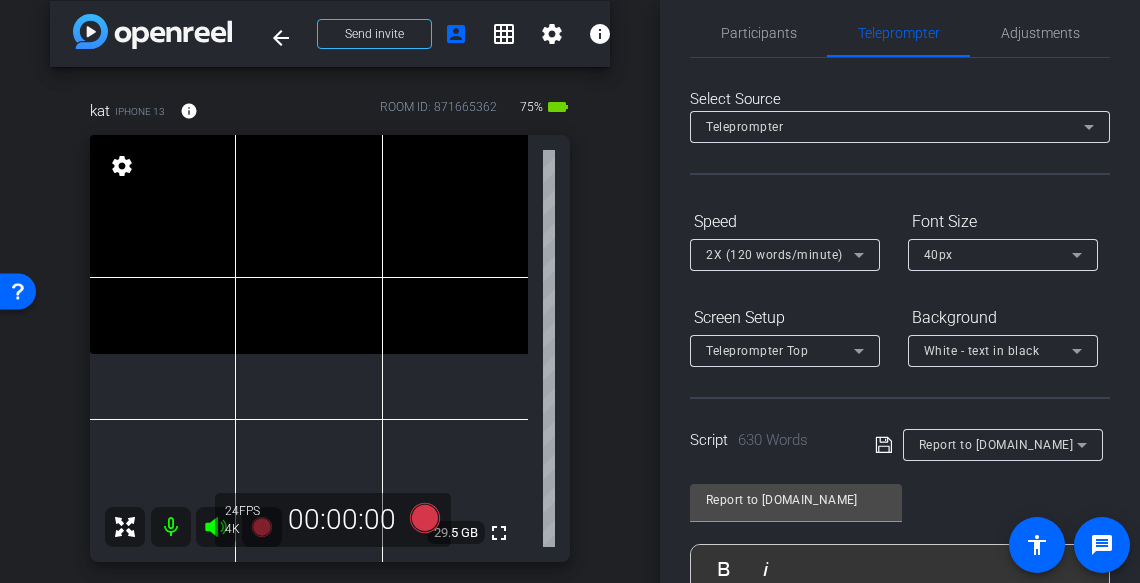 scroll, scrollTop: 0, scrollLeft: 0, axis: both 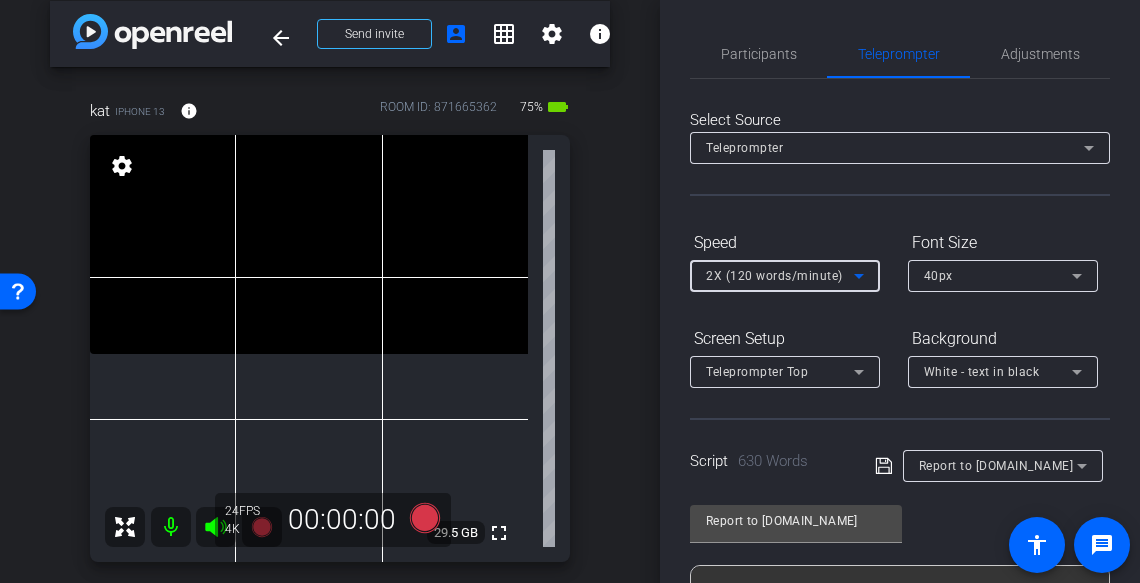 click 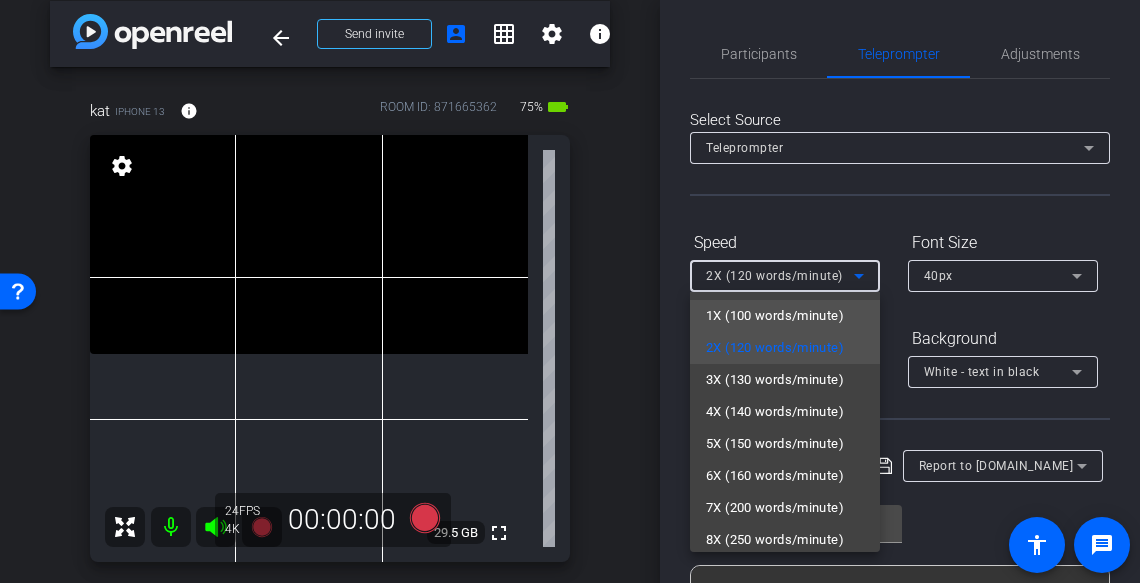 click on "1X (100 words/minute)" at bounding box center [775, 316] 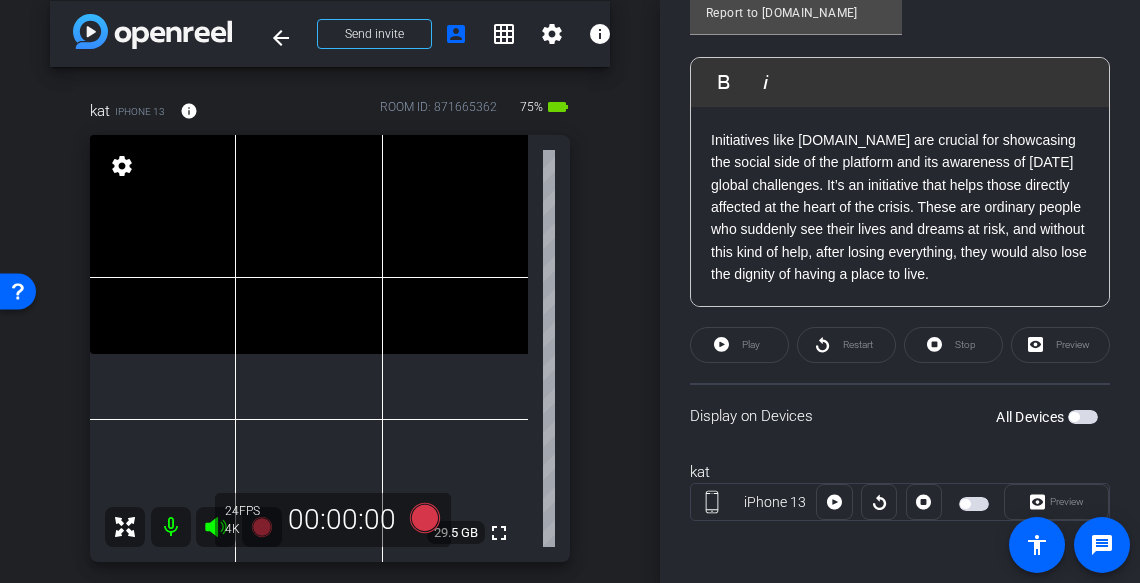 scroll, scrollTop: 510, scrollLeft: 0, axis: vertical 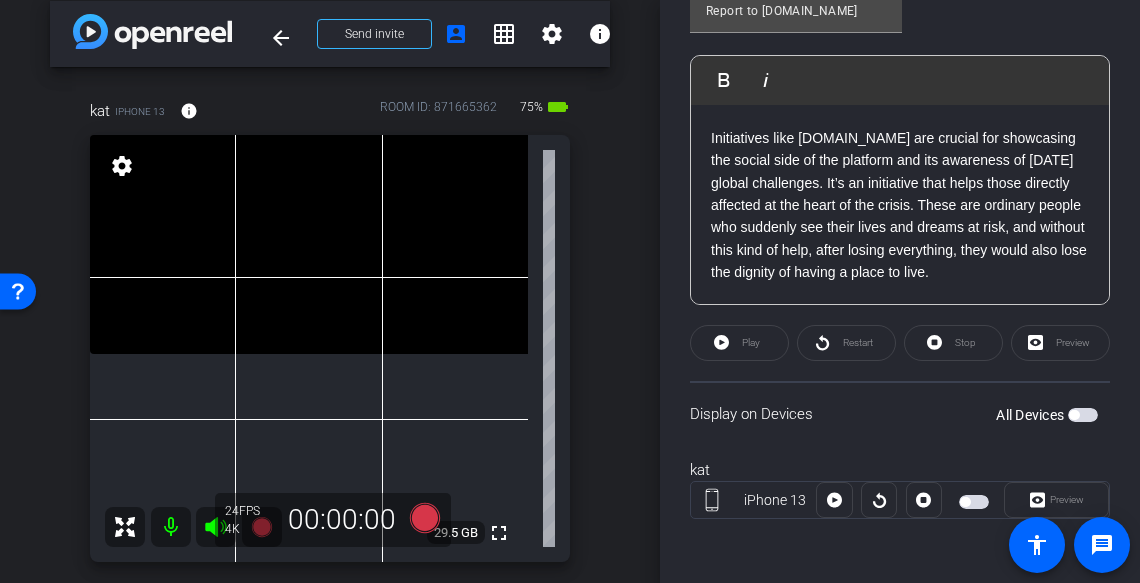 click at bounding box center (1074, 415) 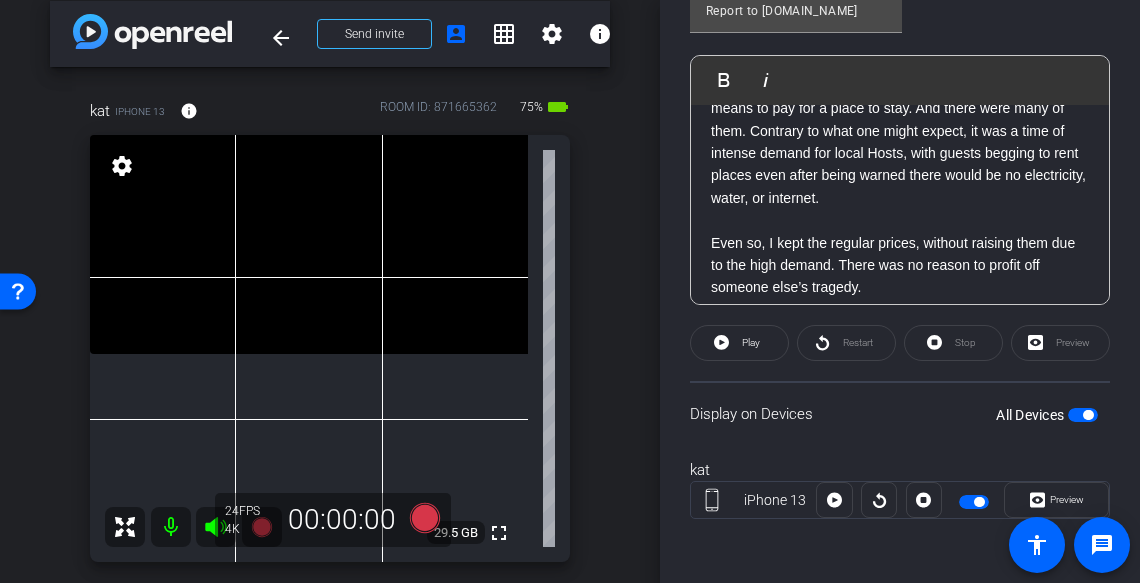 scroll, scrollTop: 1085, scrollLeft: 0, axis: vertical 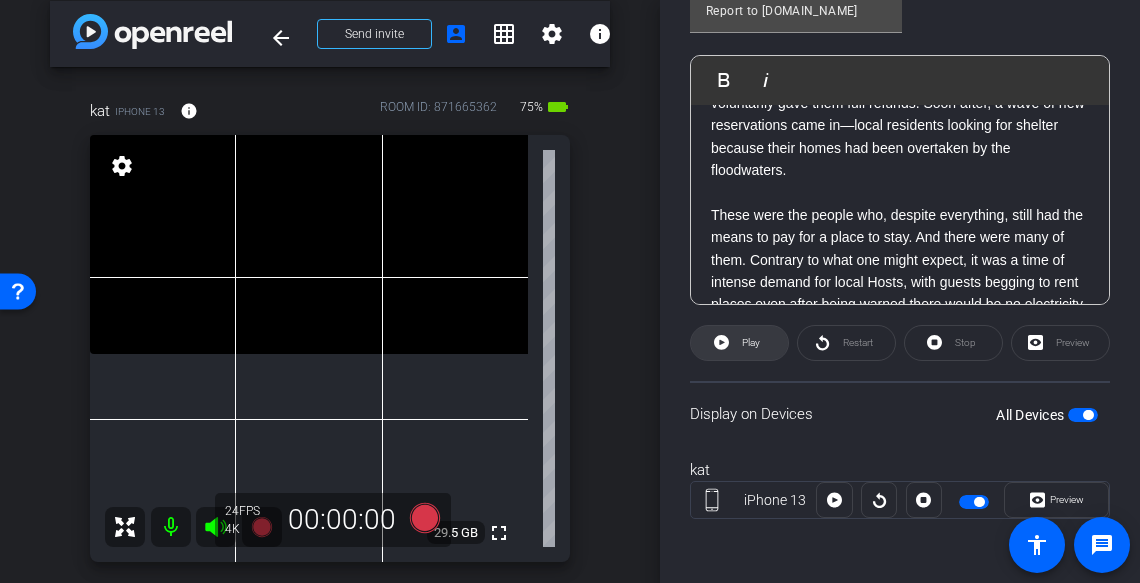 click on "Play" 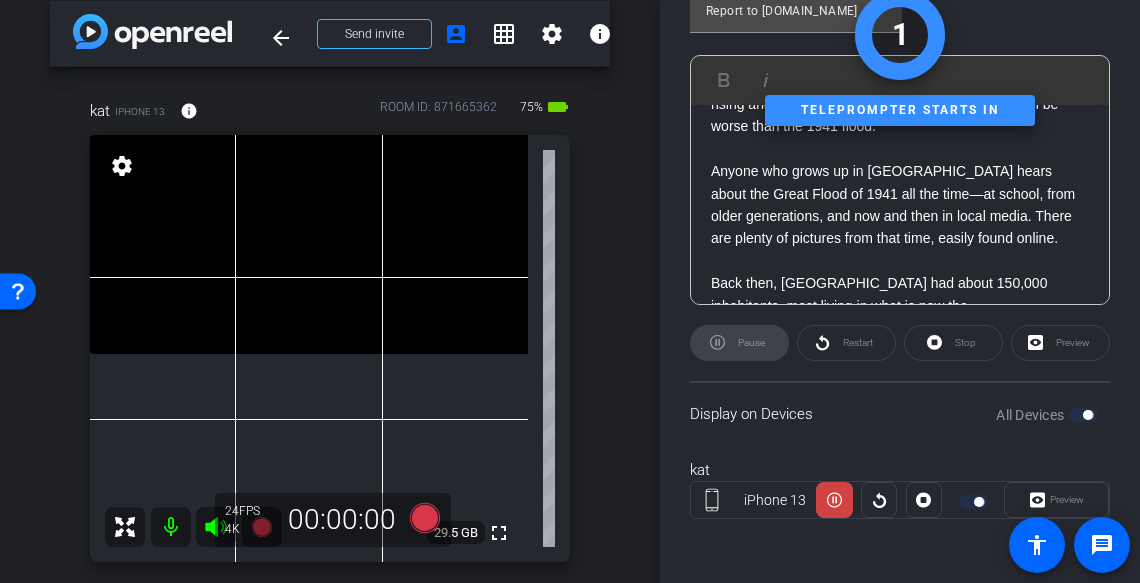scroll, scrollTop: 0, scrollLeft: 0, axis: both 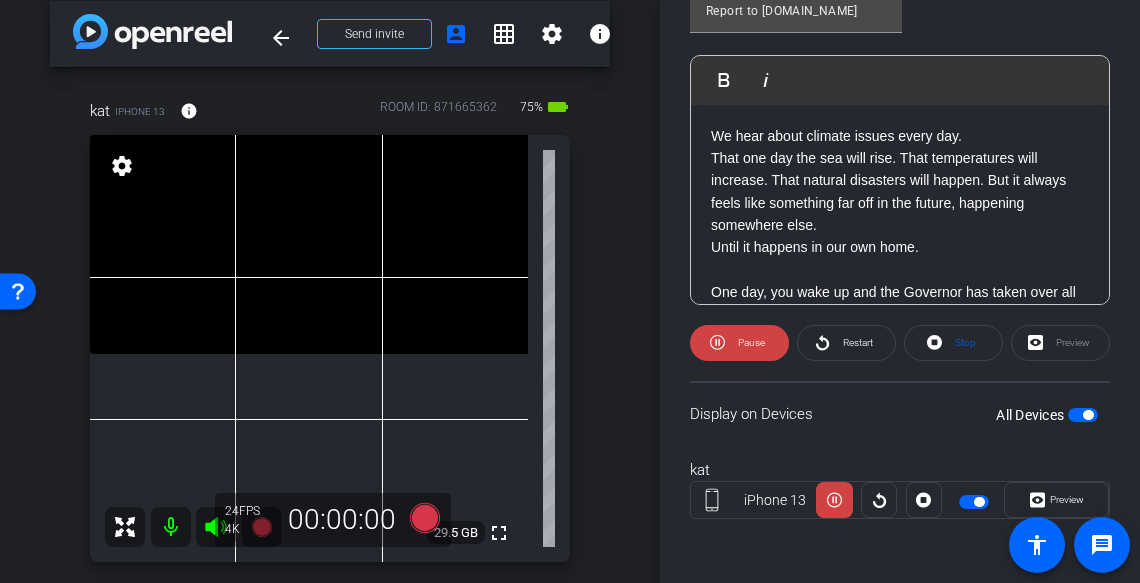 click on "Preview" 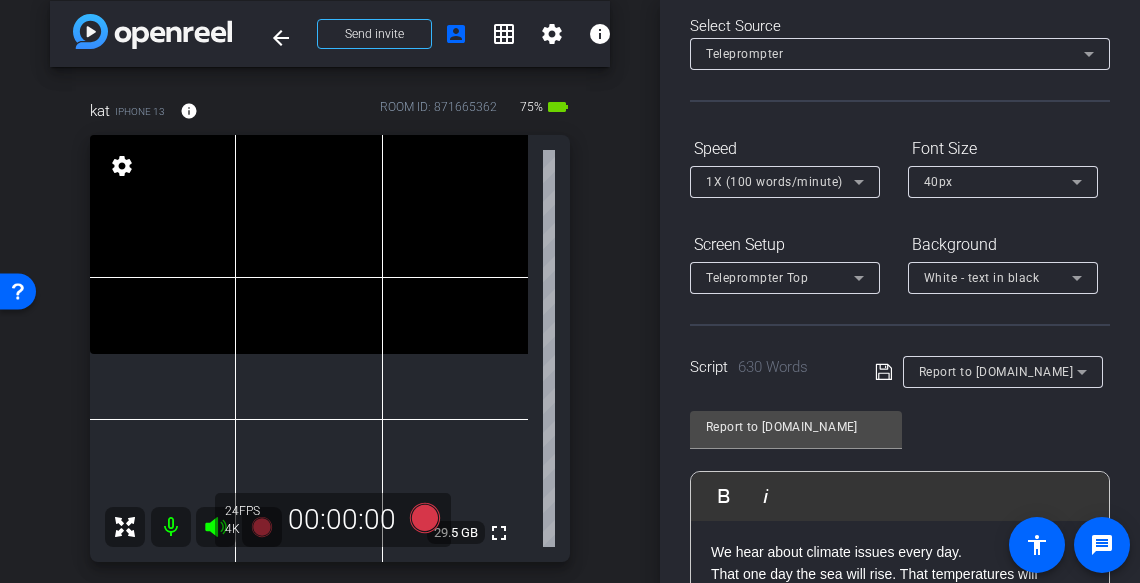 scroll, scrollTop: 0, scrollLeft: 0, axis: both 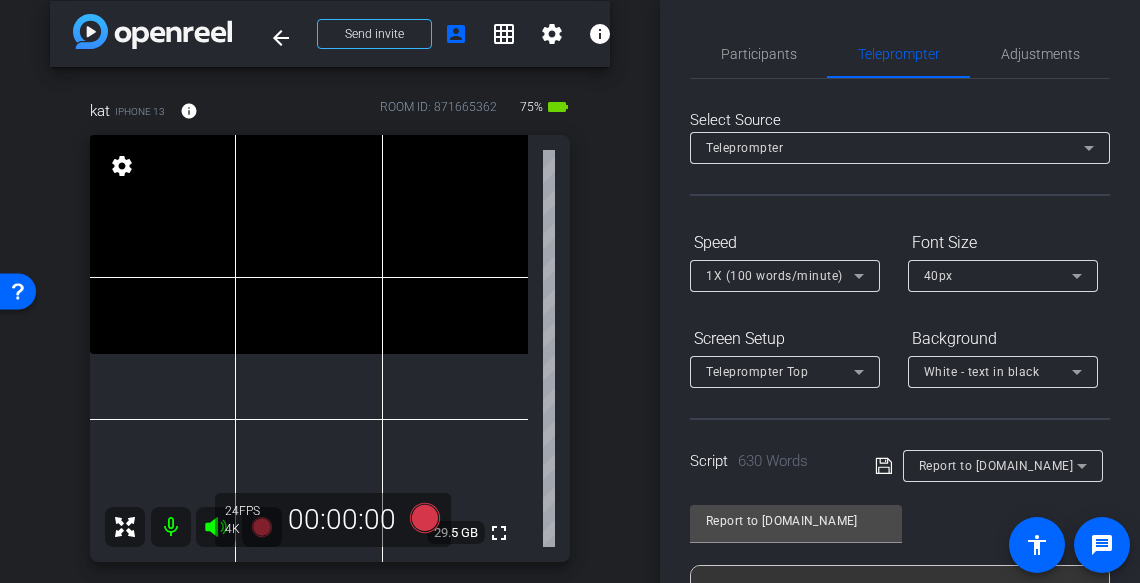 click 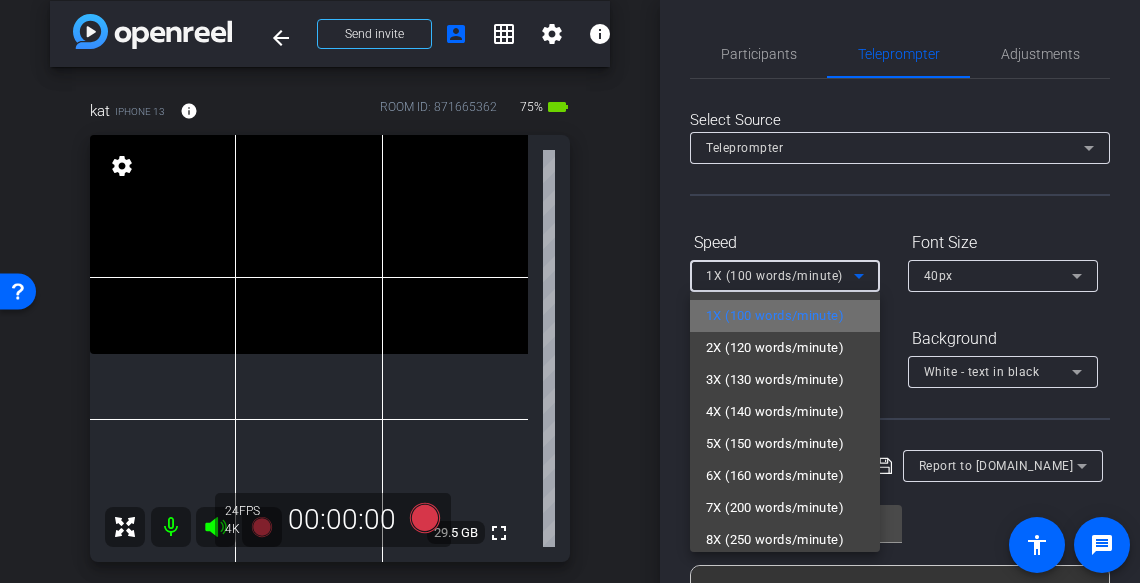 click on "1X (100 words/minute)" at bounding box center [775, 316] 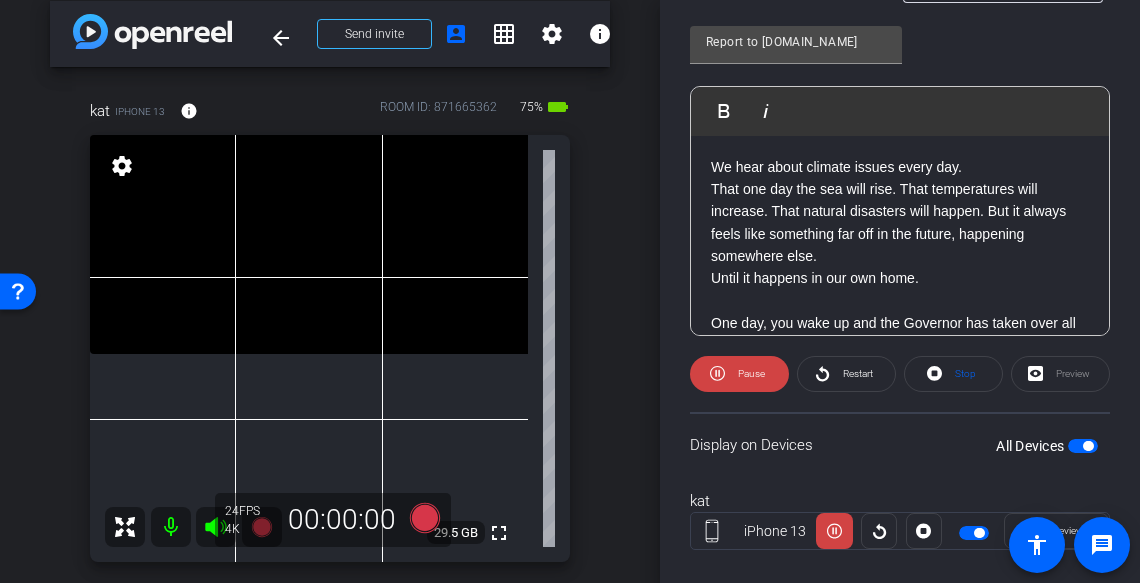 scroll, scrollTop: 483, scrollLeft: 0, axis: vertical 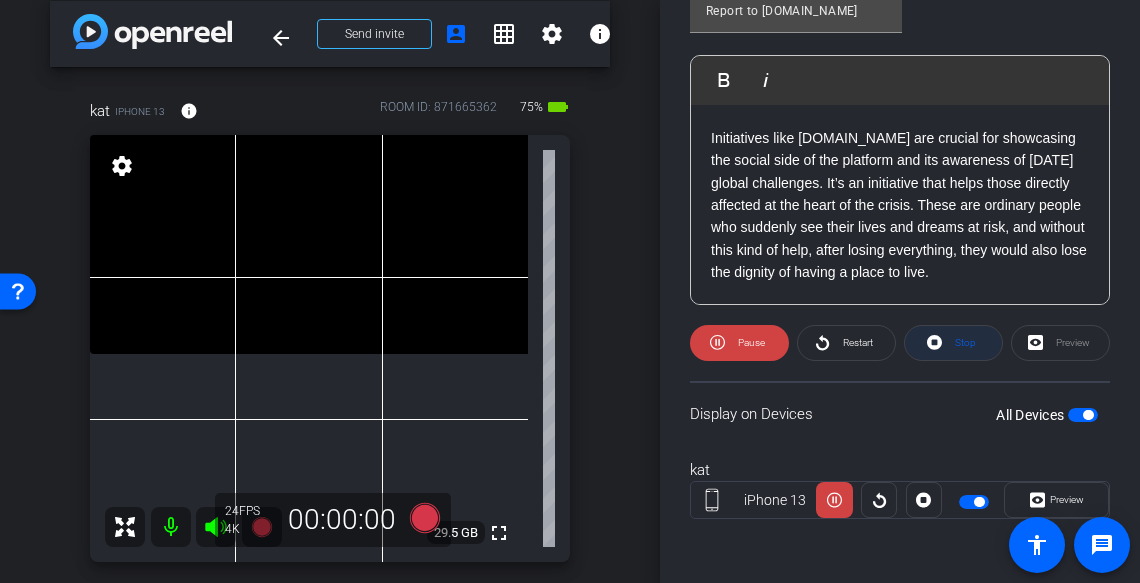 click on "Stop" 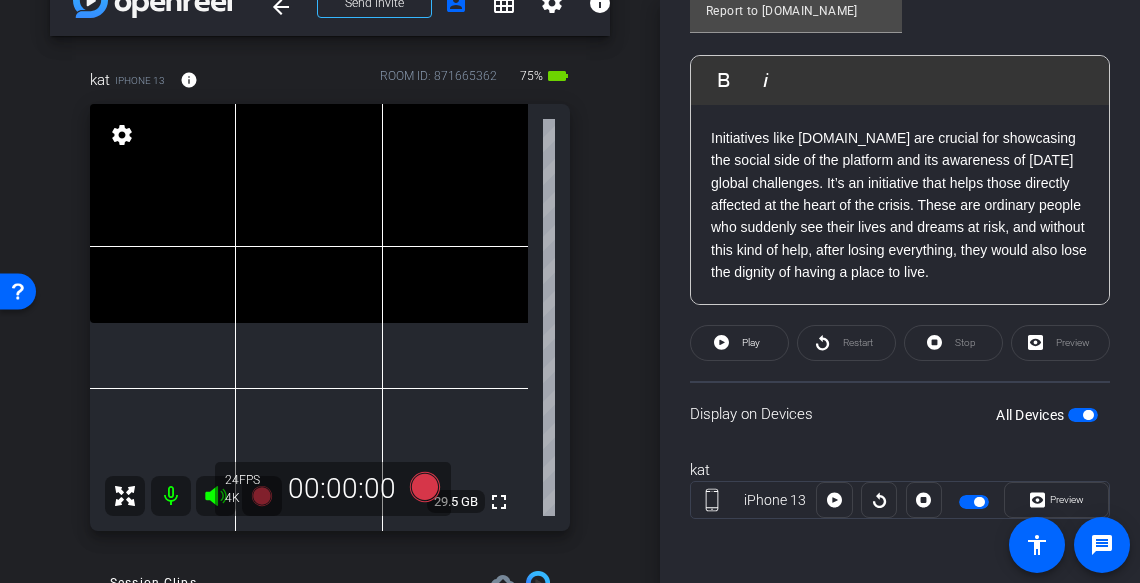 scroll, scrollTop: 63, scrollLeft: 0, axis: vertical 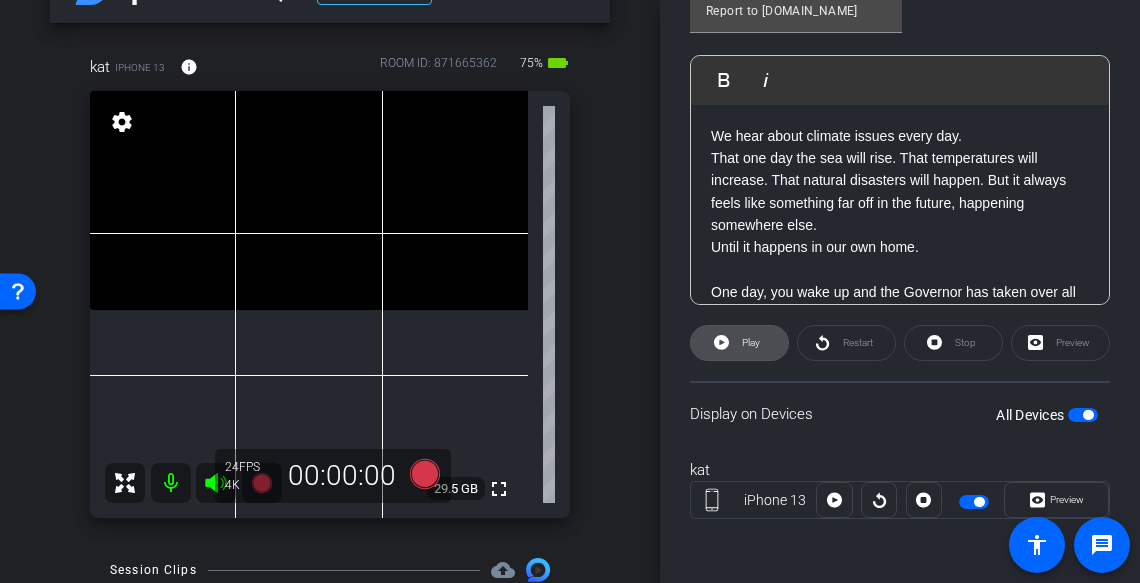 click on "Play" 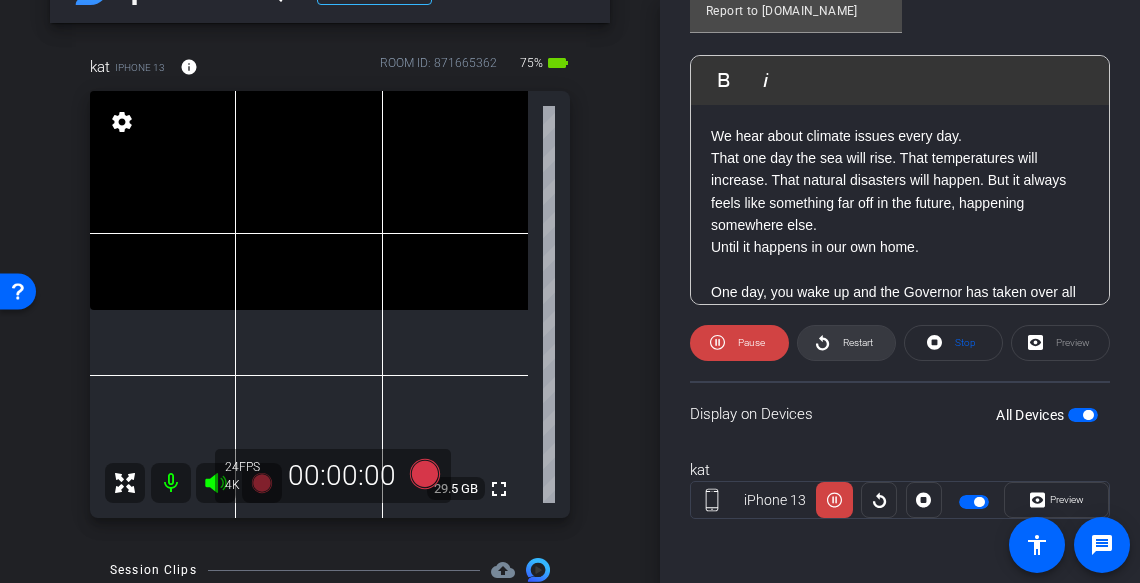 click on "Restart" 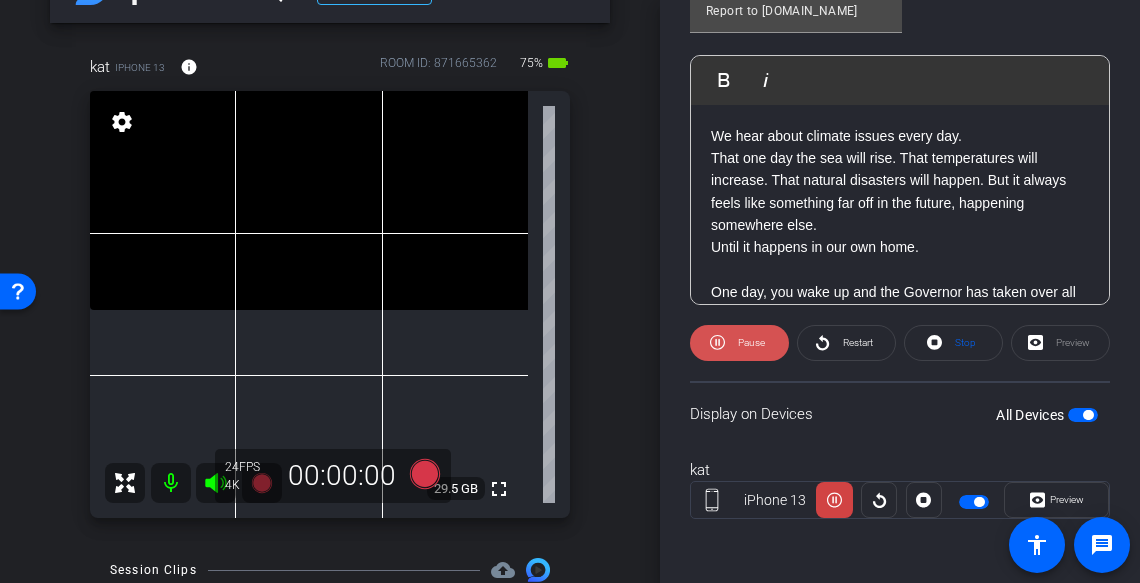 click on "Pause" 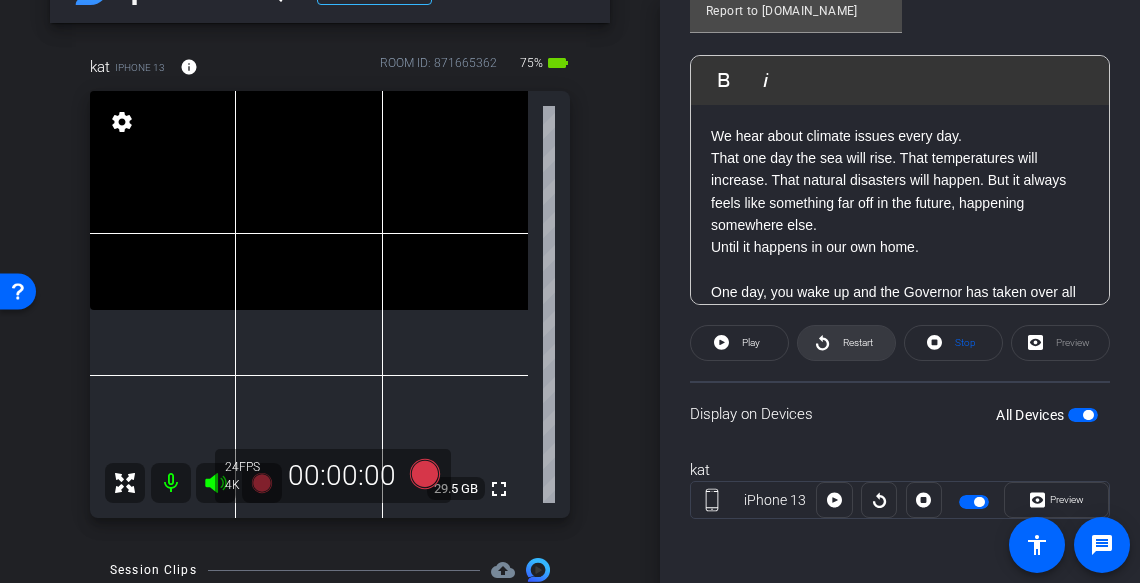 click on "Restart" 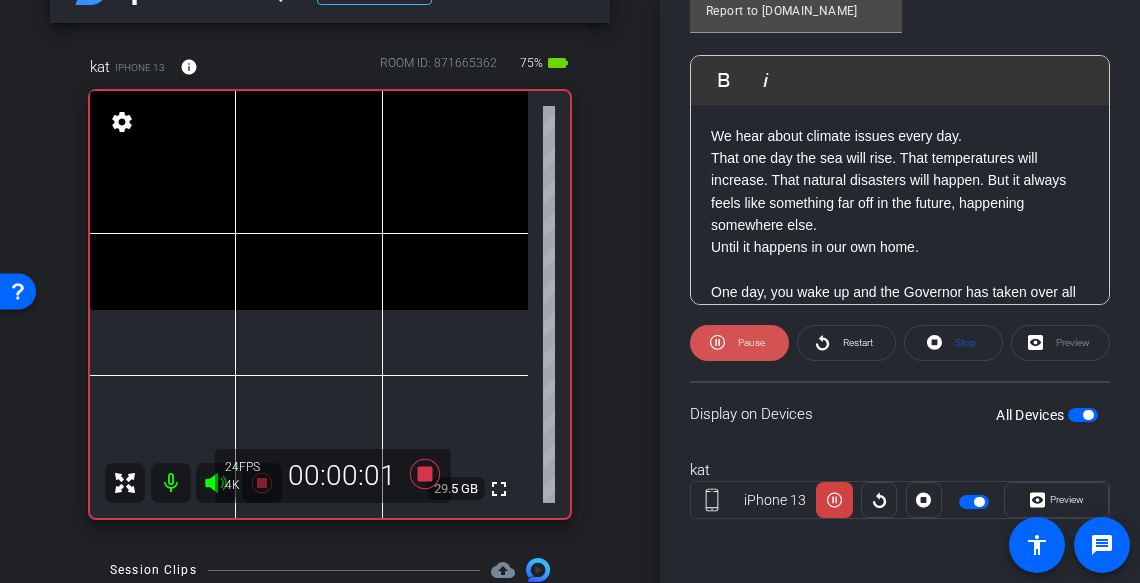 click on "Pause" 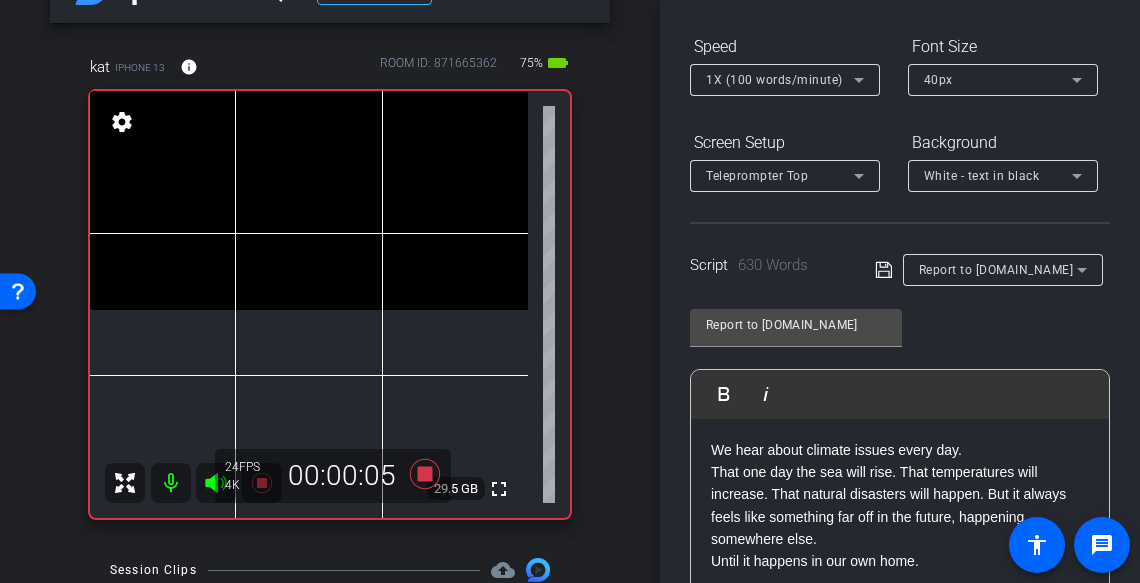 scroll, scrollTop: 173, scrollLeft: 0, axis: vertical 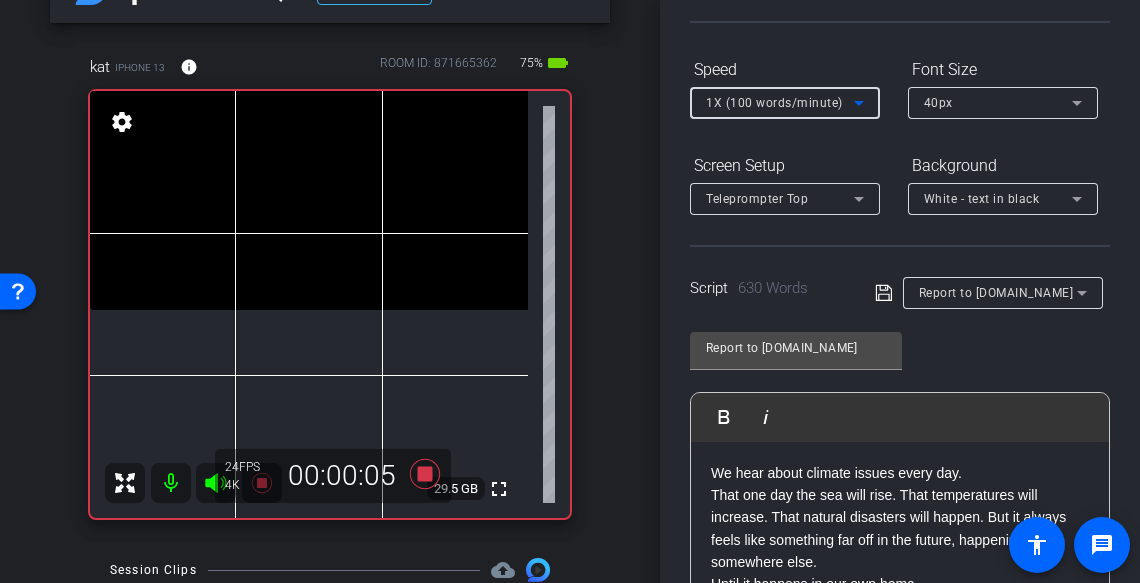 click on "1X (100 words/minute)" at bounding box center [774, 103] 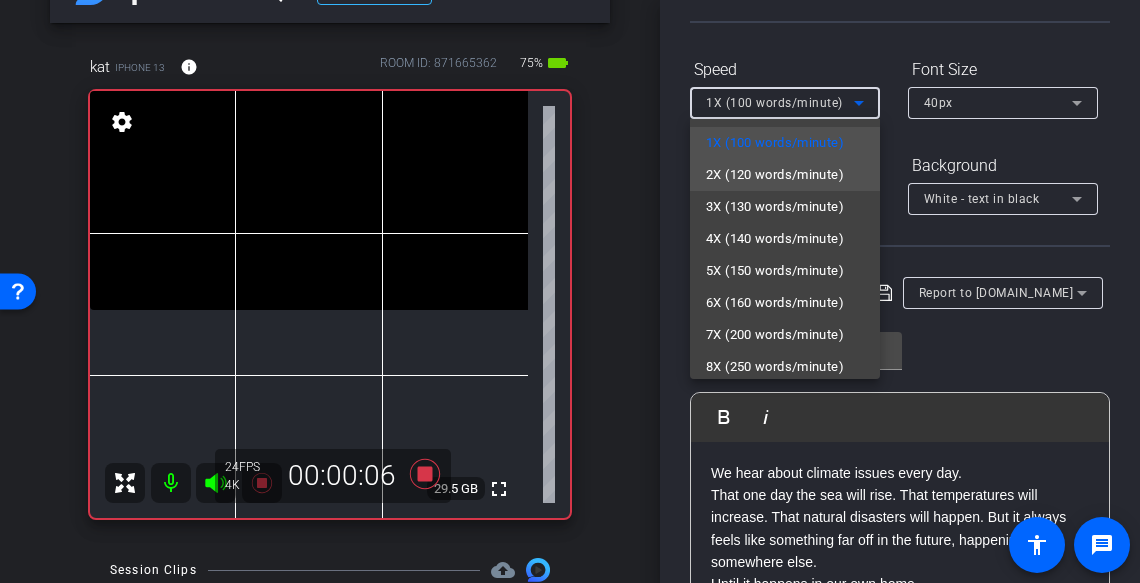 click on "2X (120 words/minute)" at bounding box center [775, 175] 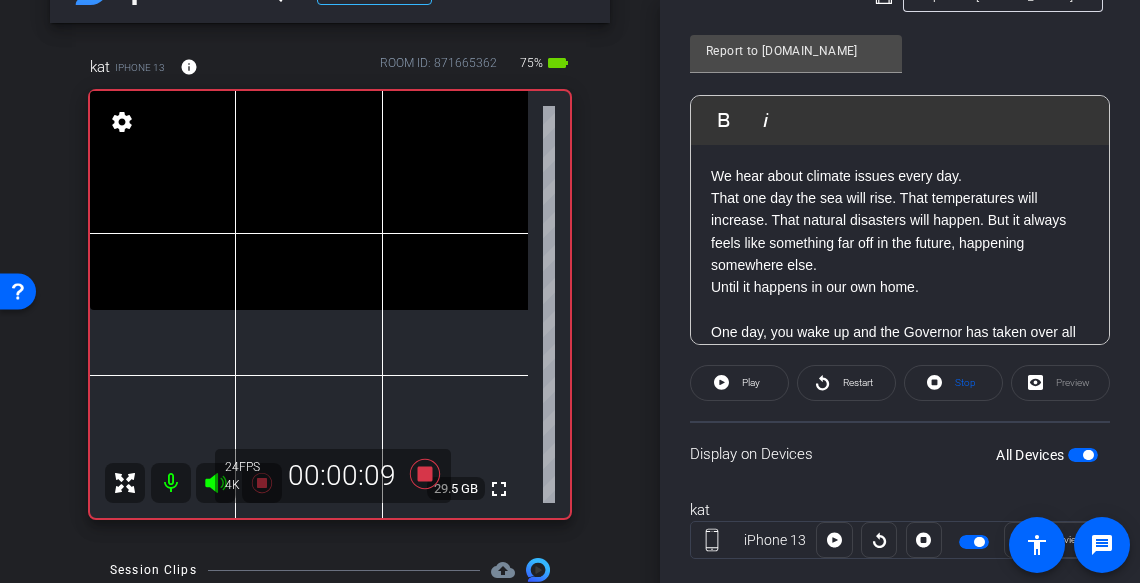 scroll, scrollTop: 479, scrollLeft: 0, axis: vertical 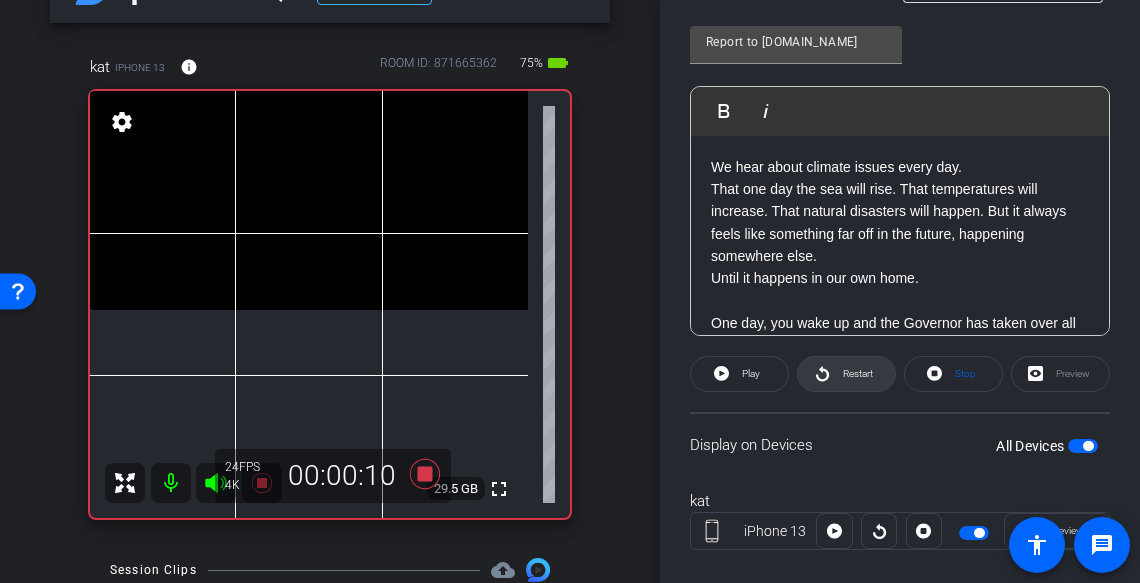 click 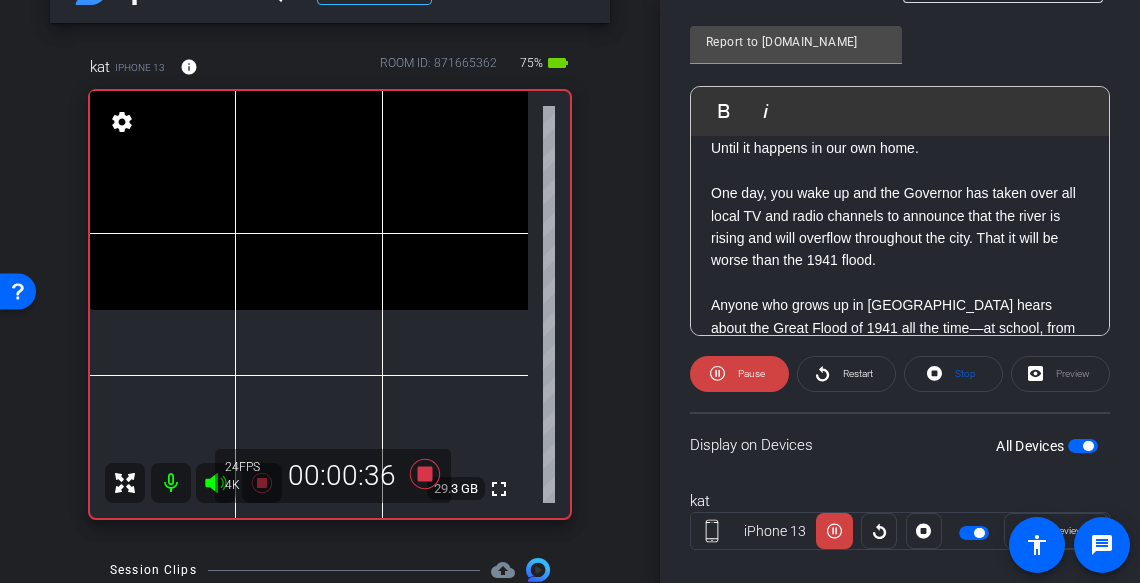 scroll, scrollTop: 133, scrollLeft: 0, axis: vertical 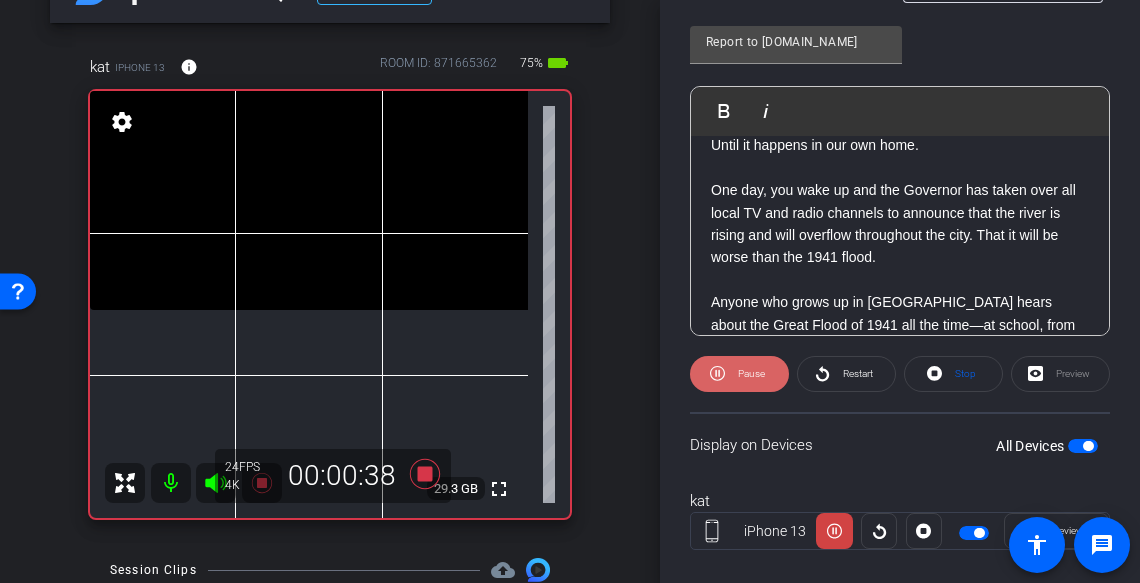 click on "Pause" 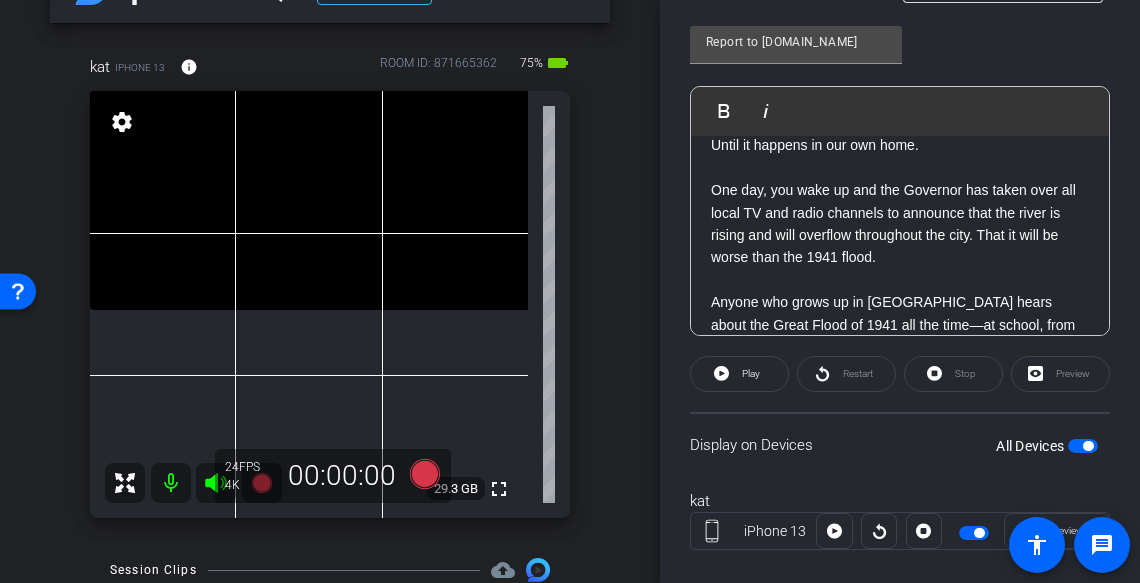 click on "Restart" 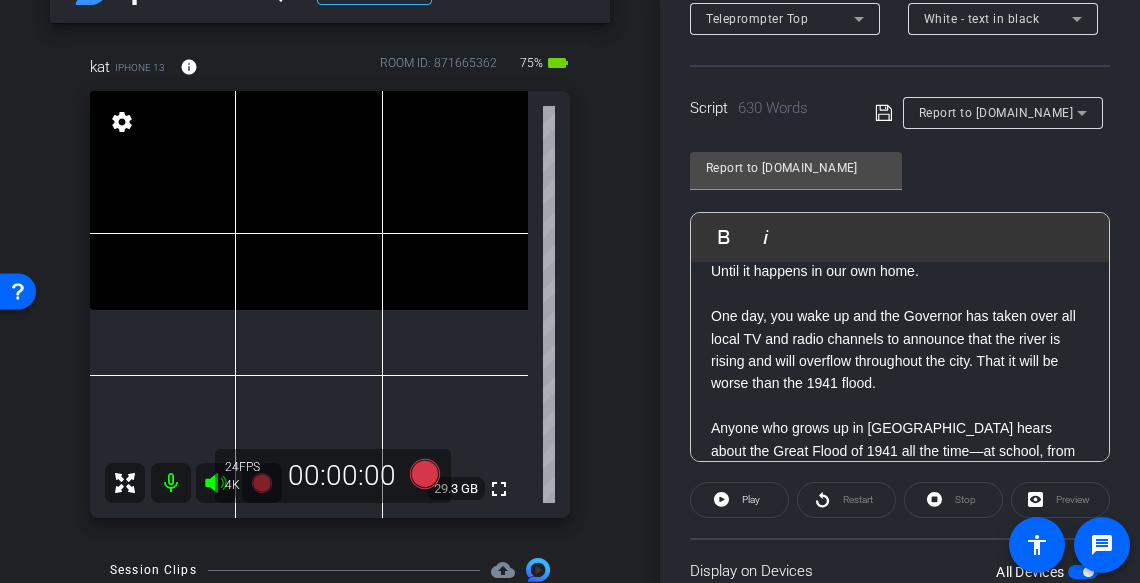 scroll, scrollTop: 283, scrollLeft: 0, axis: vertical 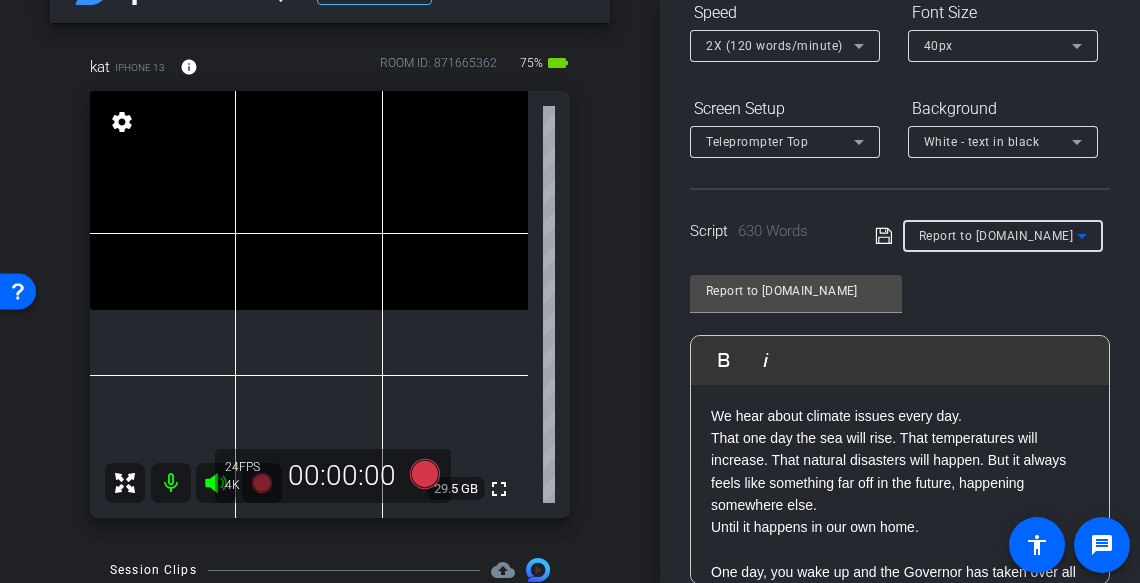 click on "Report to airbnb.org" at bounding box center [996, 236] 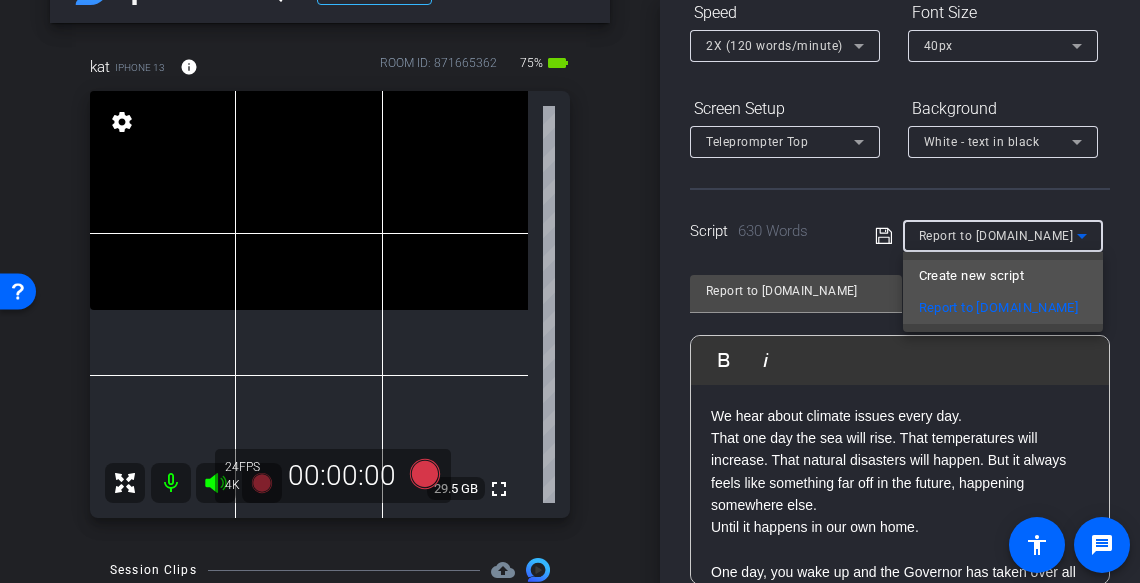 click on "Create new script" at bounding box center (971, 276) 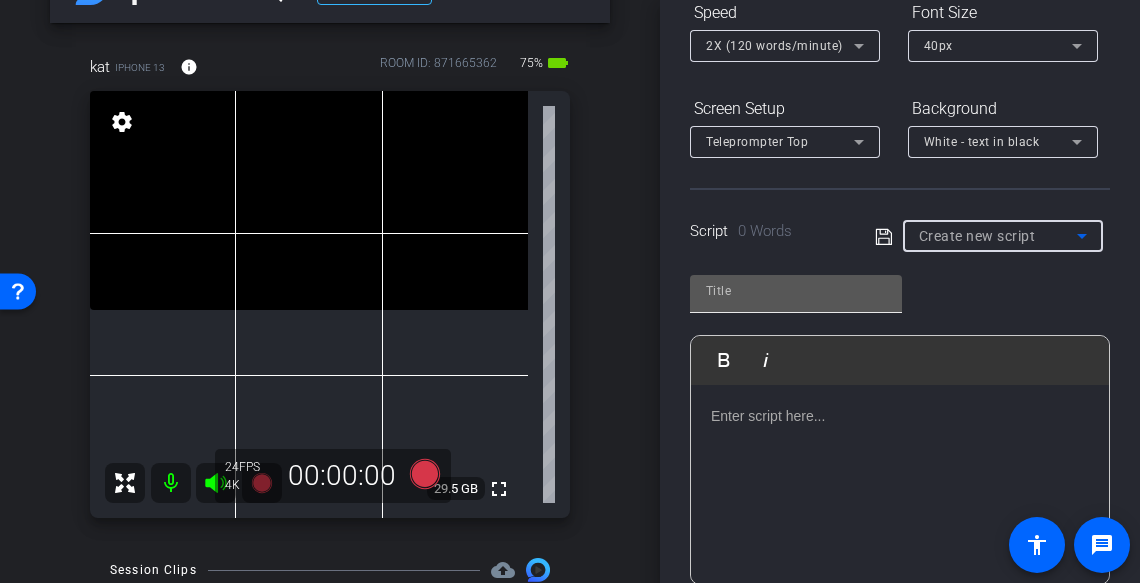 click at bounding box center [796, 291] 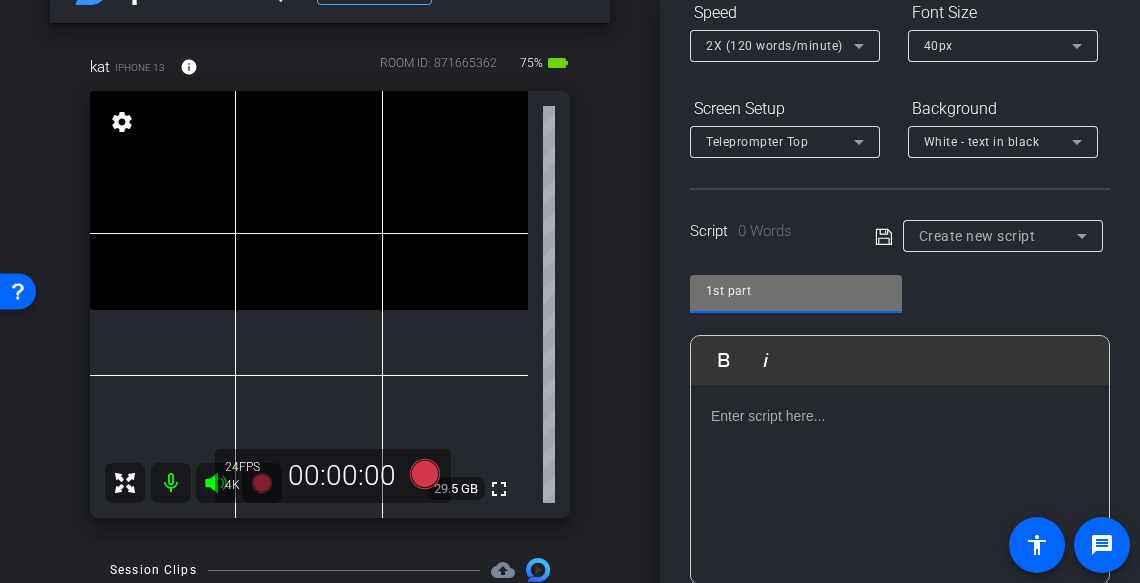 type on "1st part" 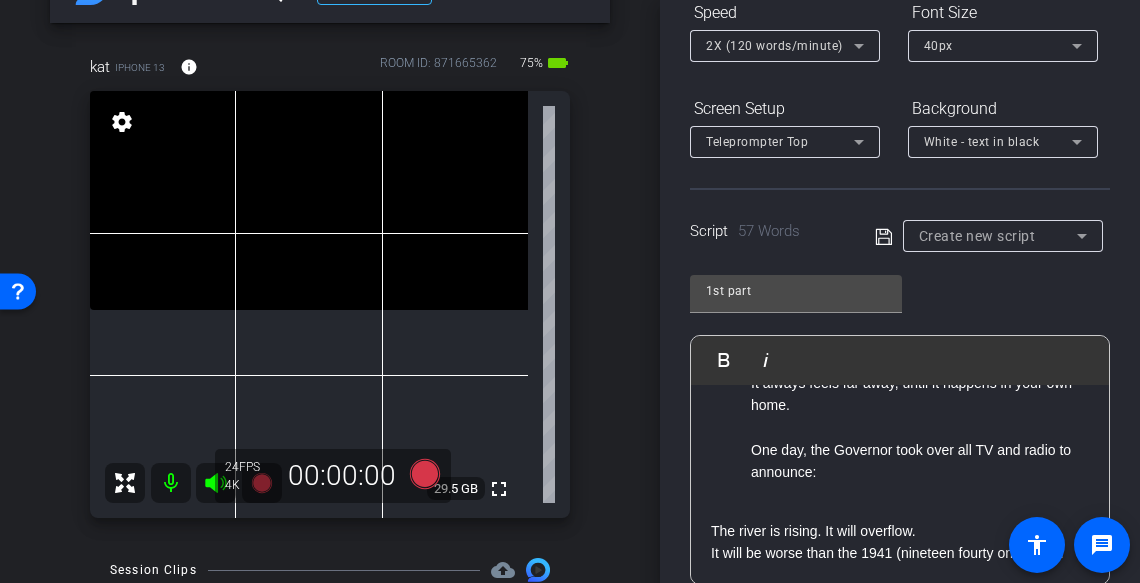 scroll, scrollTop: 0, scrollLeft: 0, axis: both 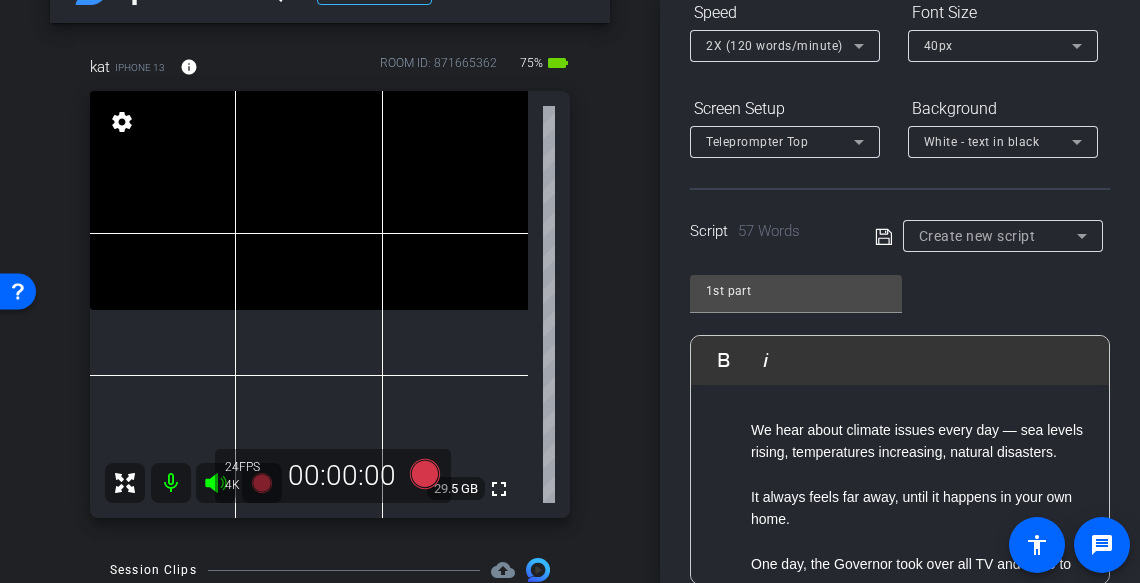 click on "We hear about climate issues every day — sea levels rising, temperatures increasing, natural disasters." at bounding box center [920, 452] 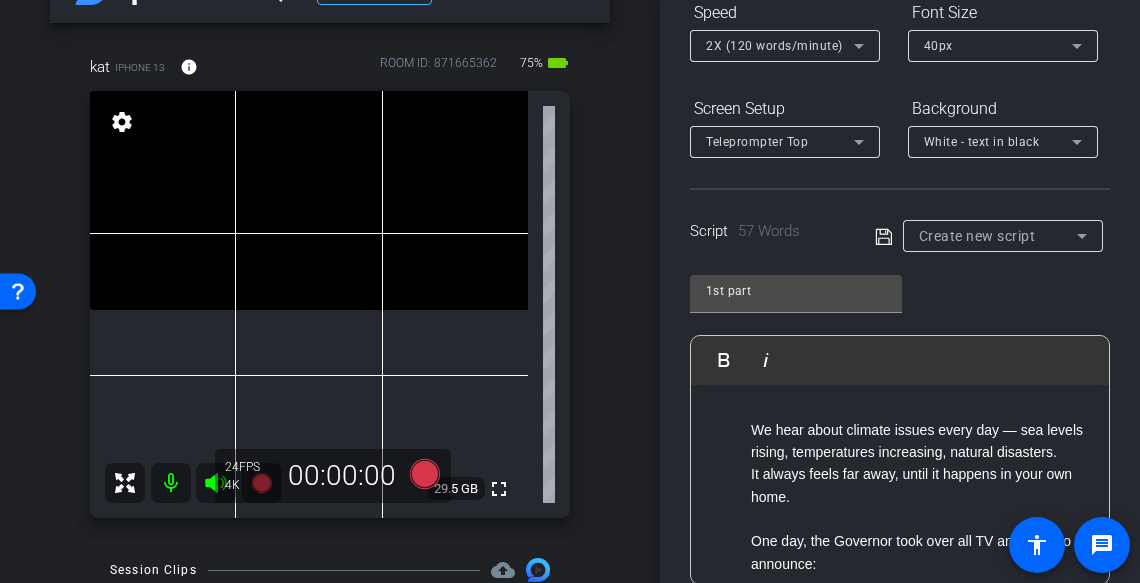 click on "We hear about climate issues every day — sea levels rising, temperatures increasing, natural disasters. It always feels far away, until it happens in your own home. One day, the Governor took over all TV and radio to announce:" at bounding box center (900, 508) 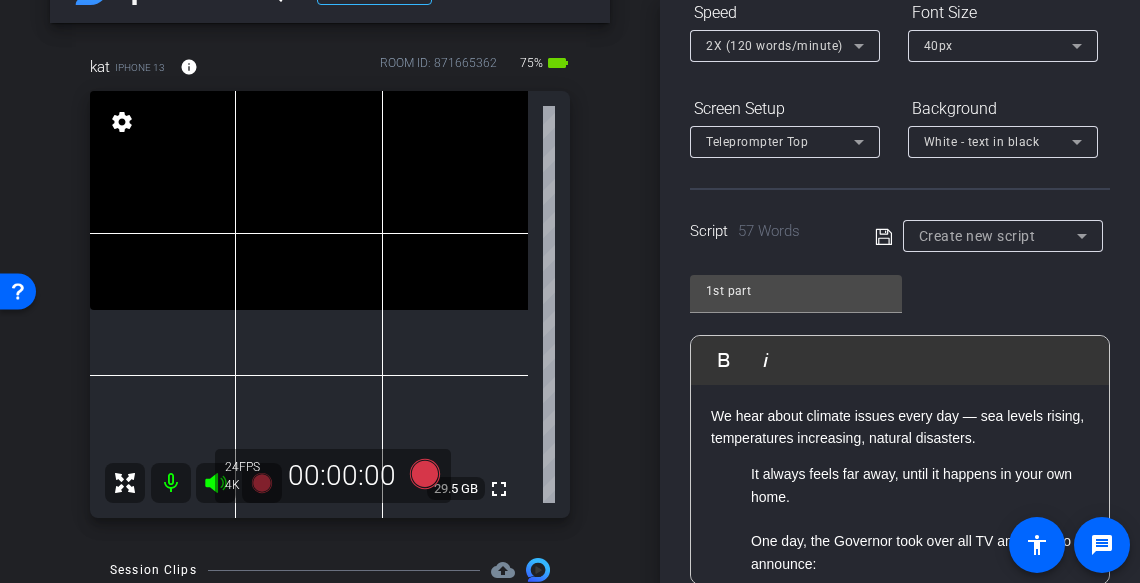 click on "It always feels far away, until it happens in your own home. One day, the Governor took over all TV and radio to announce:" at bounding box center (900, 530) 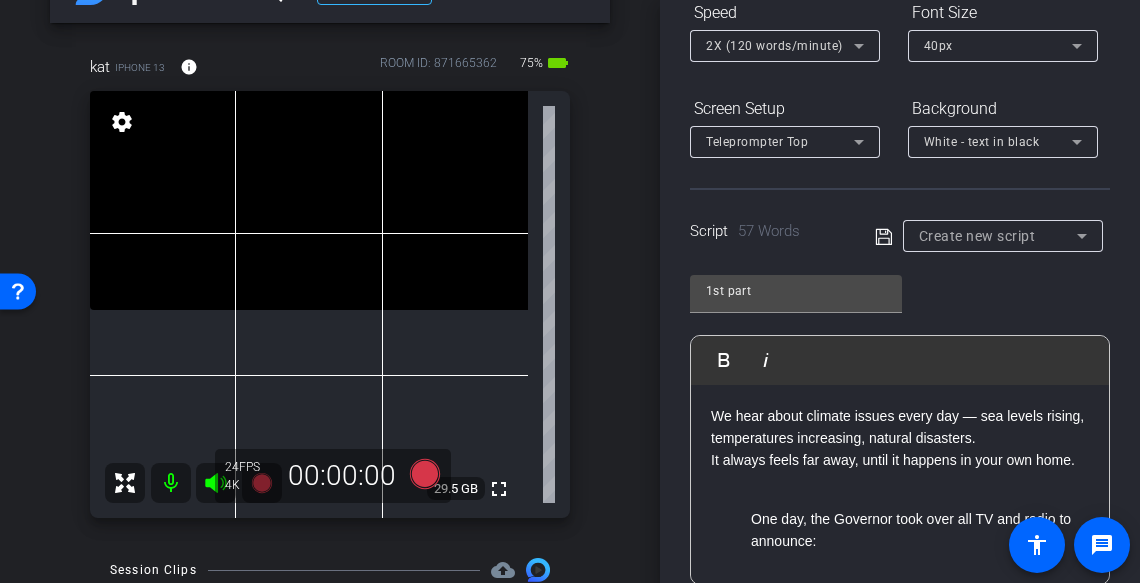 click on "One day, the Governor took over all TV and radio to announce:" at bounding box center (900, 541) 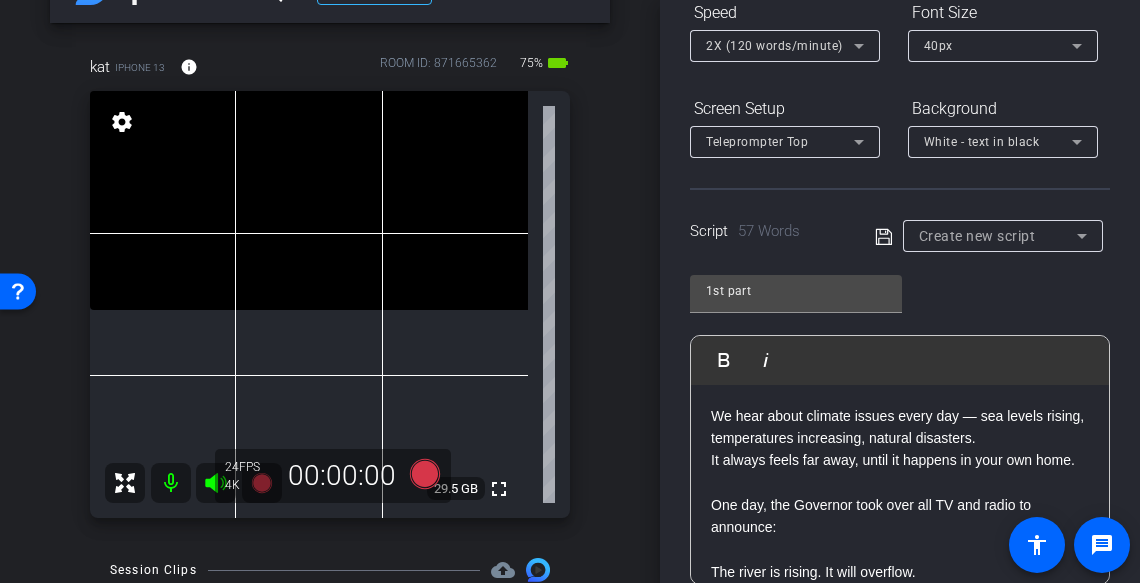 scroll, scrollTop: 41, scrollLeft: 0, axis: vertical 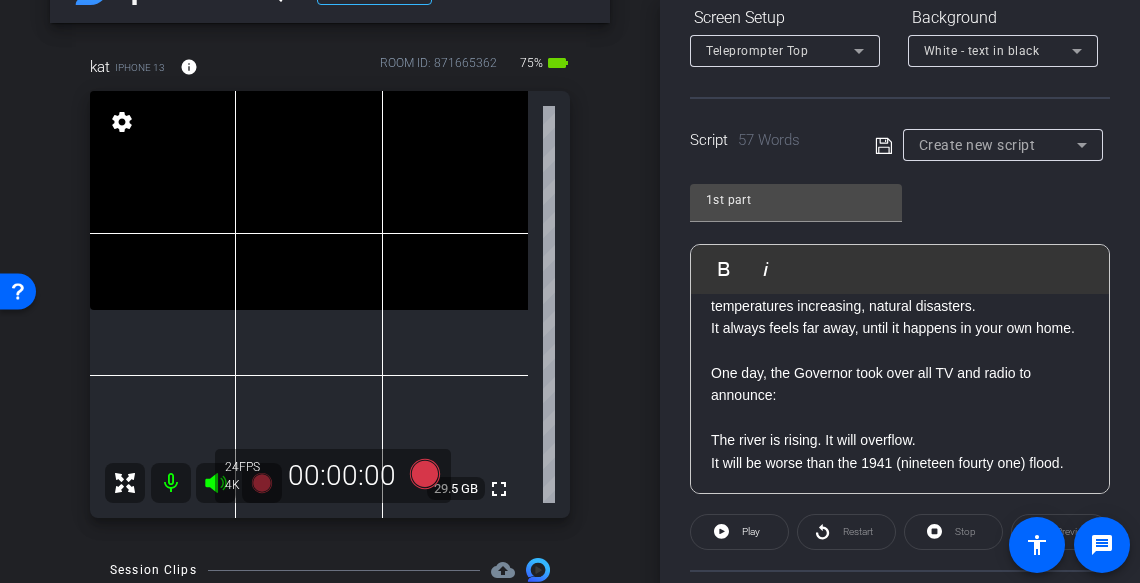 click on "We hear about climate issues every day — sea levels rising, temperatures increasing, natural disasters. It always feels far away, until it happens in your own home. One day, the Governor took over all TV and radio to announce: The river is rising. It will overflow. It will be worse than the 1941 (nineteen fourty one) flood." 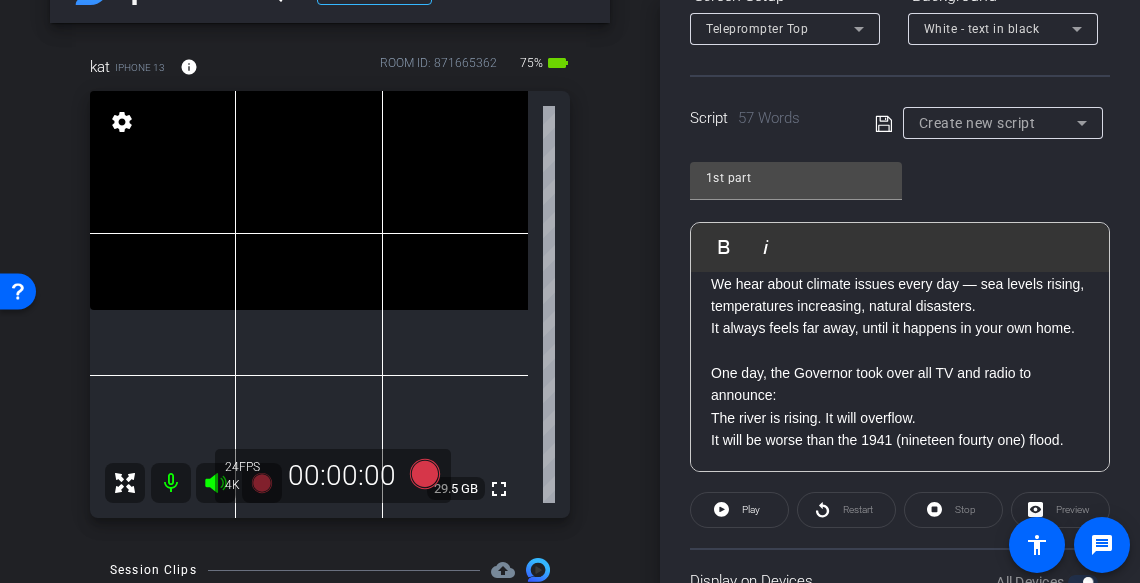 click on "We hear about climate issues every day — sea levels rising, temperatures increasing, natural disasters. It always feels far away, until it happens in your own home. One day, the Governor took over all TV and radio to announce: The river is rising. It will overflow. It will be worse than the 1941 (nineteen fourty one) flood." 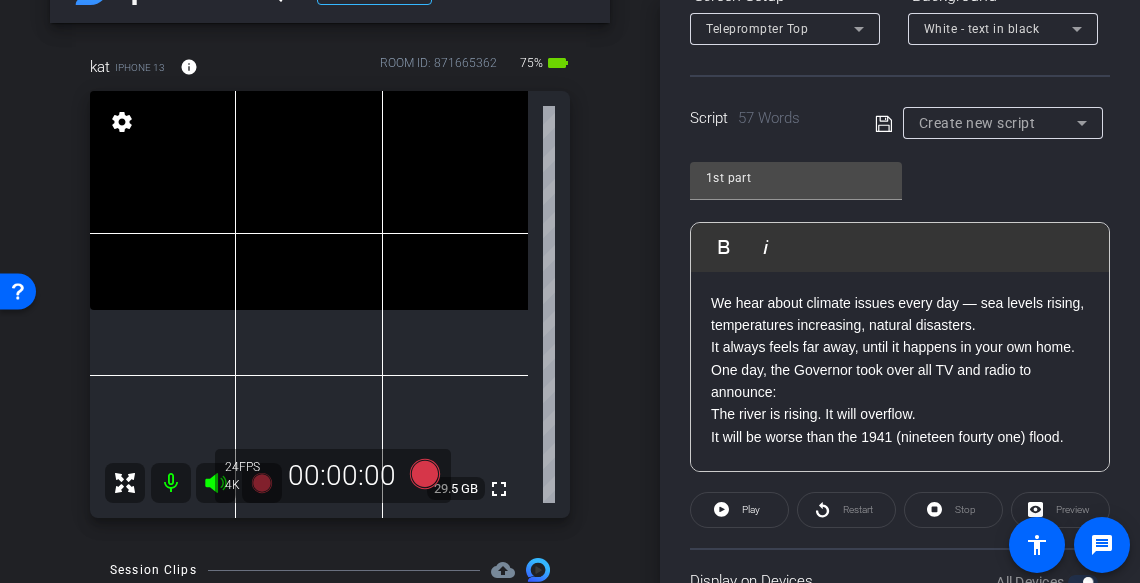 scroll, scrollTop: 0, scrollLeft: 0, axis: both 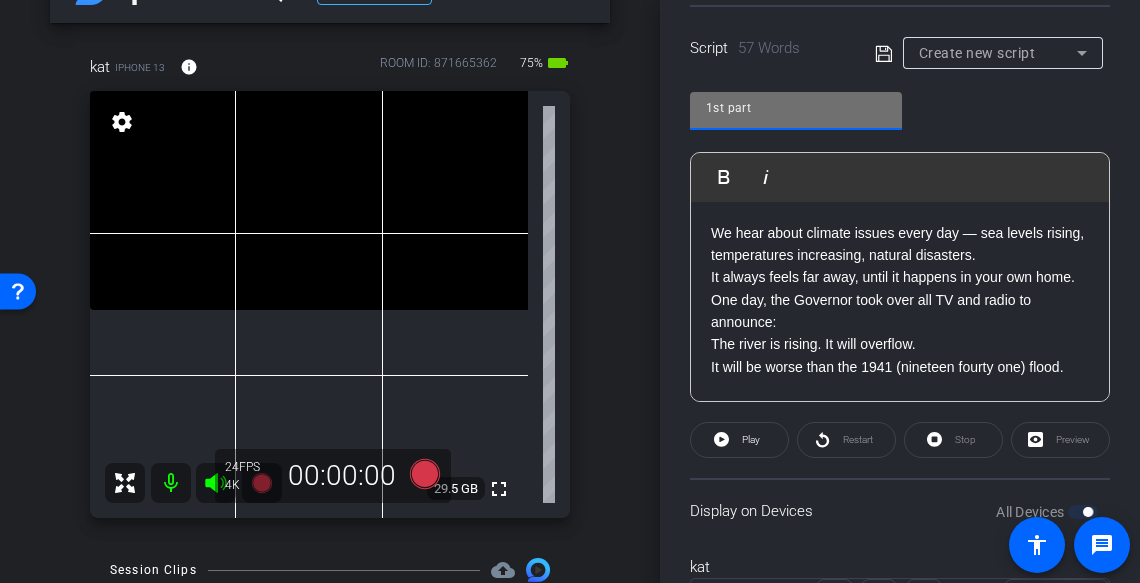 click on "1st part" at bounding box center (796, 108) 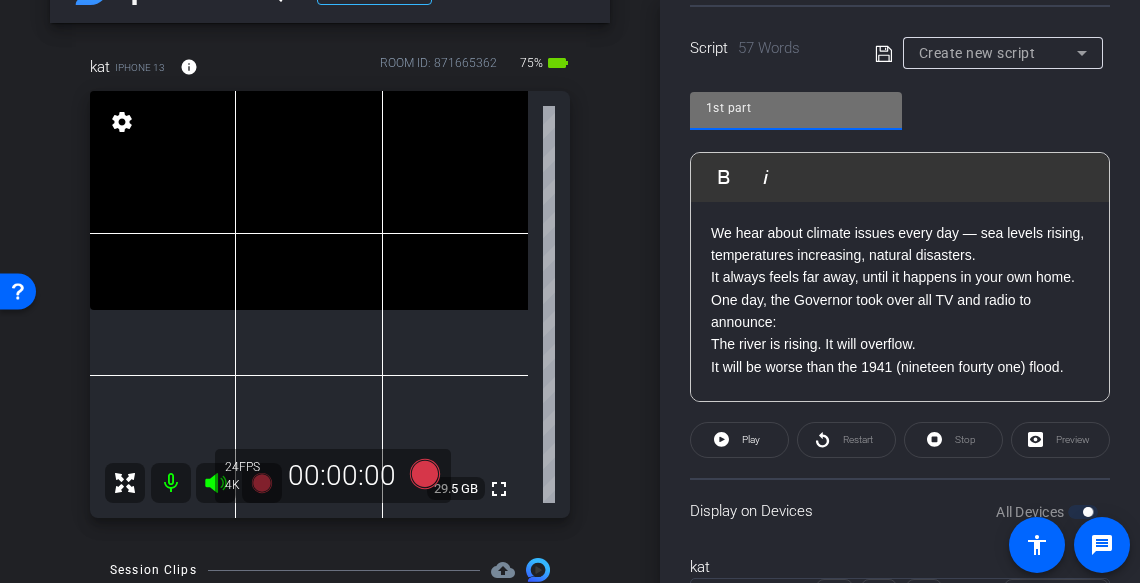 click on "Create new script" at bounding box center (977, 53) 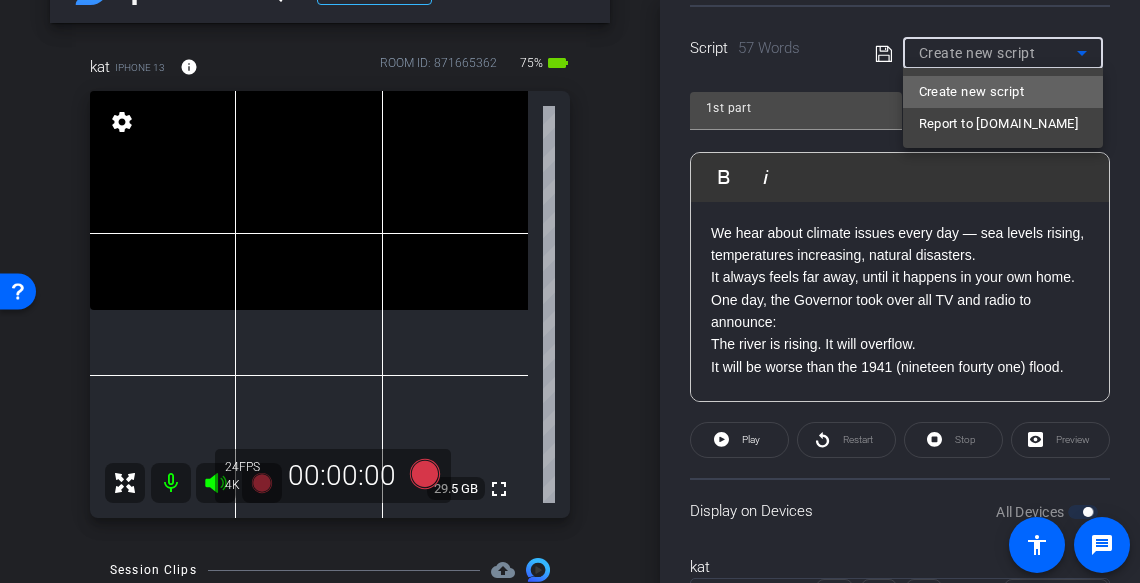click on "Create new script" at bounding box center (971, 92) 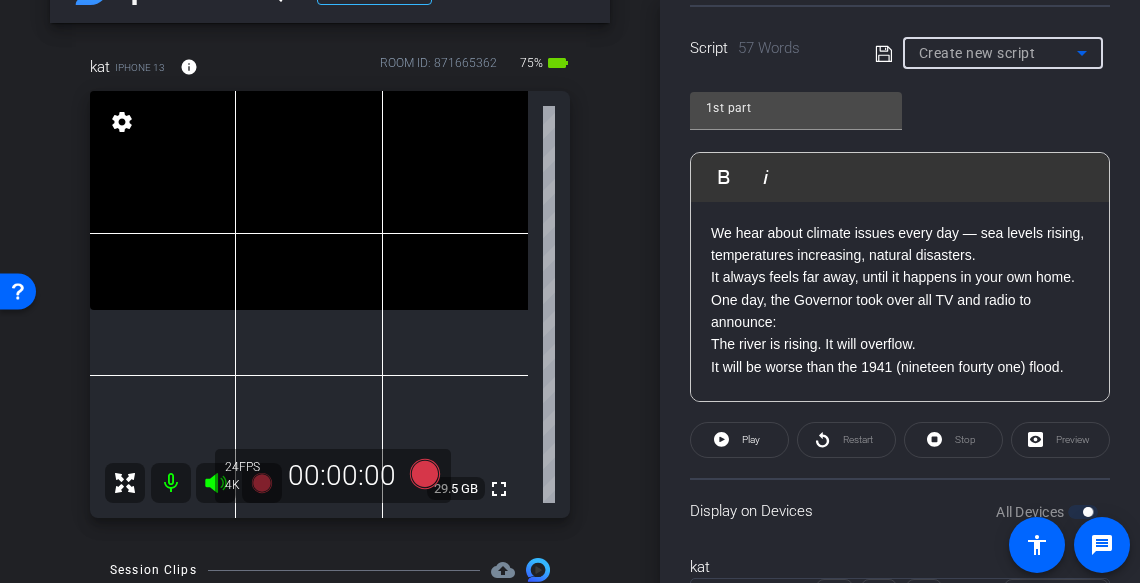 click on "Create new script" at bounding box center [998, 53] 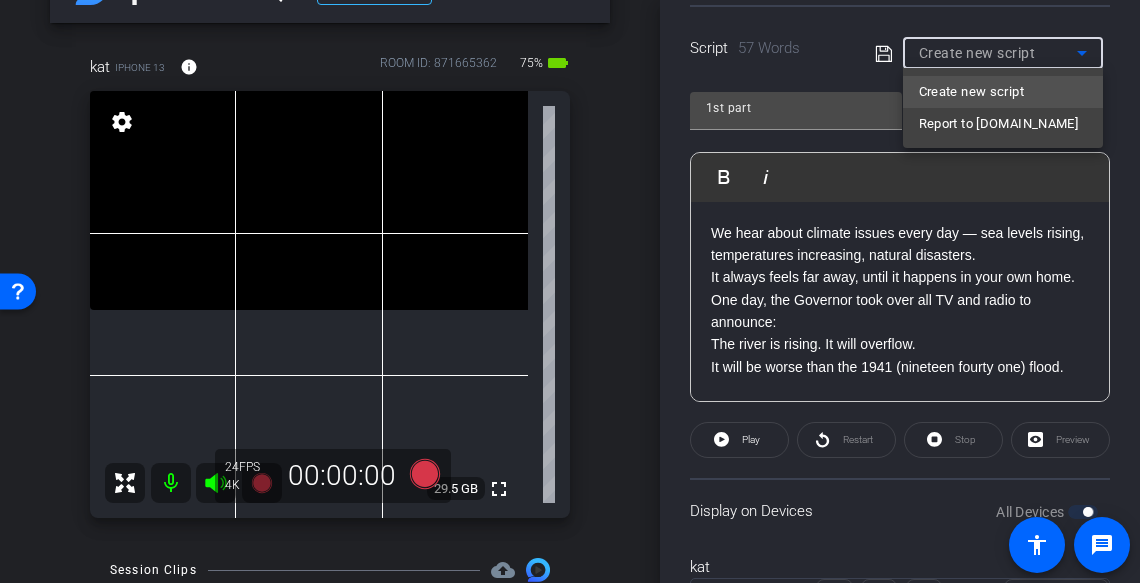 click on "Create new script" at bounding box center [971, 92] 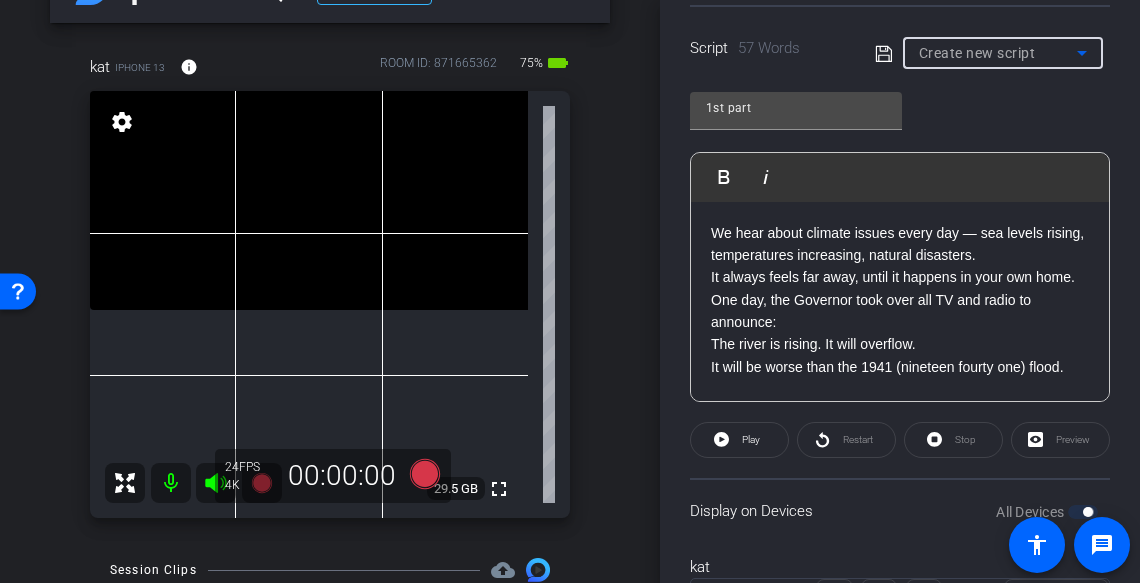 click 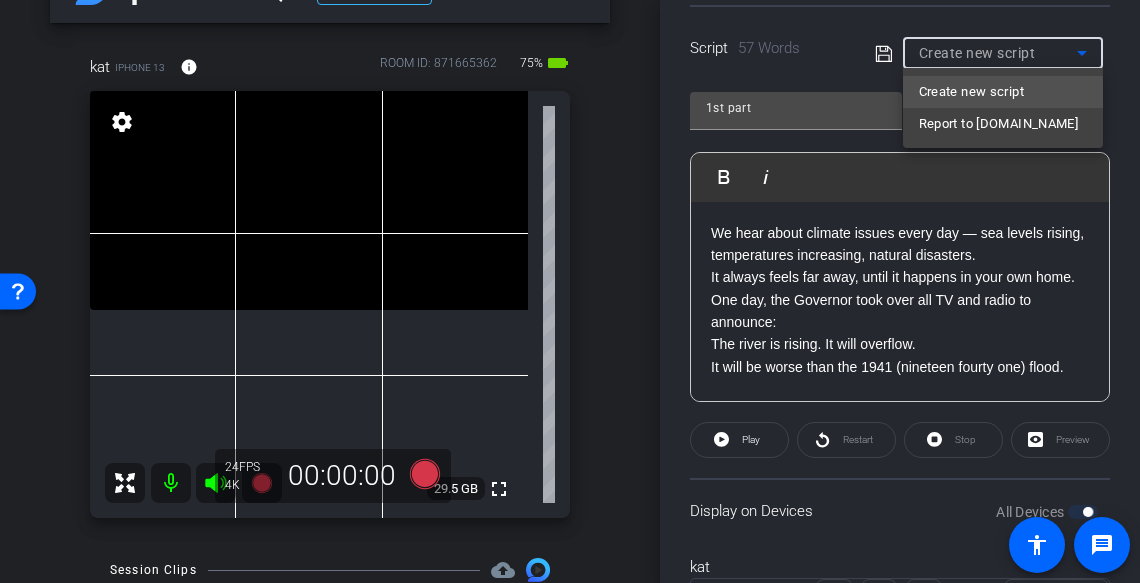 click at bounding box center [570, 291] 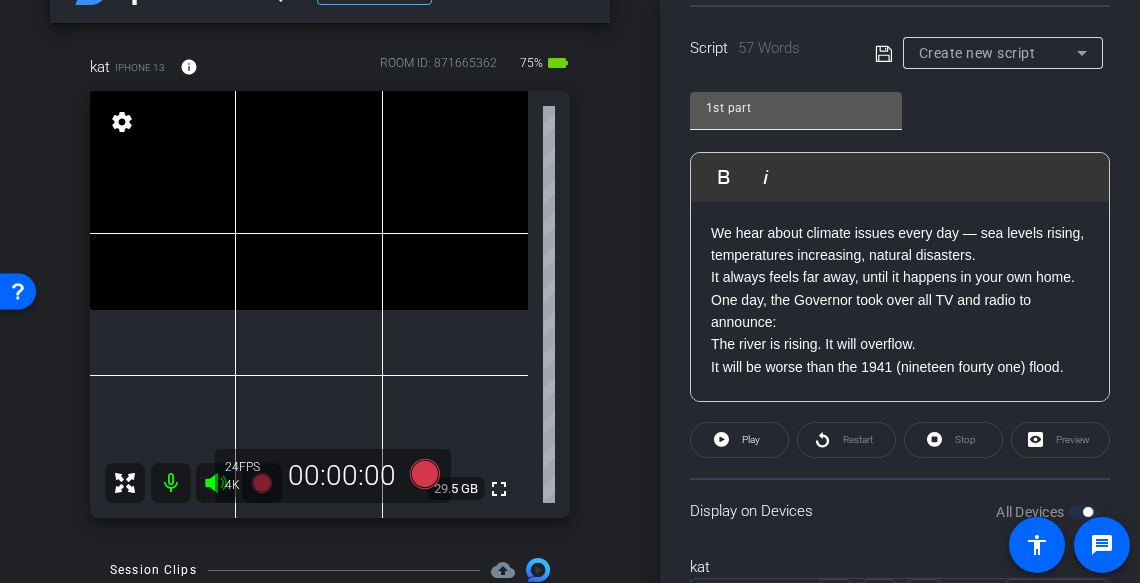 click on "1st part" at bounding box center (796, 108) 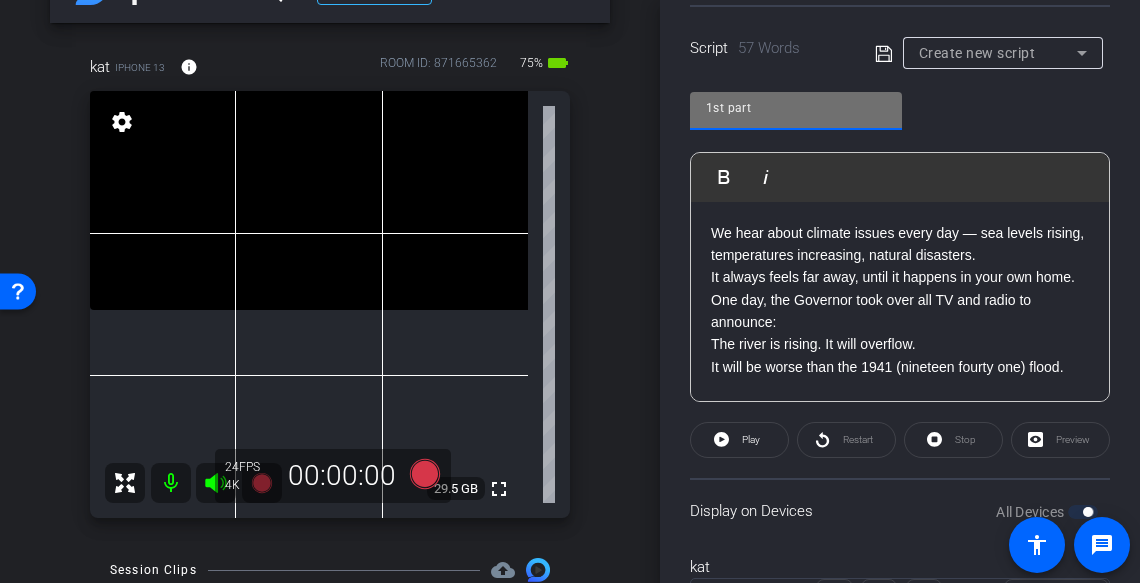 click 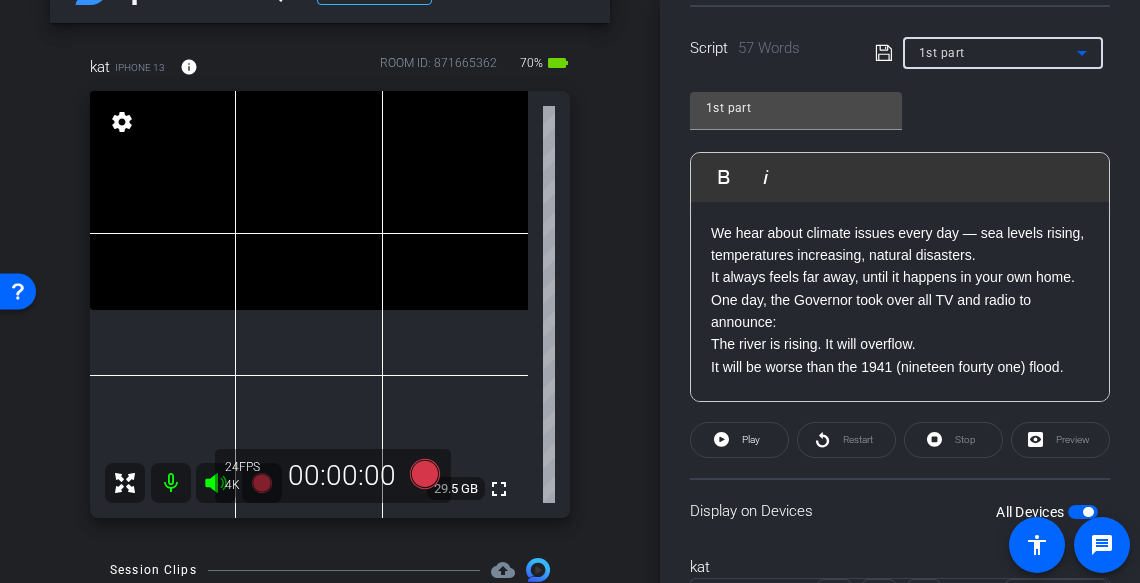 click on "1st part" at bounding box center (998, 52) 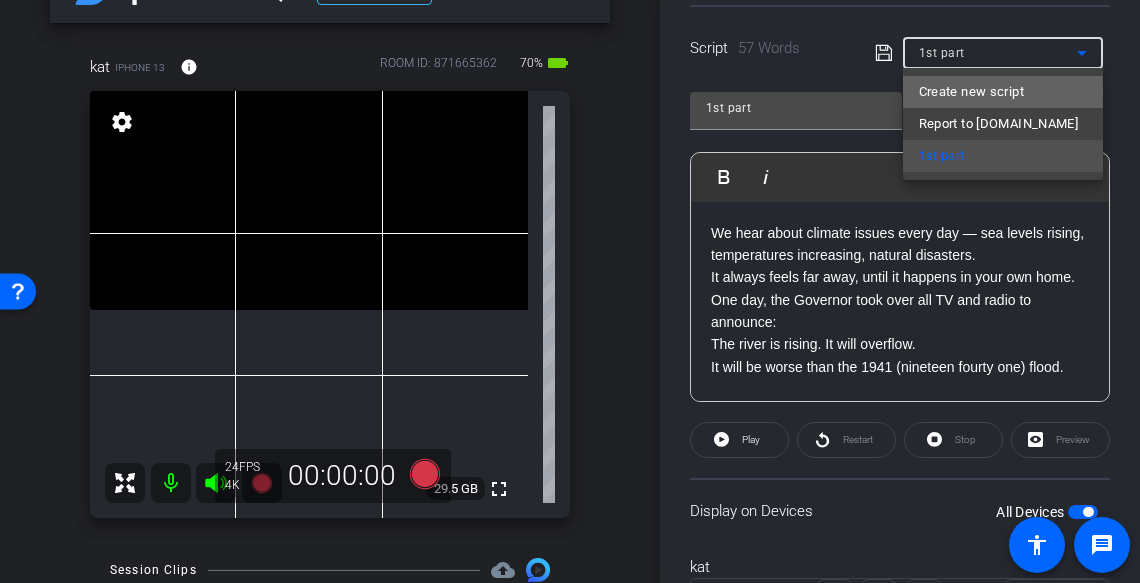 click on "Create new script" at bounding box center (971, 92) 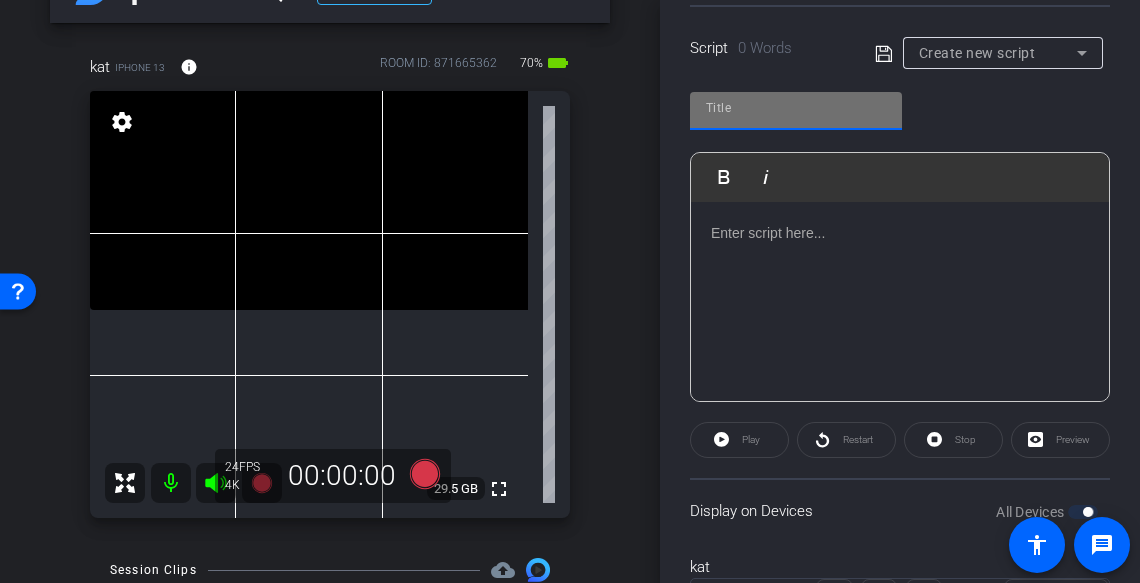 click at bounding box center [796, 108] 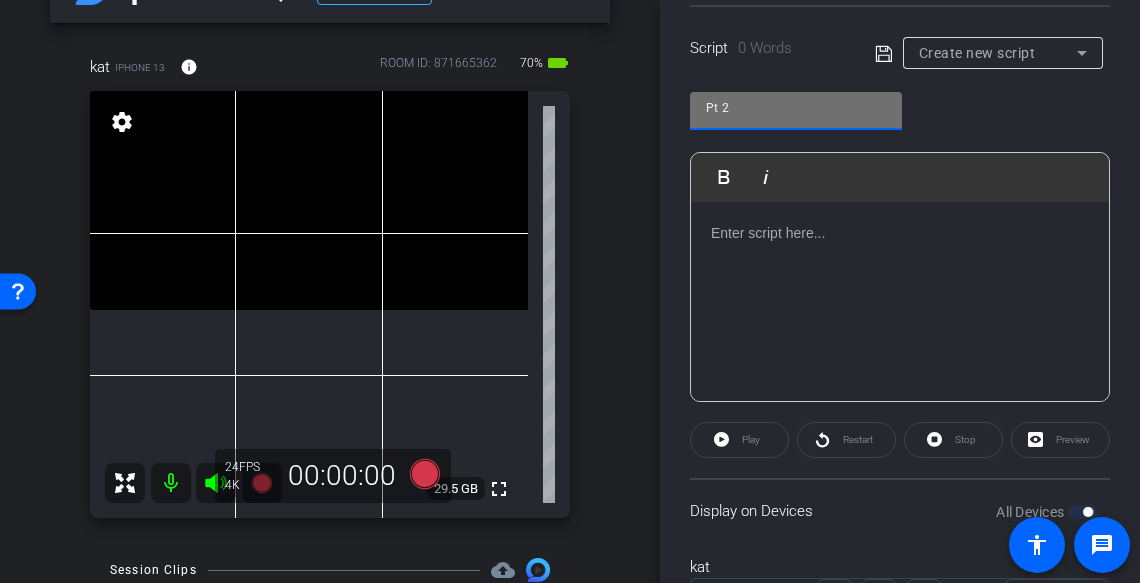 type on "Pt 2" 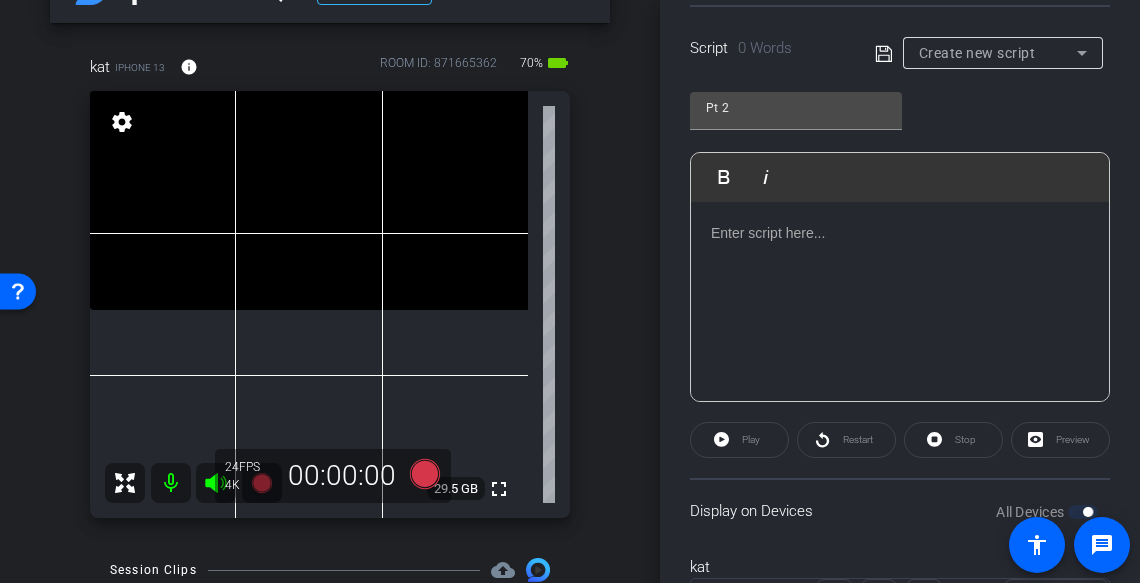 click 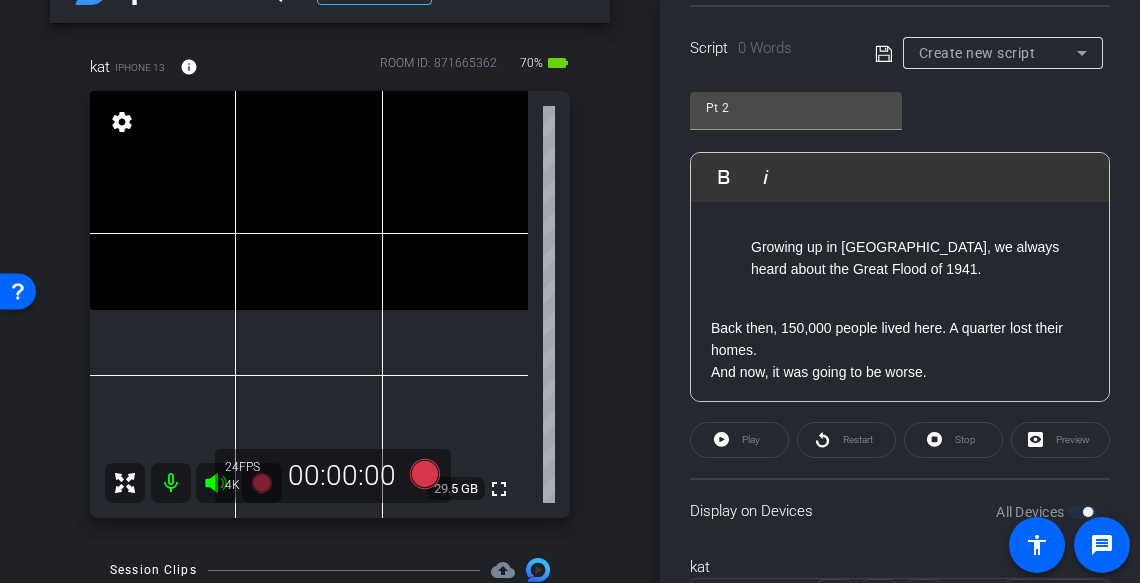 scroll, scrollTop: 5, scrollLeft: 0, axis: vertical 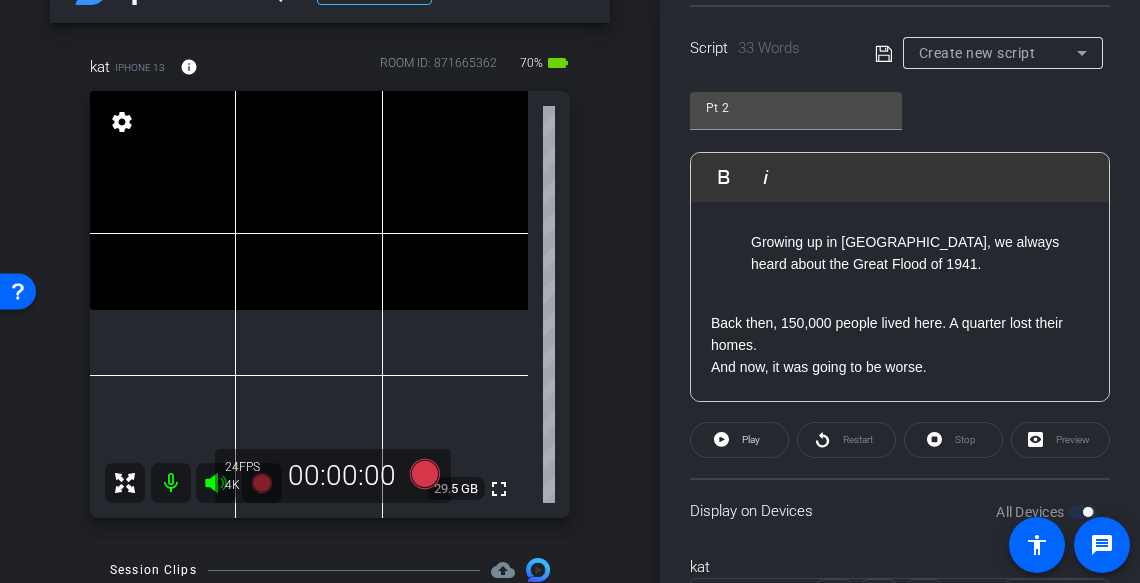 click on "Growing up in Porto Alegre, we always heard about the Great Flood of 1941." at bounding box center (900, 264) 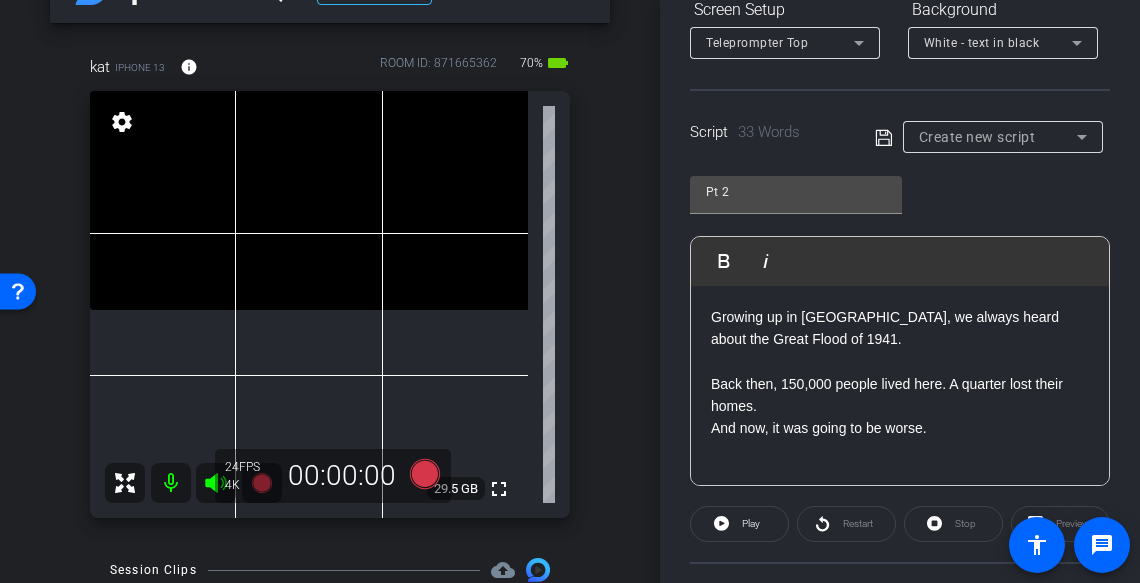 scroll, scrollTop: 337, scrollLeft: 0, axis: vertical 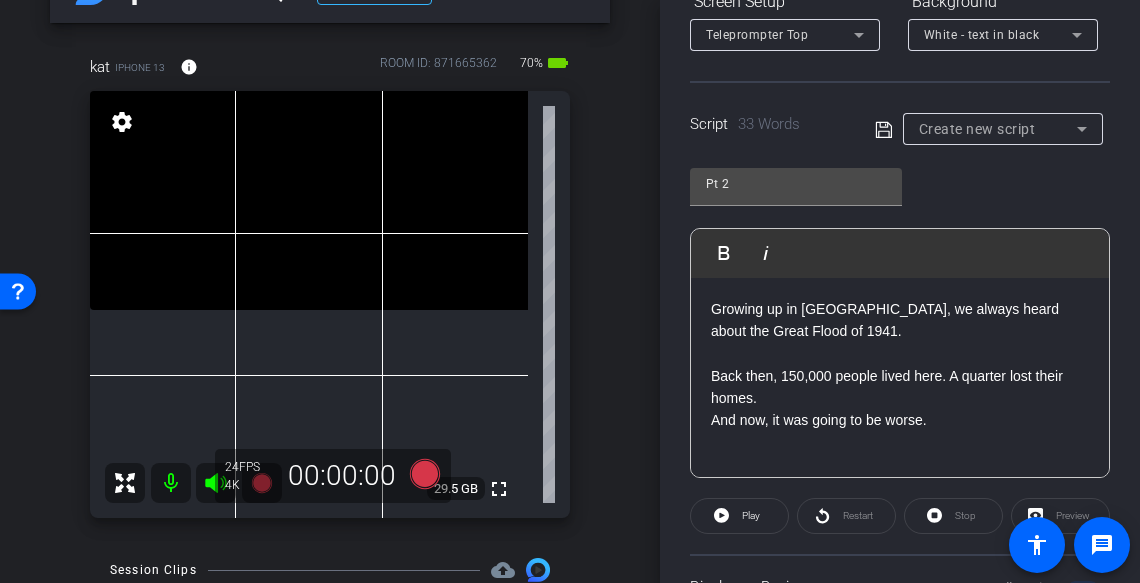 click 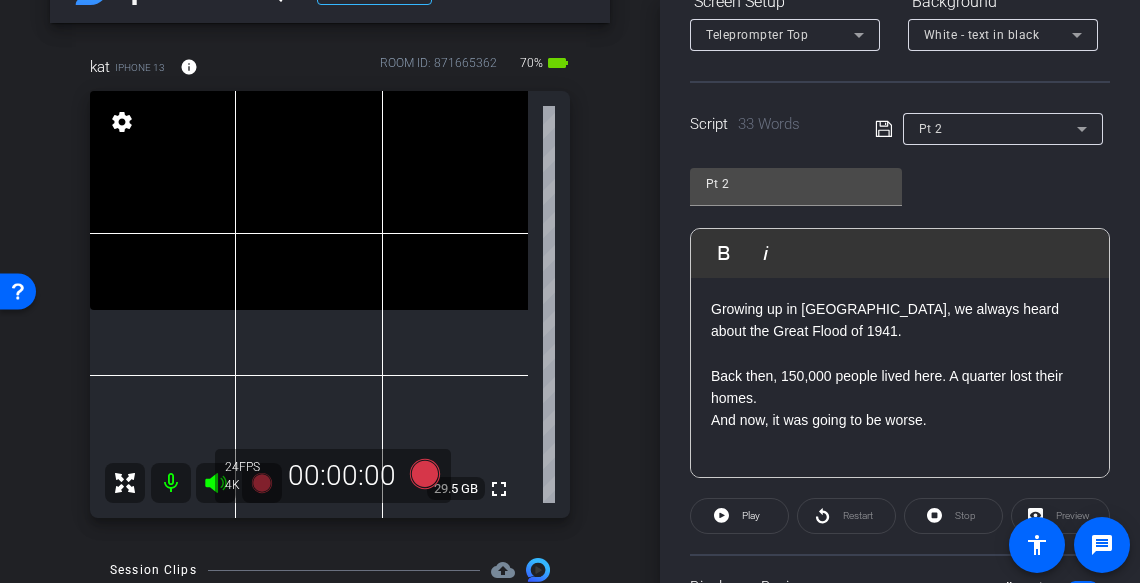 click on "Pt 2" at bounding box center (998, 128) 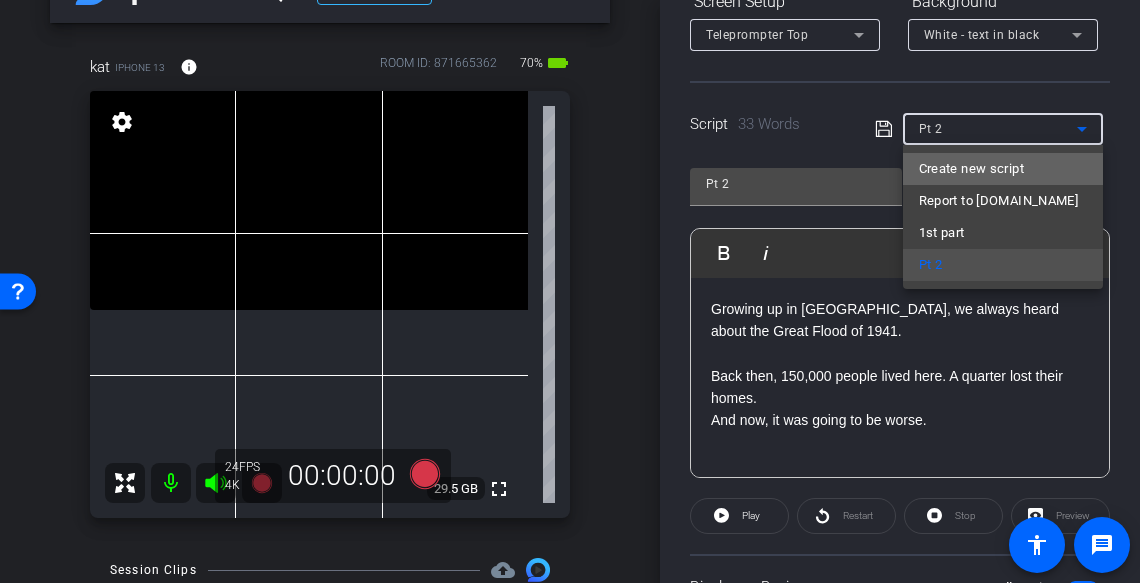 click on "Create new script" at bounding box center (971, 169) 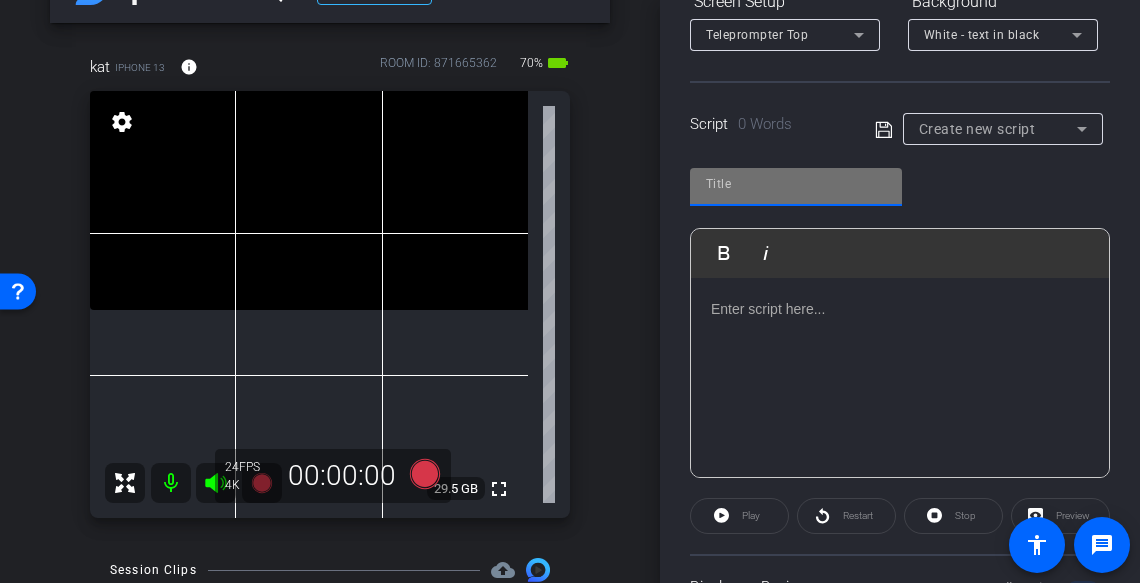 click at bounding box center (796, 184) 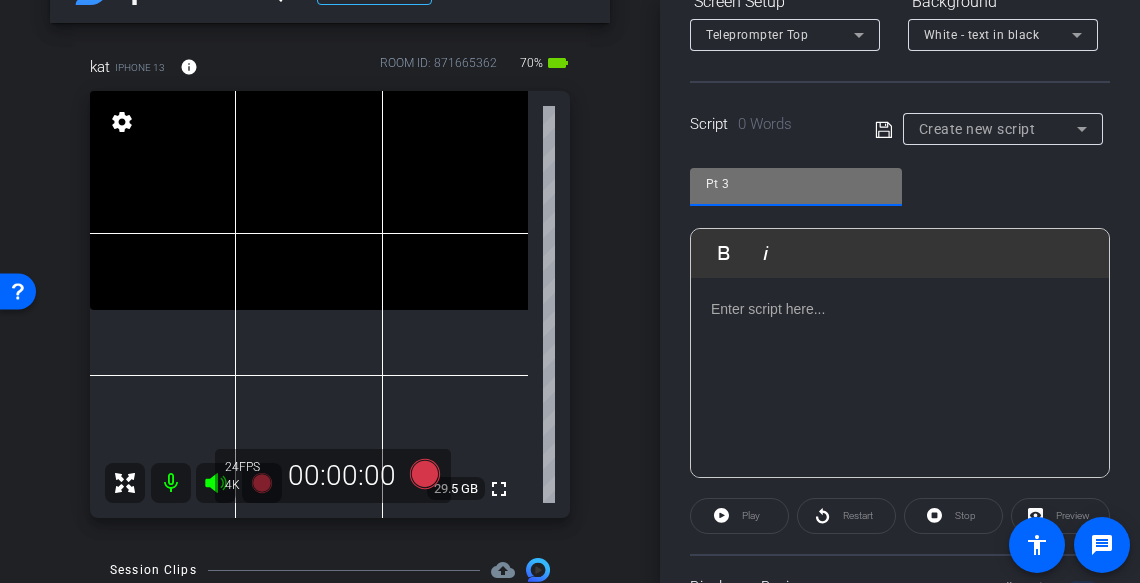 type on "Pt 3" 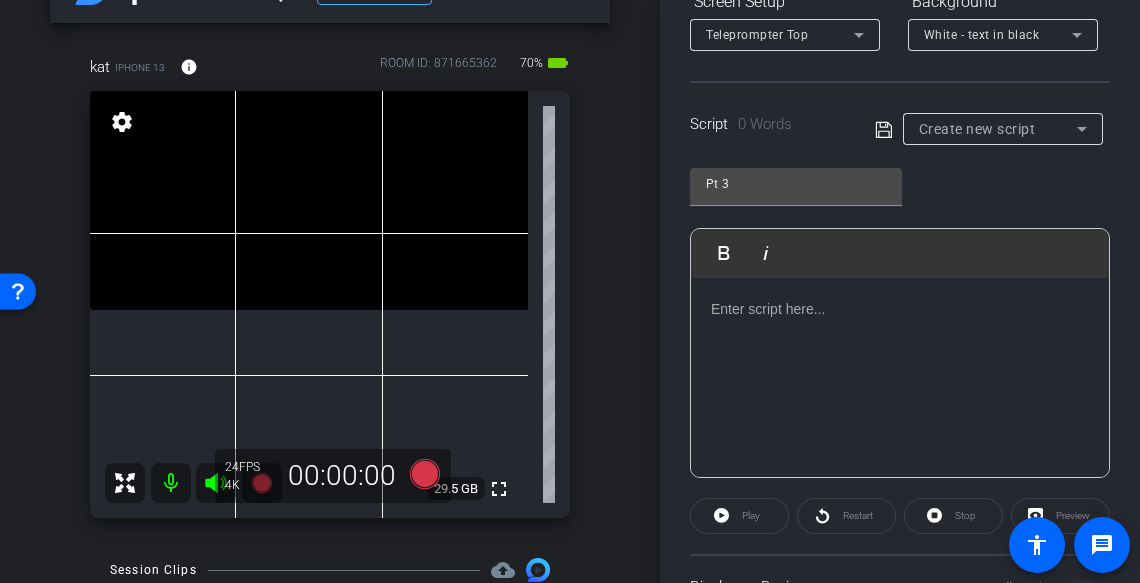 click 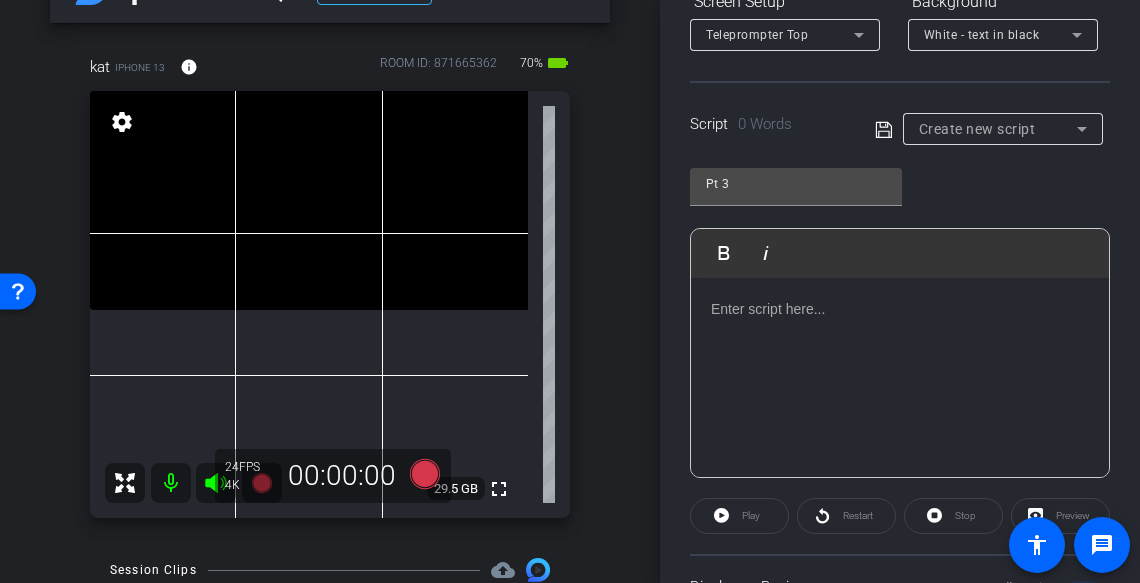scroll, scrollTop: 28, scrollLeft: 0, axis: vertical 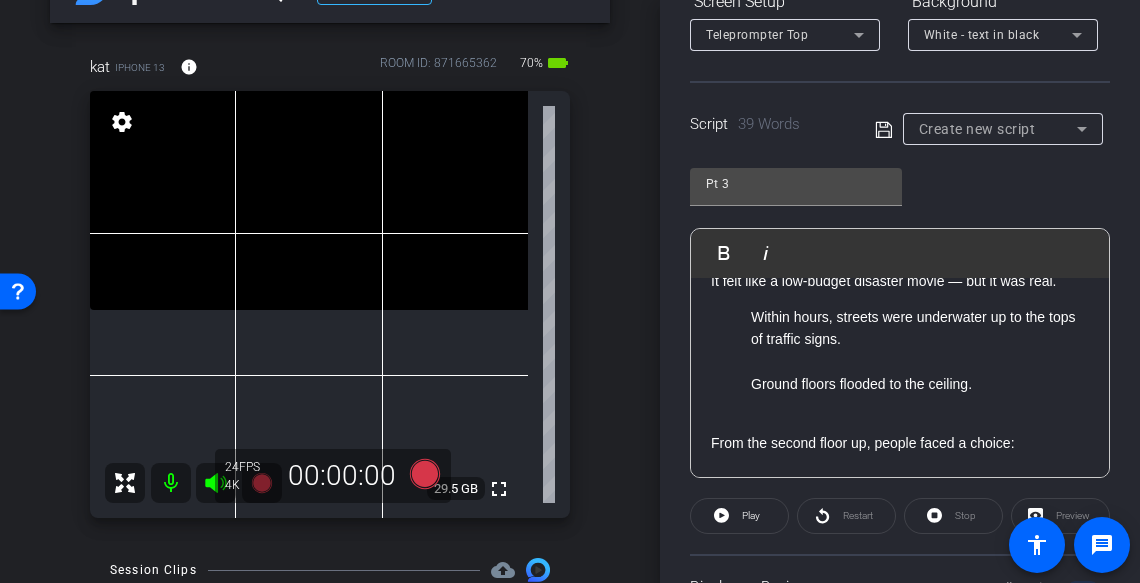click on "It felt like a low-budget disaster movie — but it was real. Within hours, streets were underwater up to the tops of traffic signs. Ground floors flooded to the ceiling. From the second floor up, people faced a choice:" 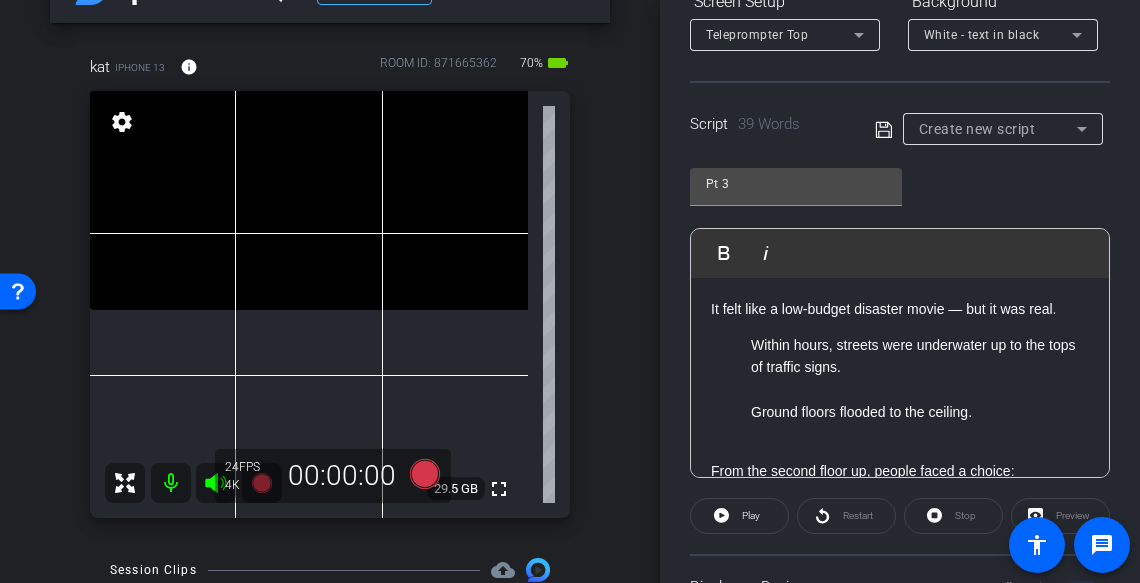 scroll, scrollTop: 0, scrollLeft: 0, axis: both 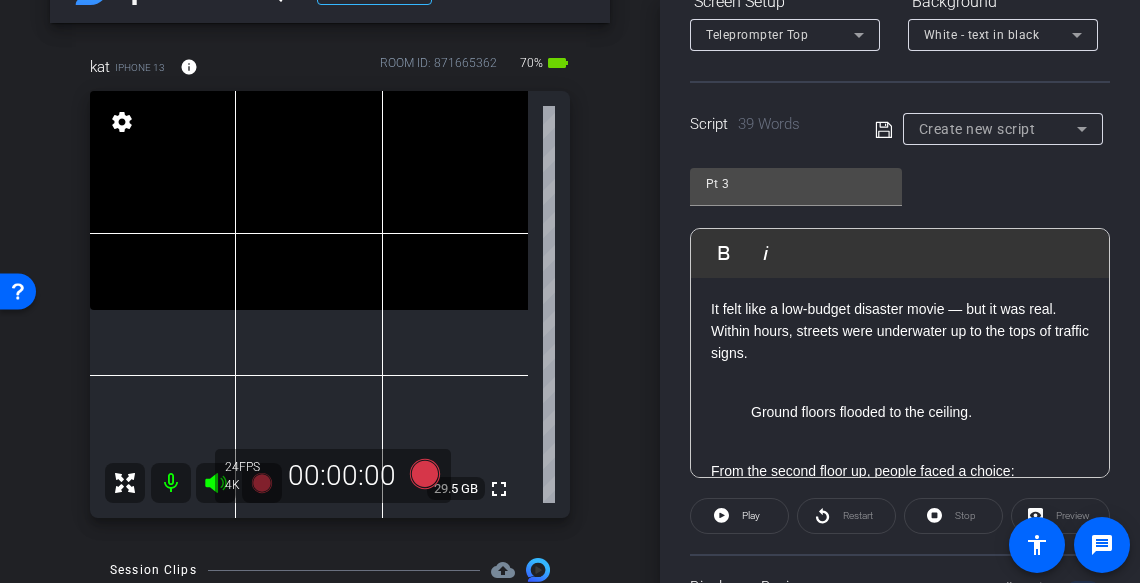 click on "Ground floors flooded to the ceiling." 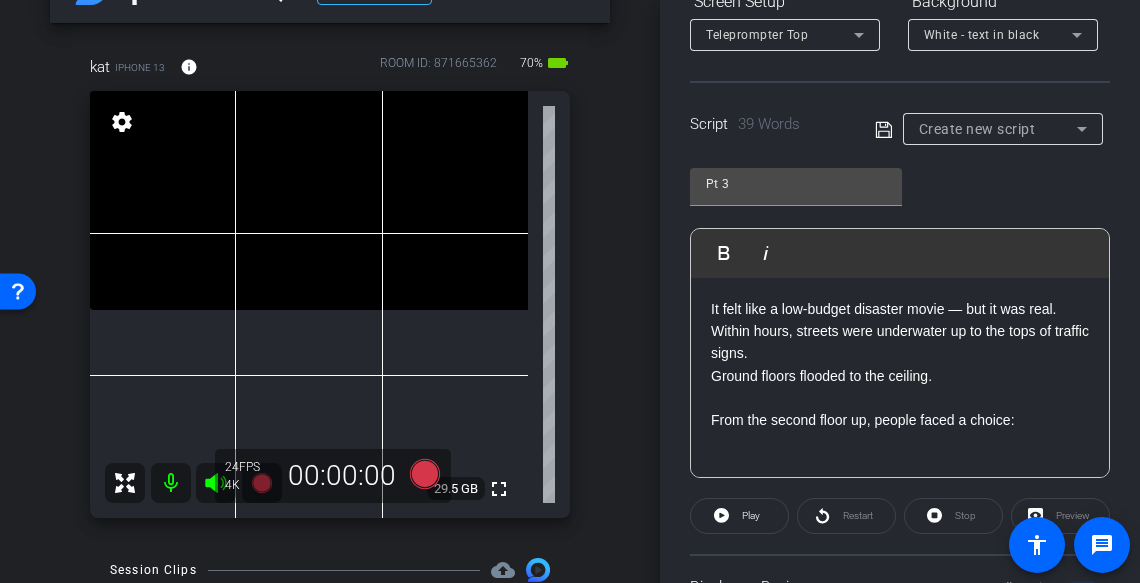click on "It felt like a low-budget disaster movie — but it was real. Within hours, streets were underwater up to the tops of traffic signs. Ground floors flooded to the ceiling. From the second floor up, people faced a choice:" 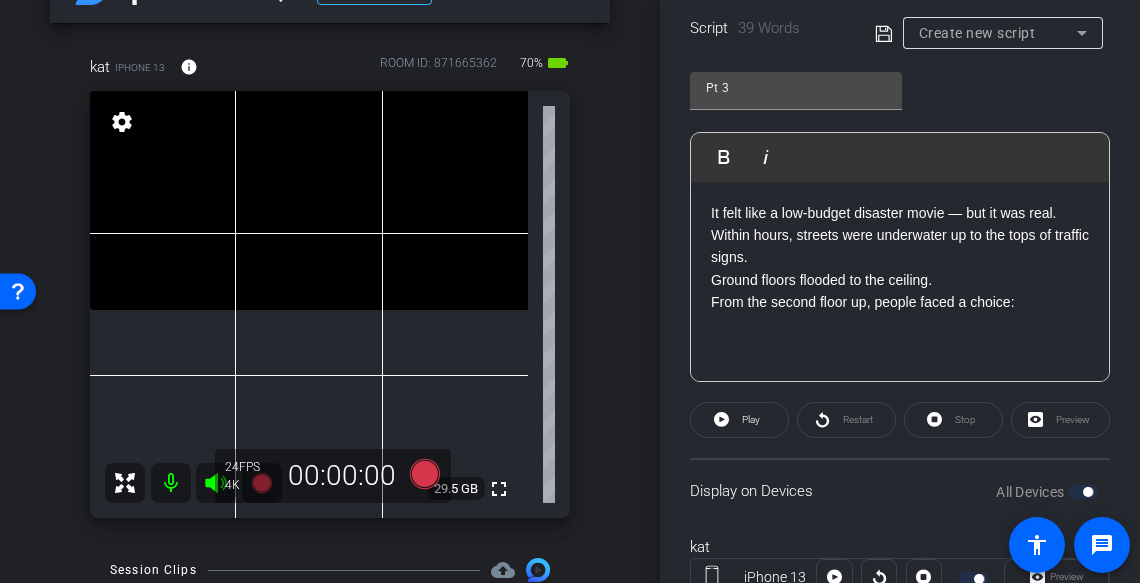 scroll, scrollTop: 438, scrollLeft: 0, axis: vertical 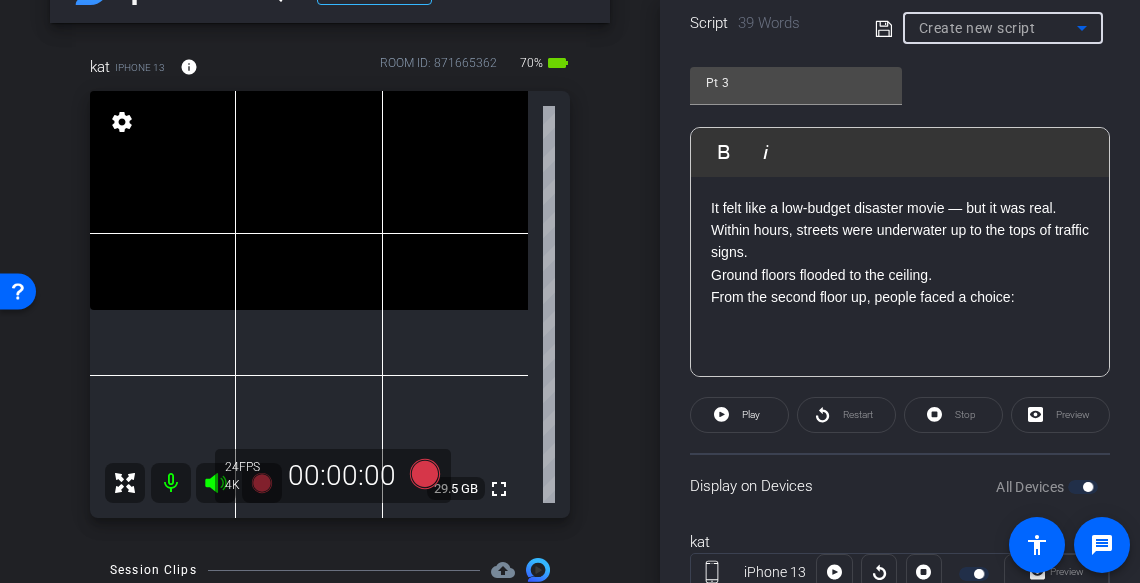 click on "Create new script" at bounding box center [998, 28] 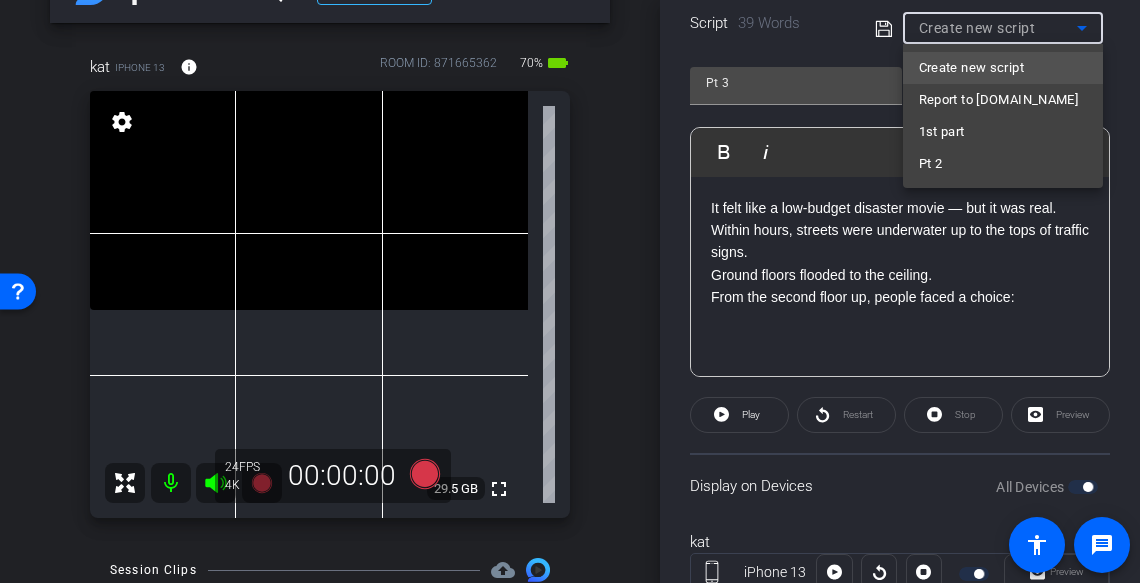 click at bounding box center (570, 291) 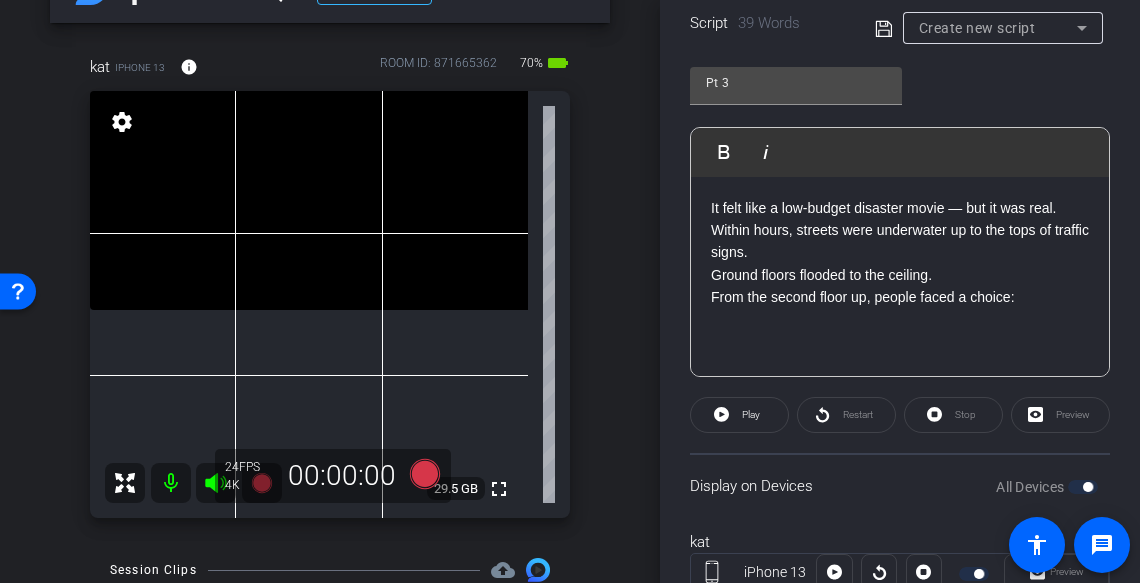 click 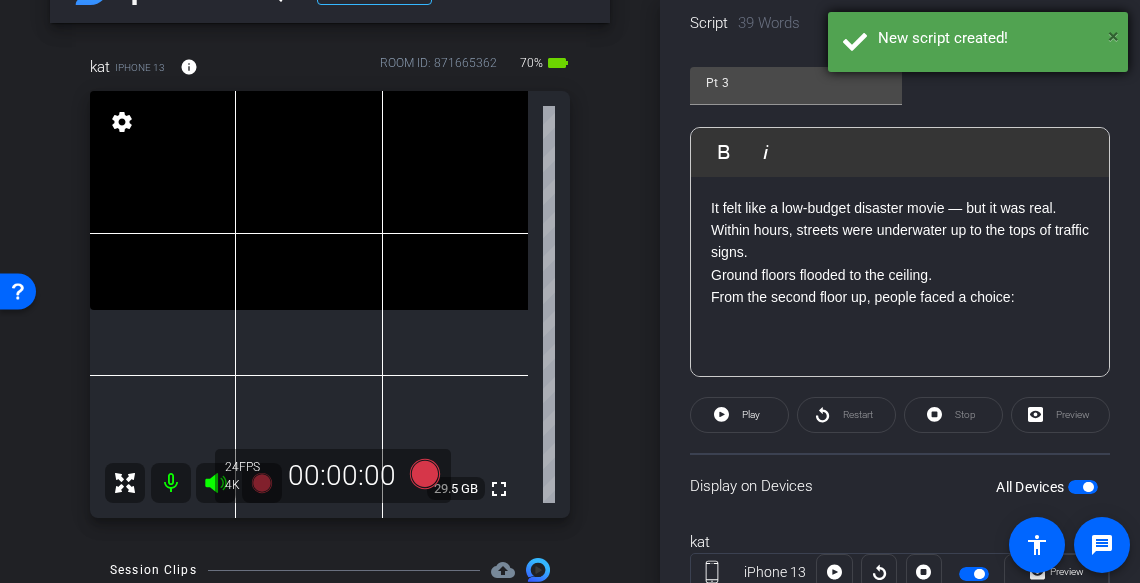 click on "×" at bounding box center [1113, 36] 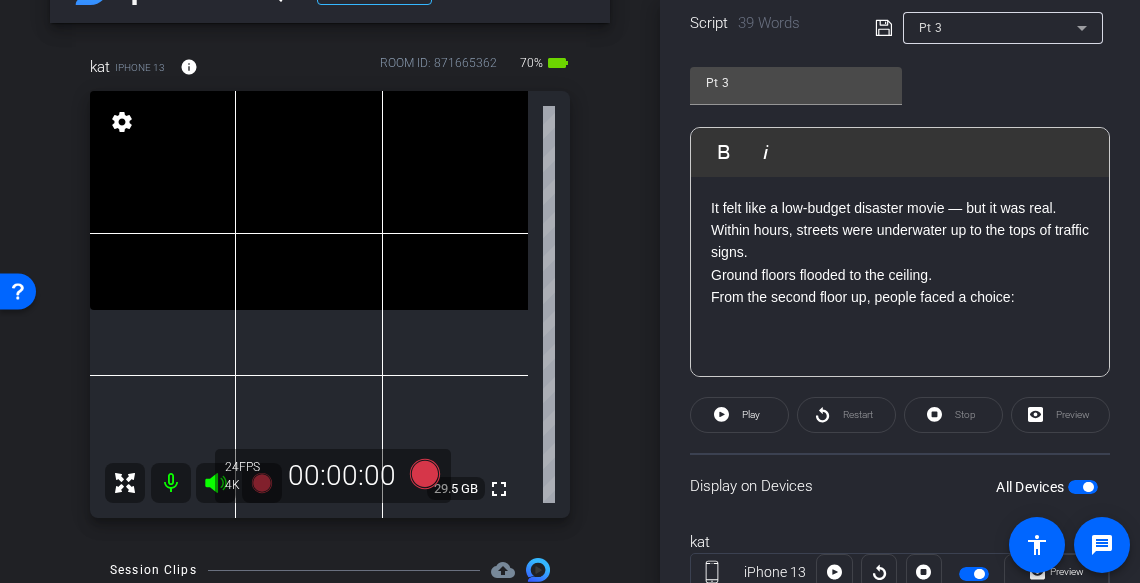 click on "Pt 3" at bounding box center (998, 27) 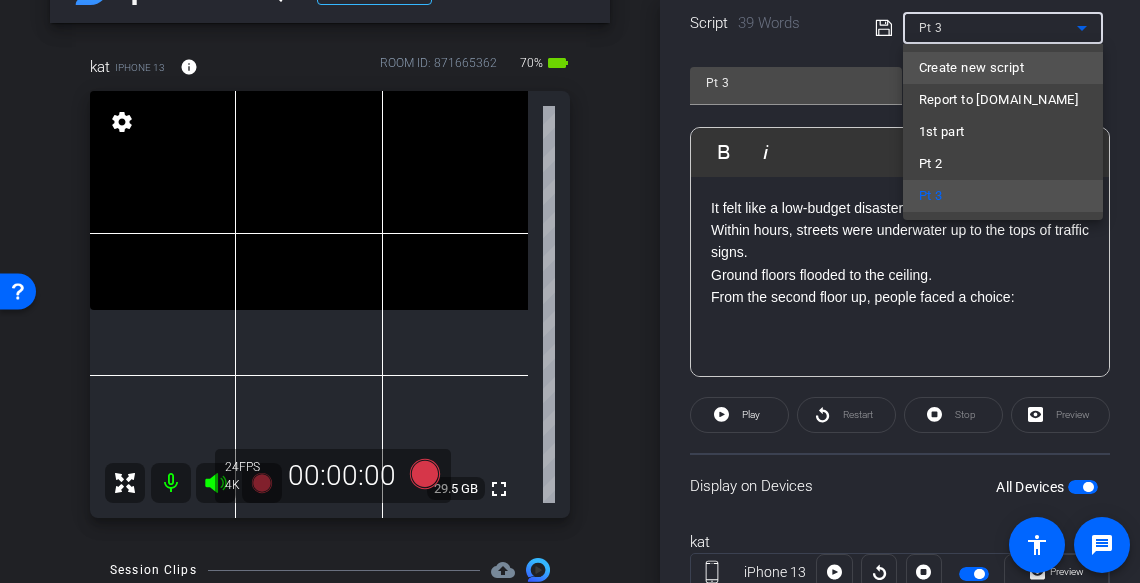 click on "Create new script" at bounding box center (971, 68) 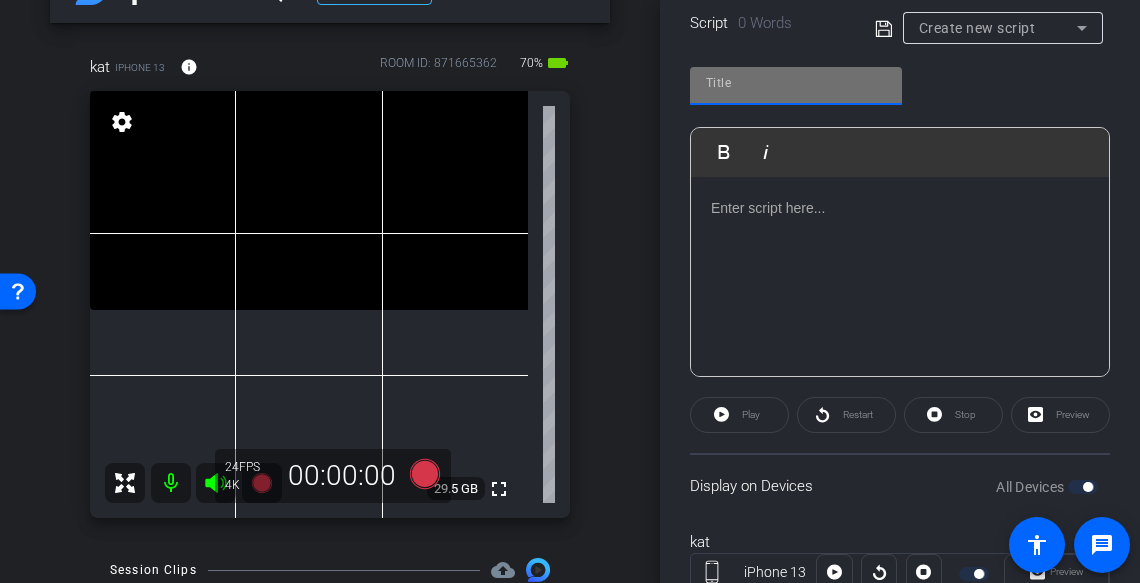 click at bounding box center (796, 83) 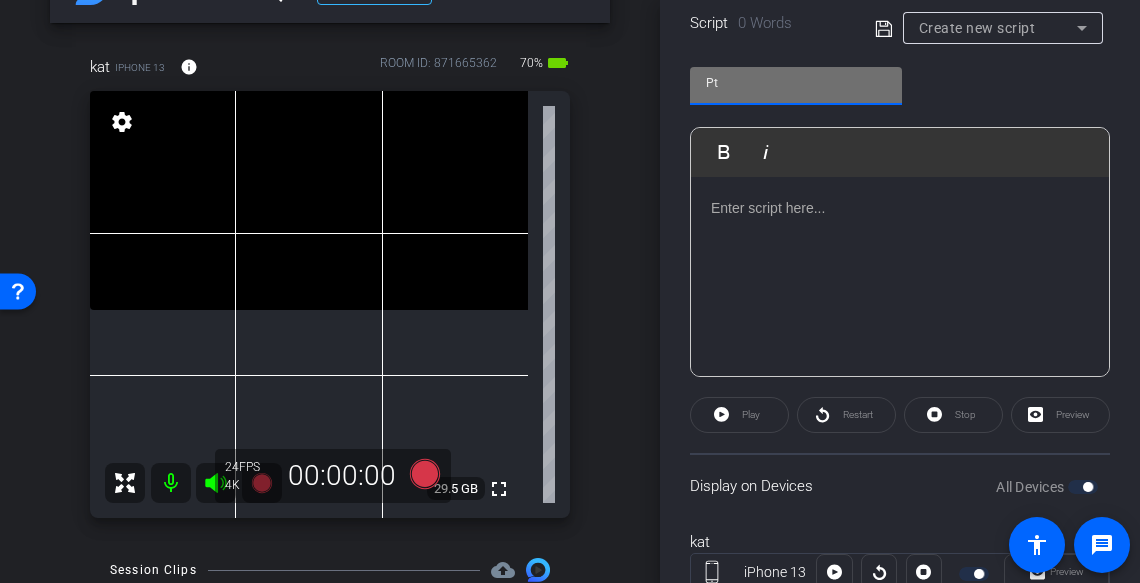 type on "P" 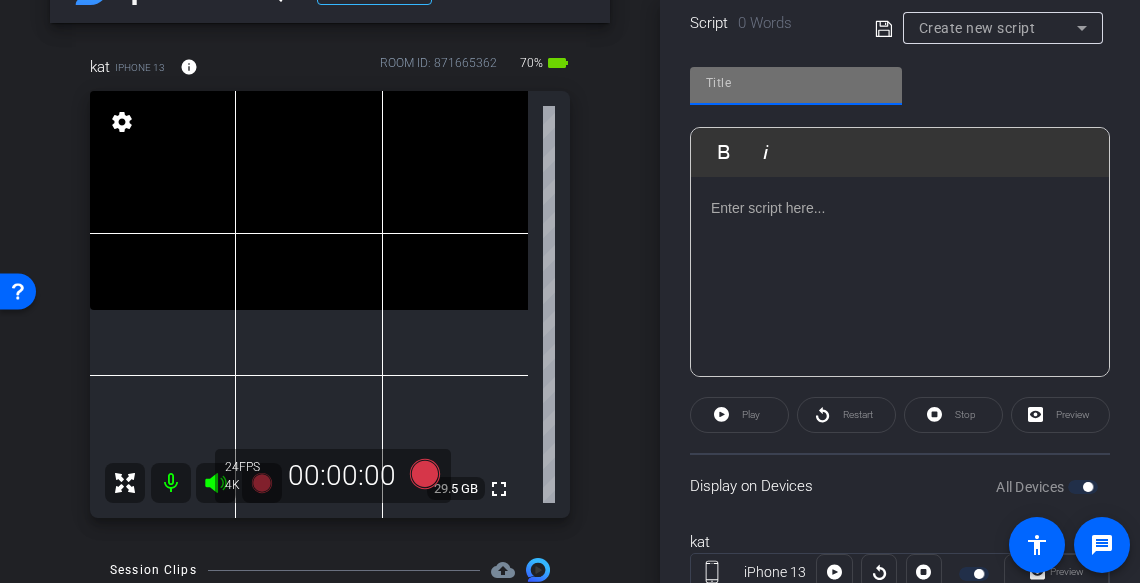 click 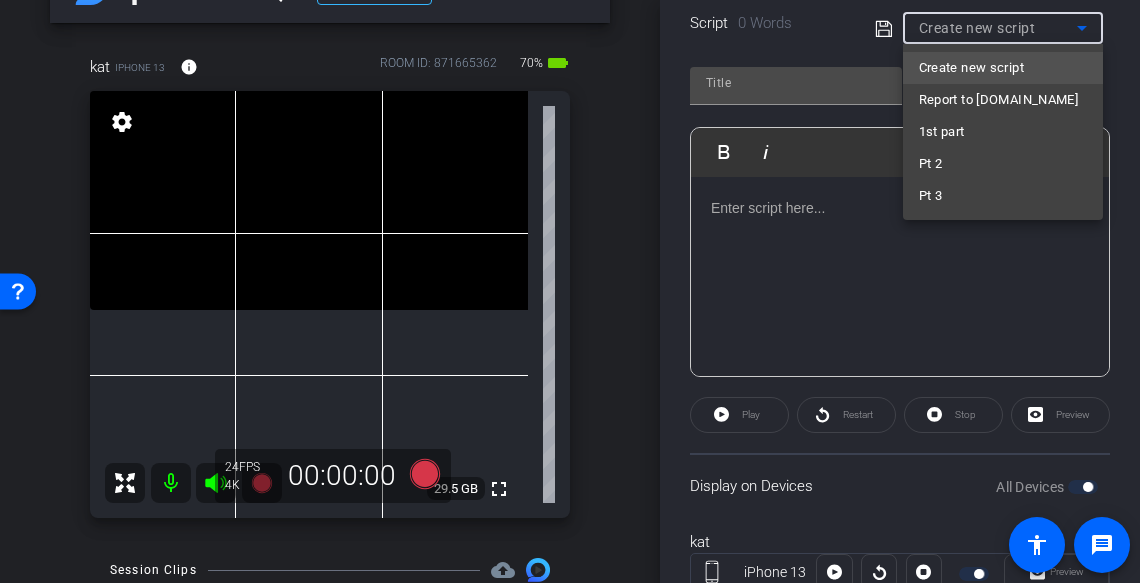 click at bounding box center [570, 291] 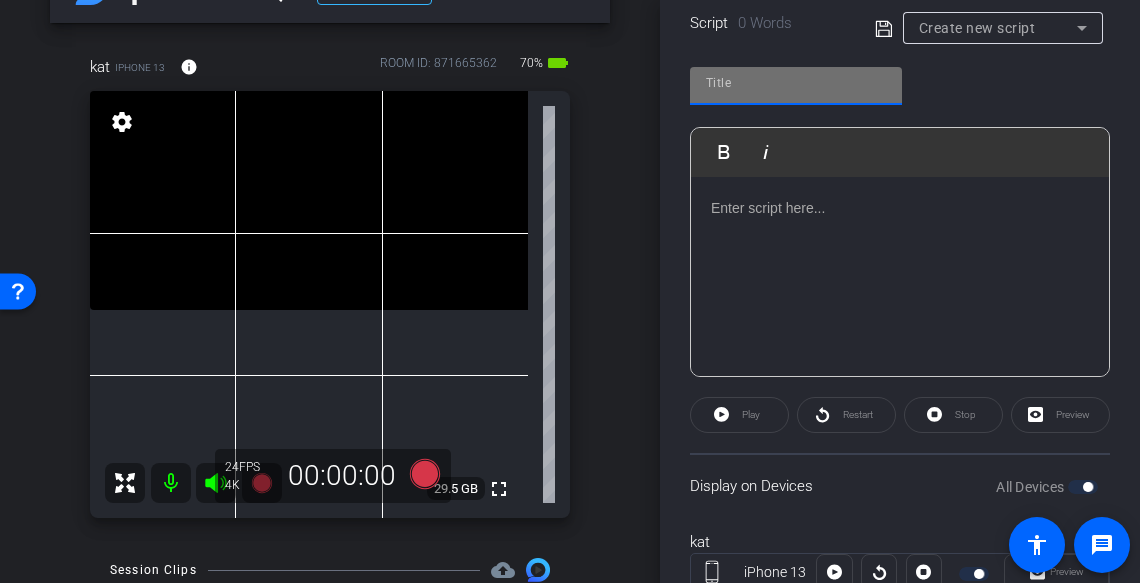 click at bounding box center (796, 83) 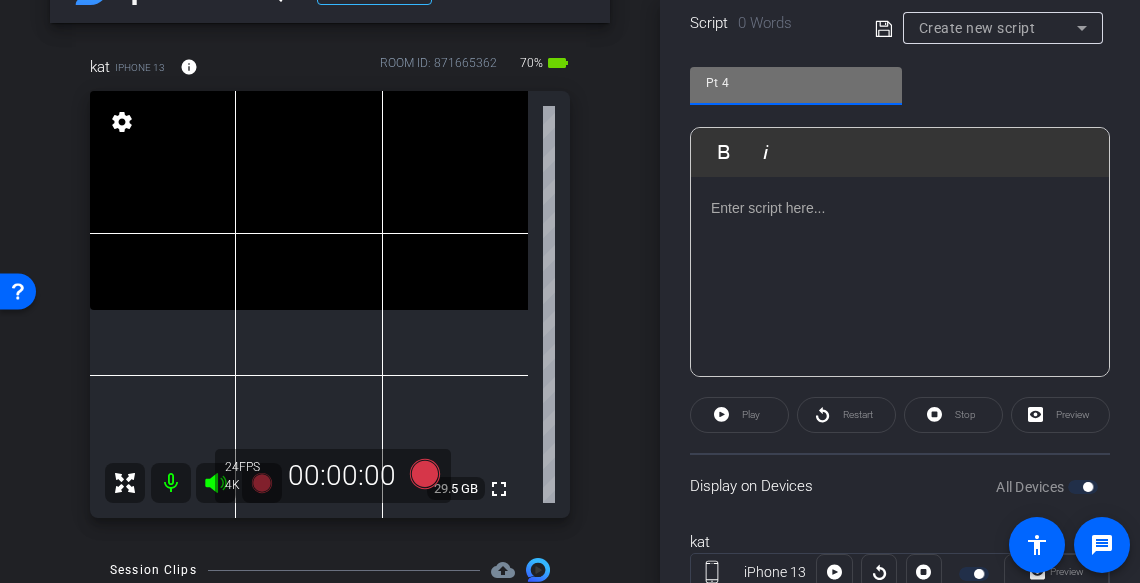 type on "Pt 4" 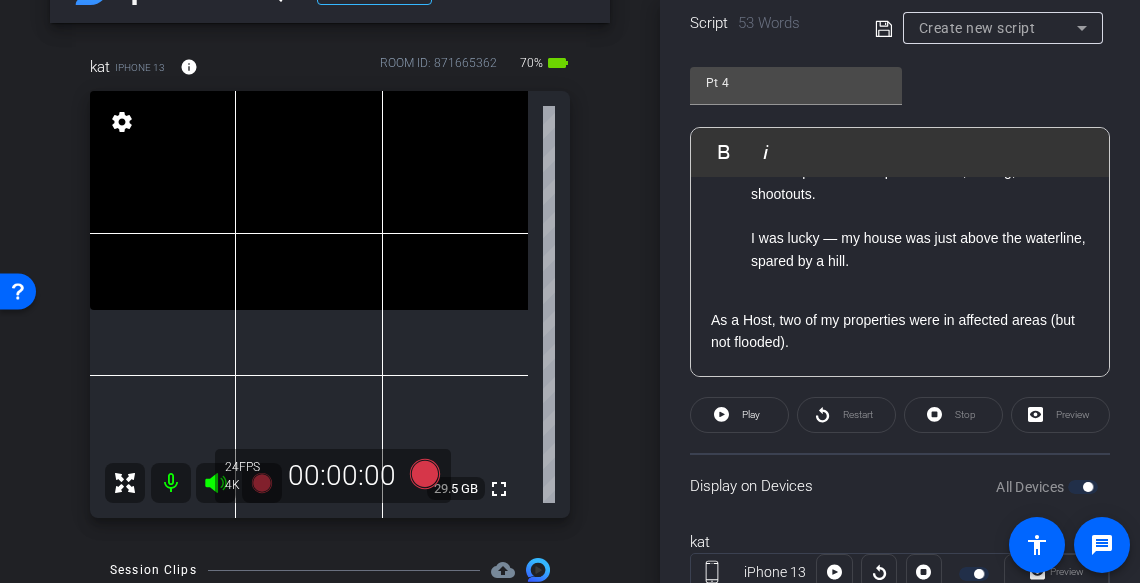 scroll, scrollTop: 0, scrollLeft: 0, axis: both 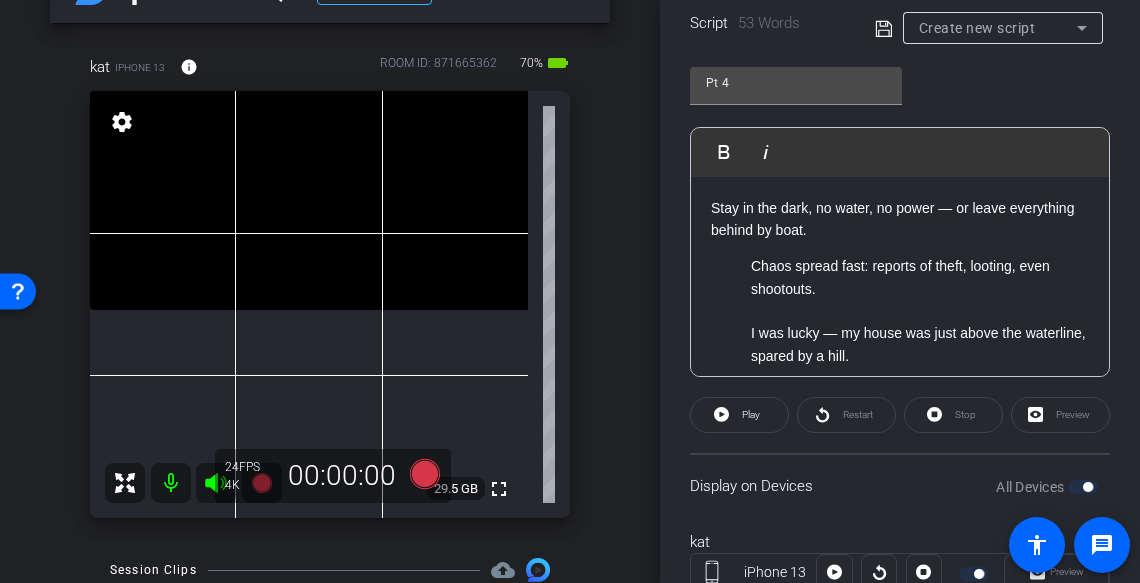click on "Chaos spread fast: reports of theft, looting, even shootouts. I was lucky — my house was just above the waterline, spared by a hill." 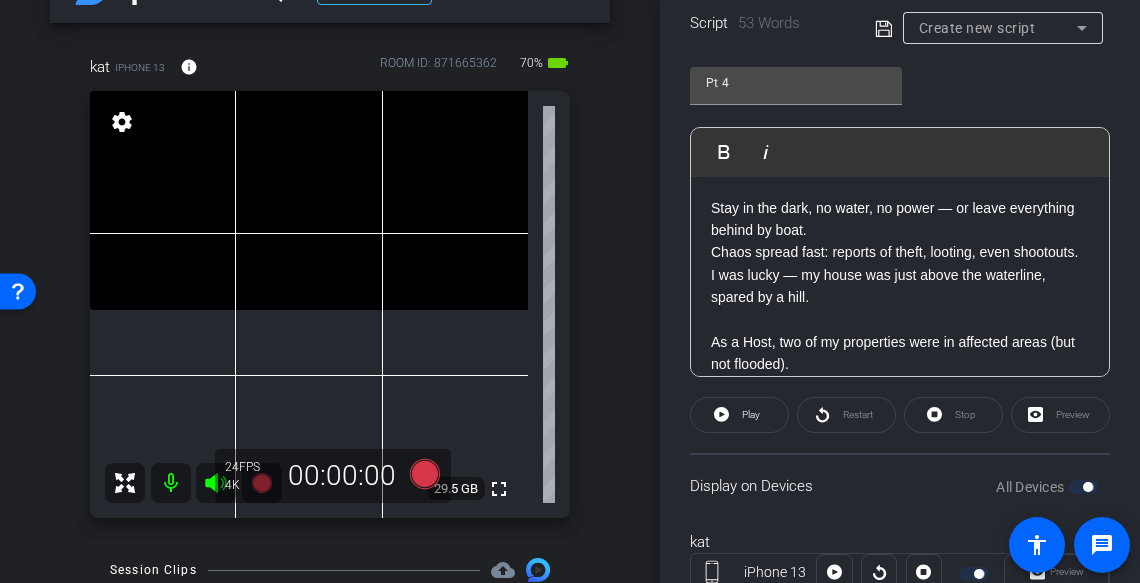 click on "As a Host, two of my properties were in affected areas (but not flooded)." 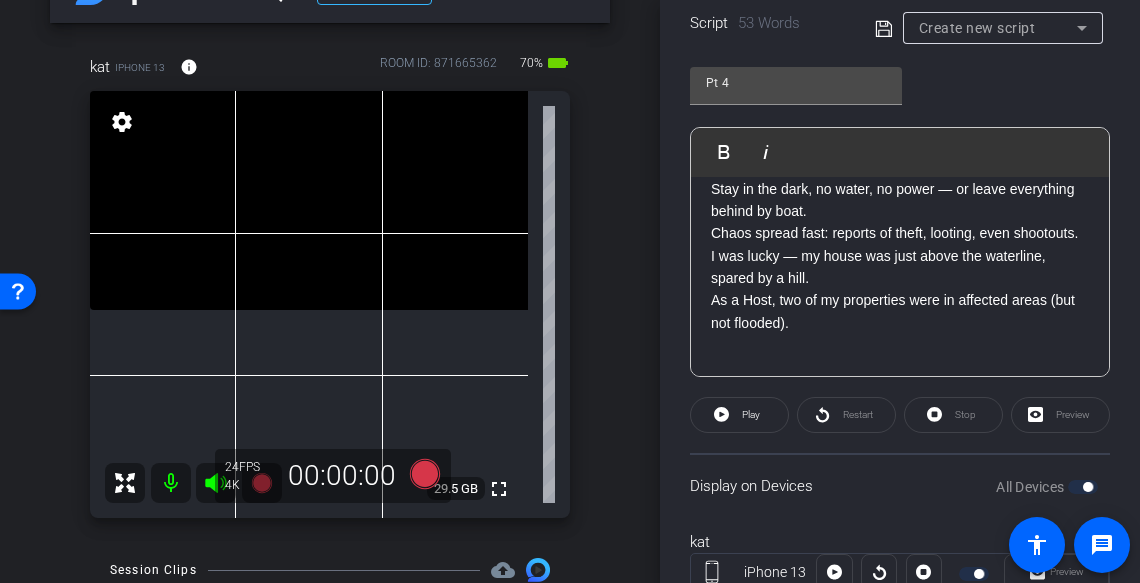 scroll, scrollTop: 0, scrollLeft: 0, axis: both 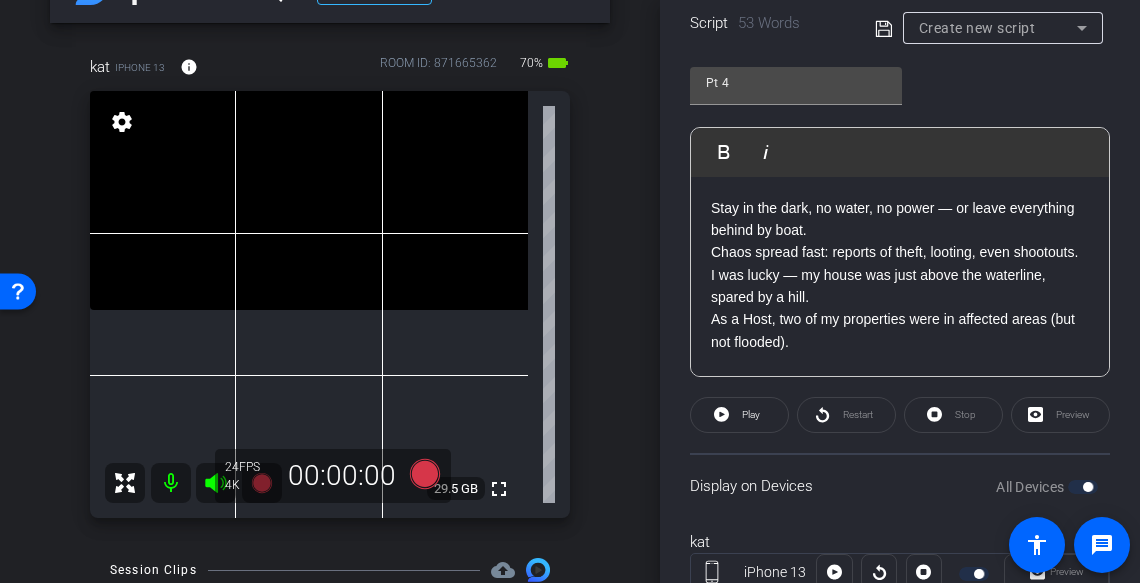 click 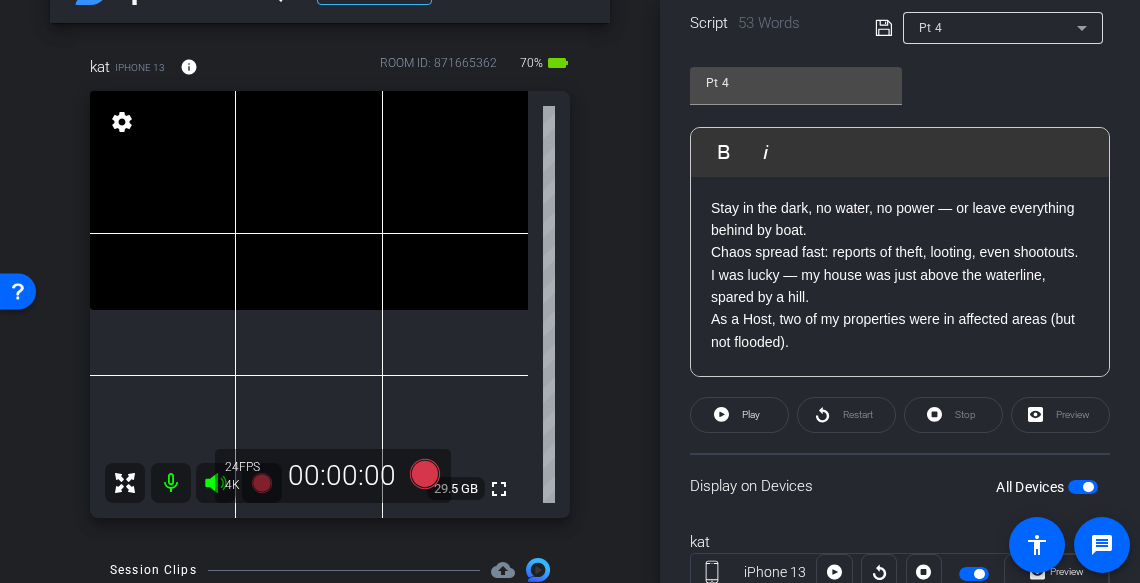 click 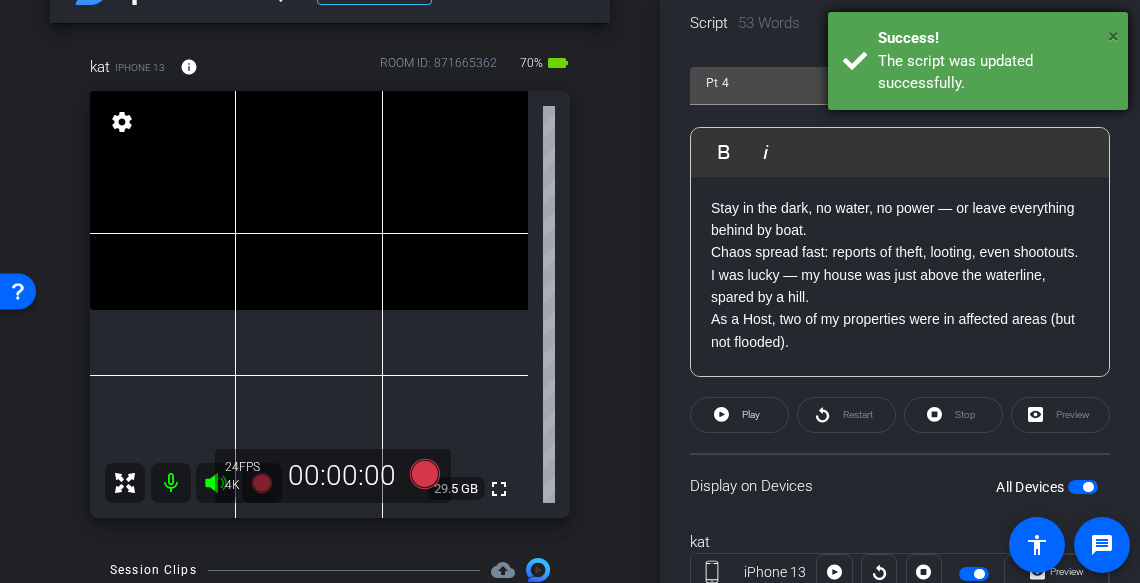 click on "×" at bounding box center [1113, 36] 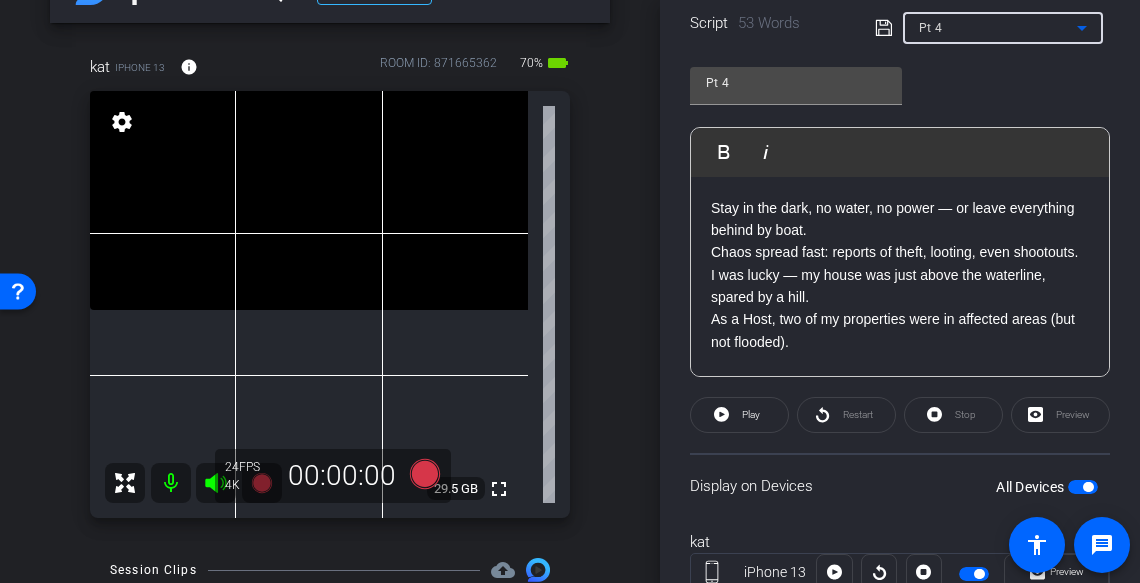 click 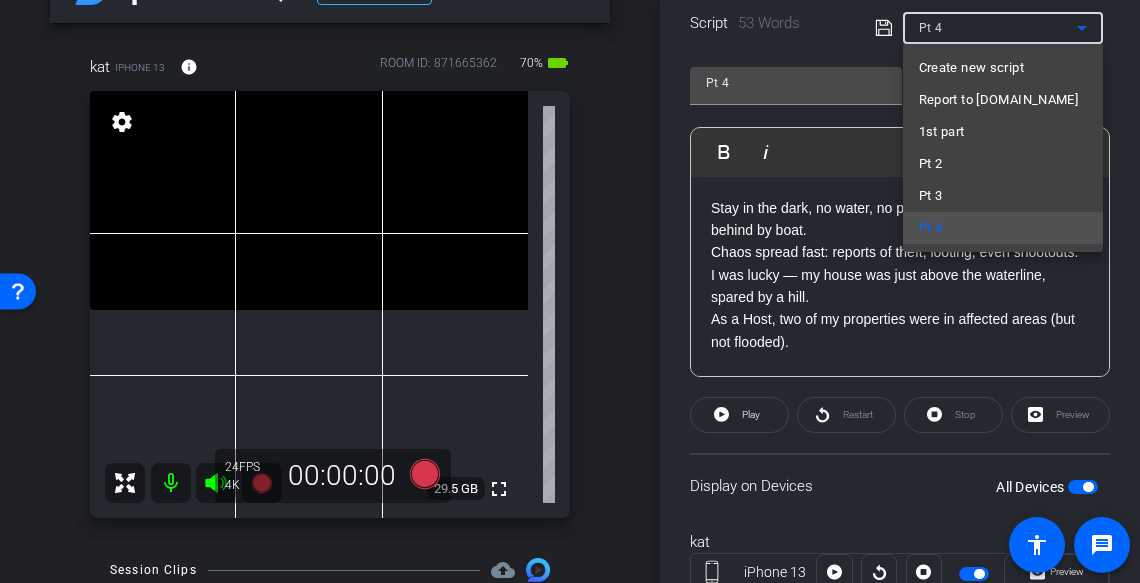 click at bounding box center (570, 291) 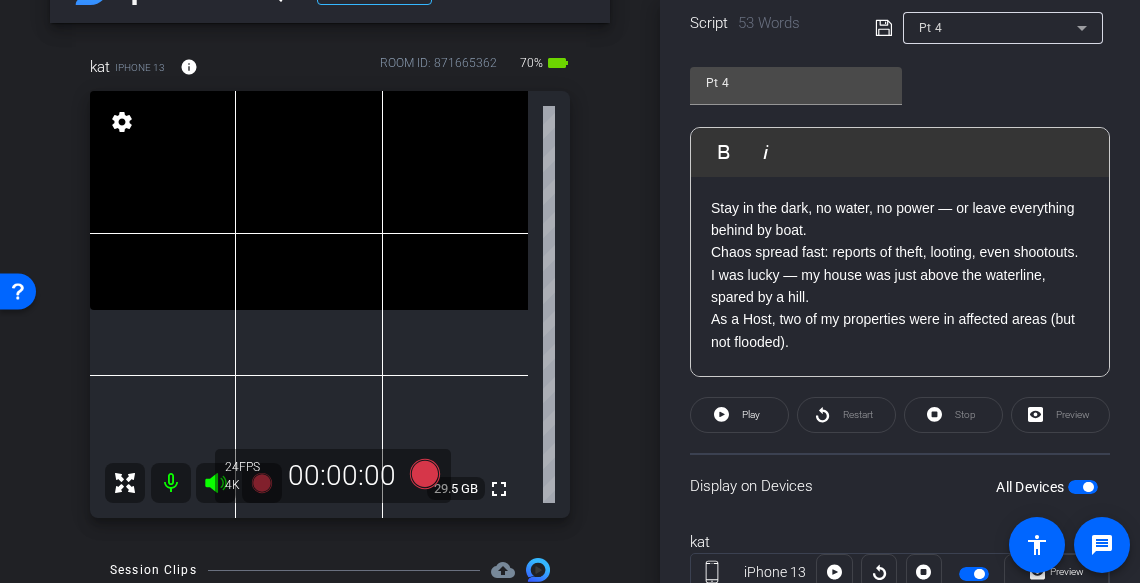 click 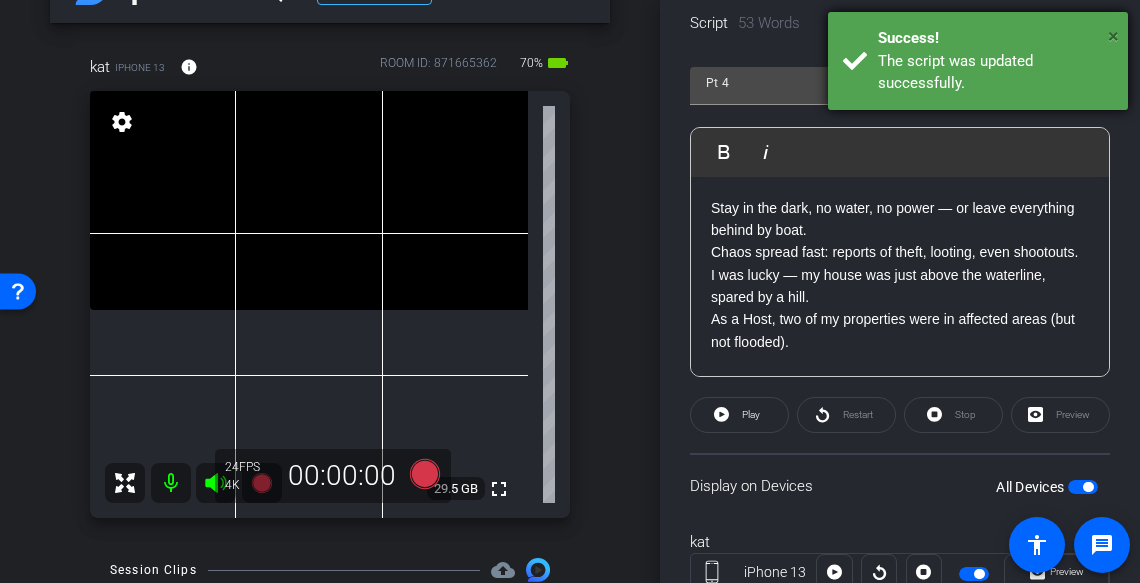 click on "×" at bounding box center (1113, 36) 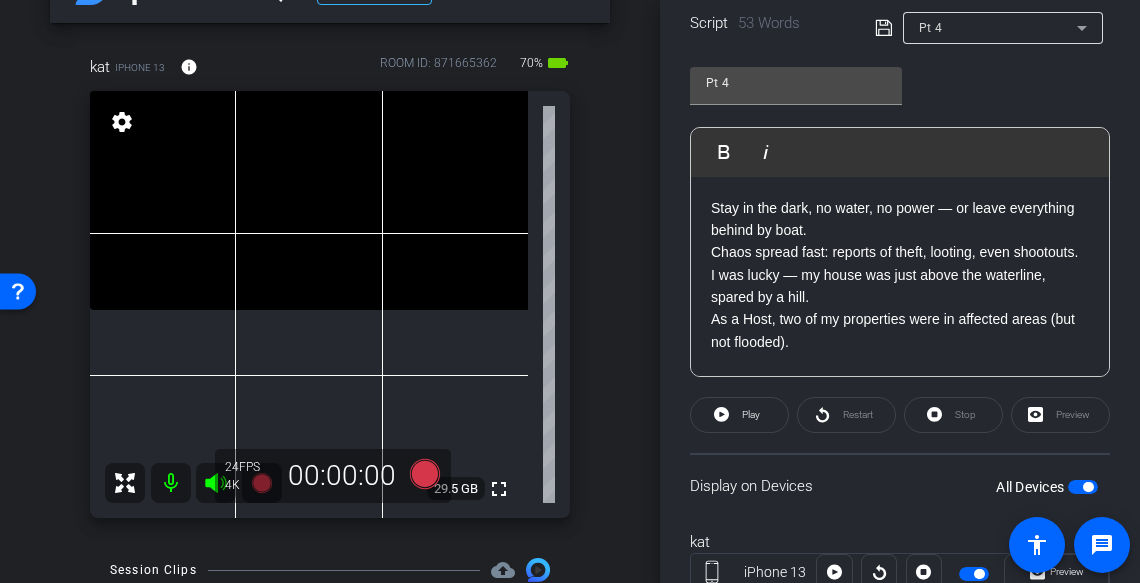 click on "Pt 4" at bounding box center (998, 27) 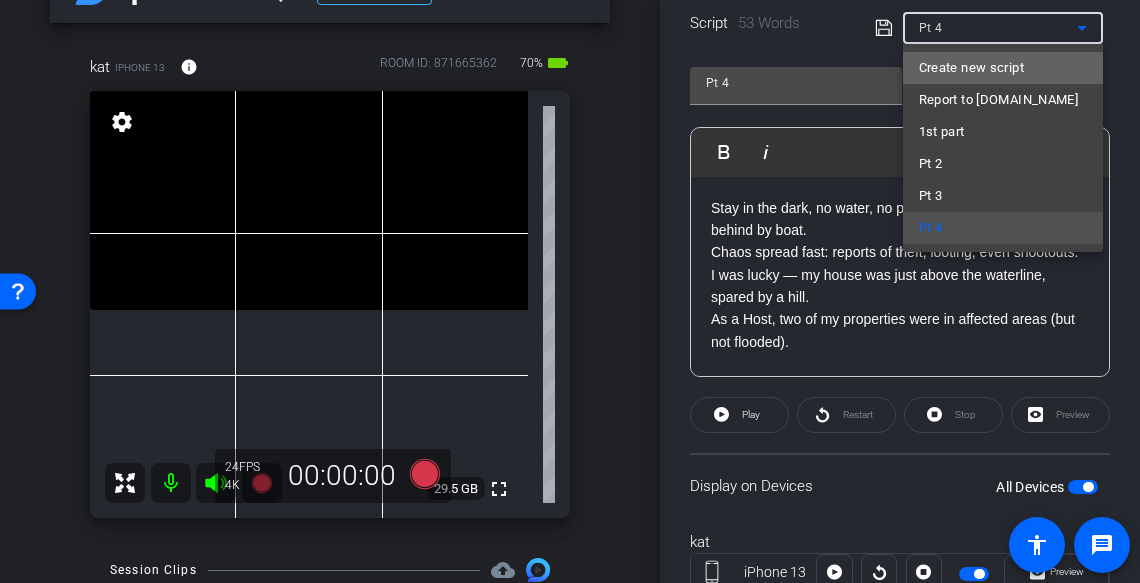 click on "Create new script" at bounding box center (971, 68) 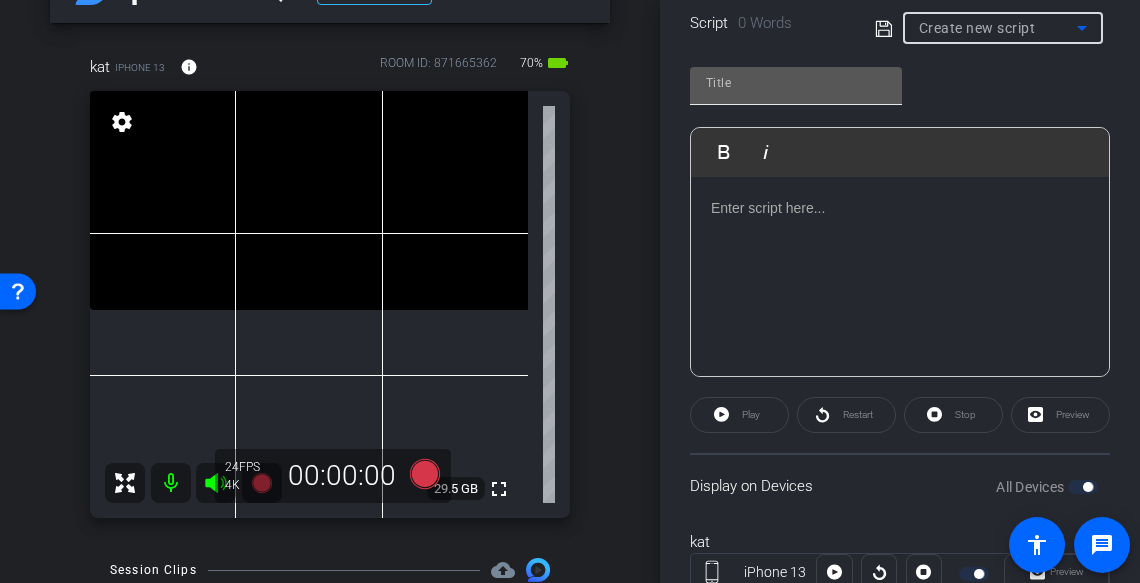 click at bounding box center [796, 83] 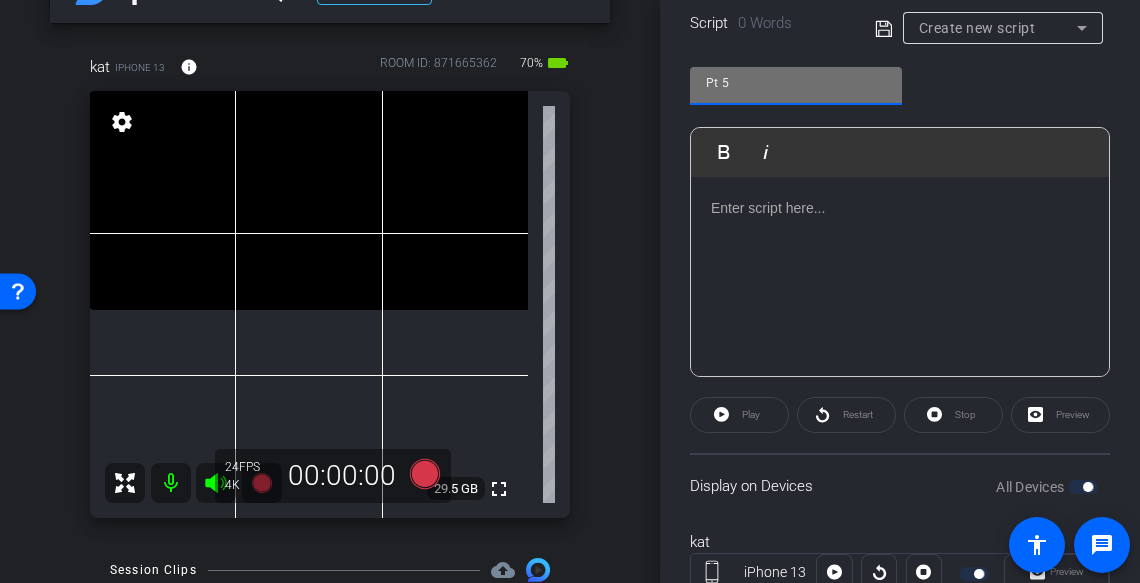 type on "Pt 5" 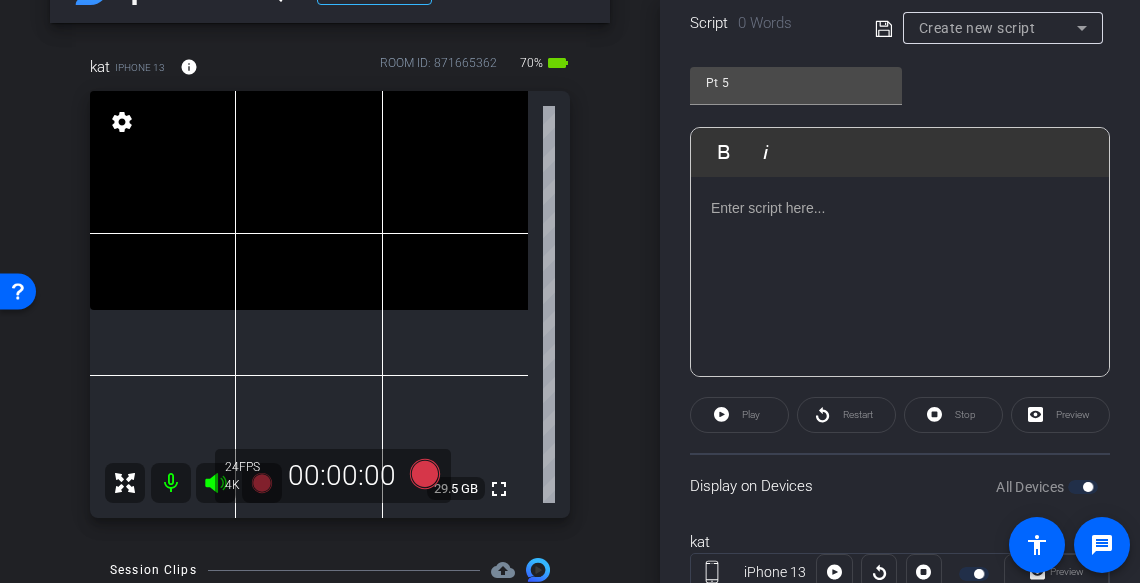 scroll, scrollTop: 100, scrollLeft: 0, axis: vertical 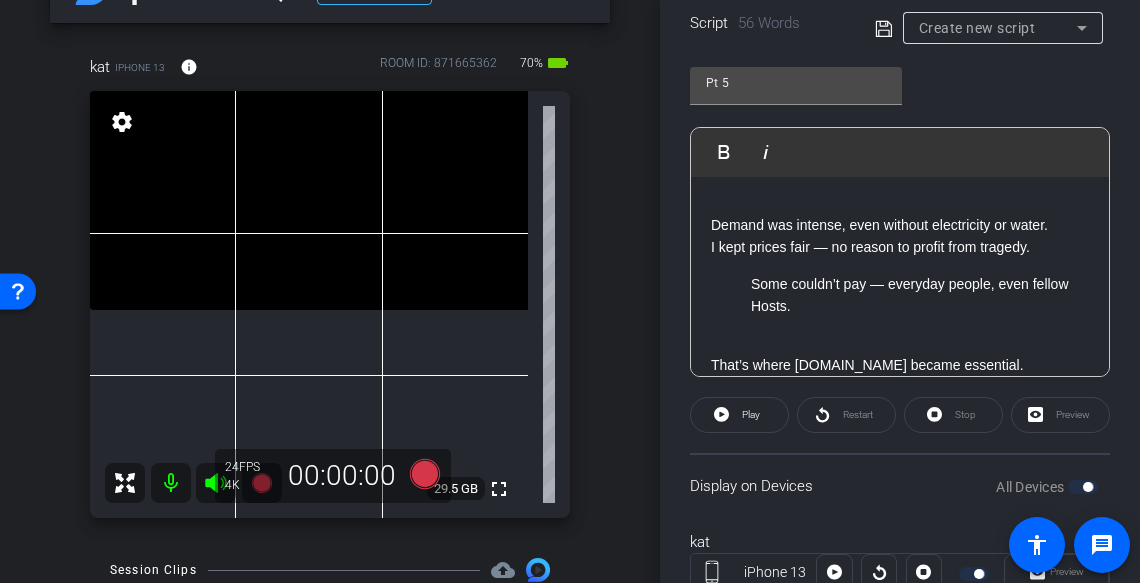 click on "All bookings were canceled, and I refunded everyone. Then, a wave of new guests arrived — locals seeking shelter after losing their homes. Demand was intense, even without electricity or water. I kept prices fair — no reason to profit from tragedy. Some couldn’t pay — everyday people, even fellow Hosts. That’s where airbnb.org became essential." 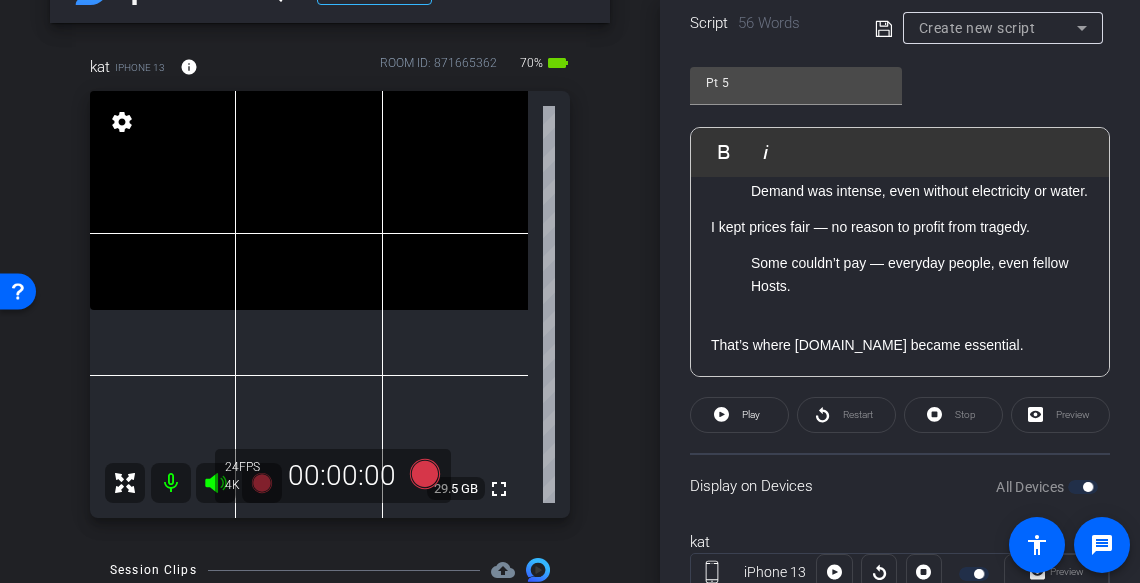 scroll, scrollTop: 97, scrollLeft: 0, axis: vertical 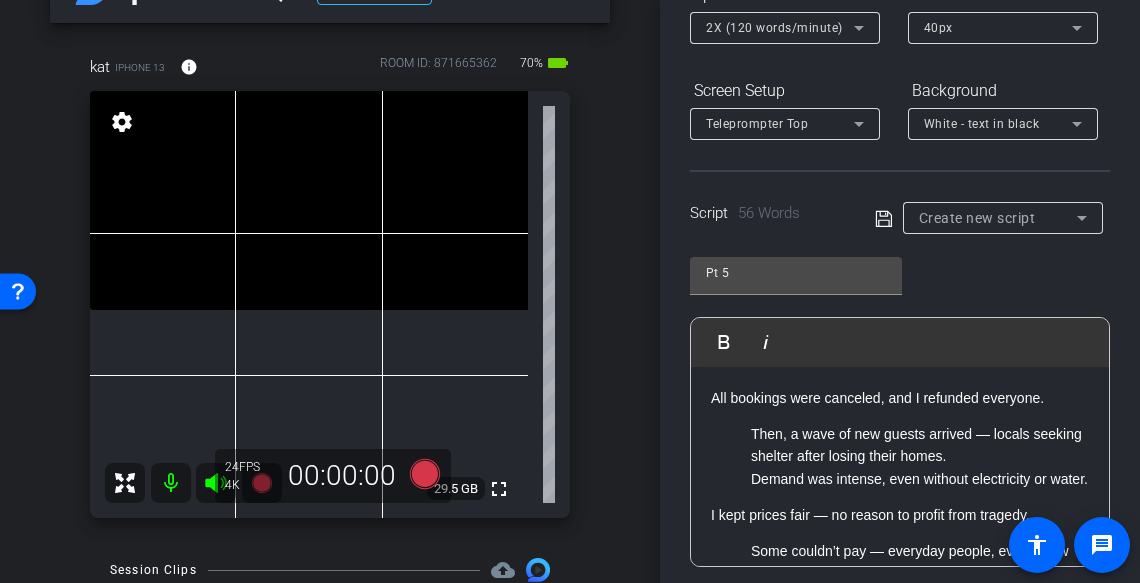 click on "Then, a wave of new guests arrived — locals seeking shelter after losing their homes." 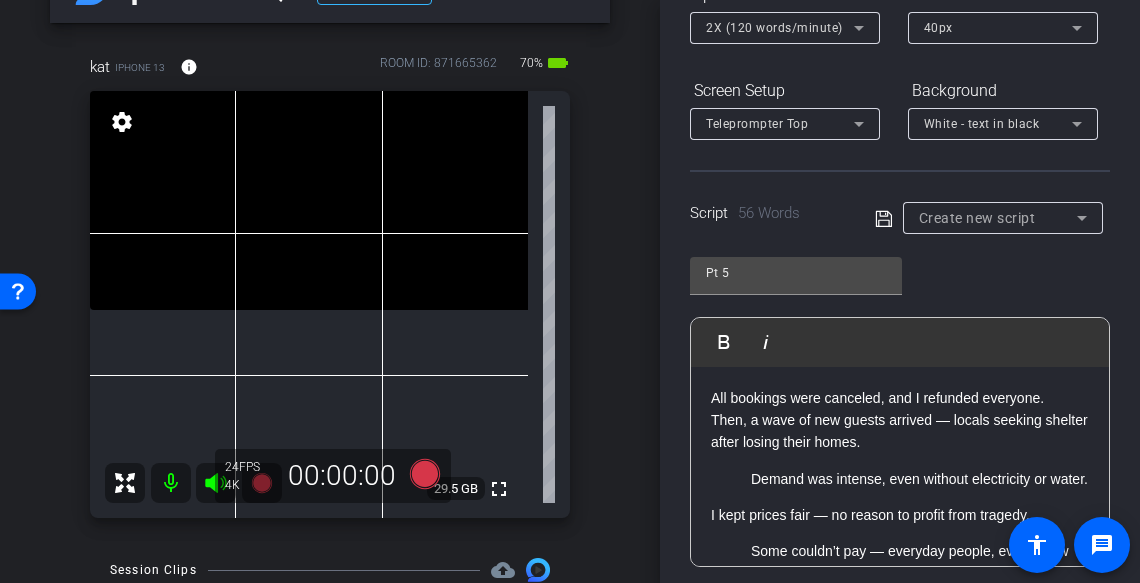 click on "Demand was intense, even without electricity or water." 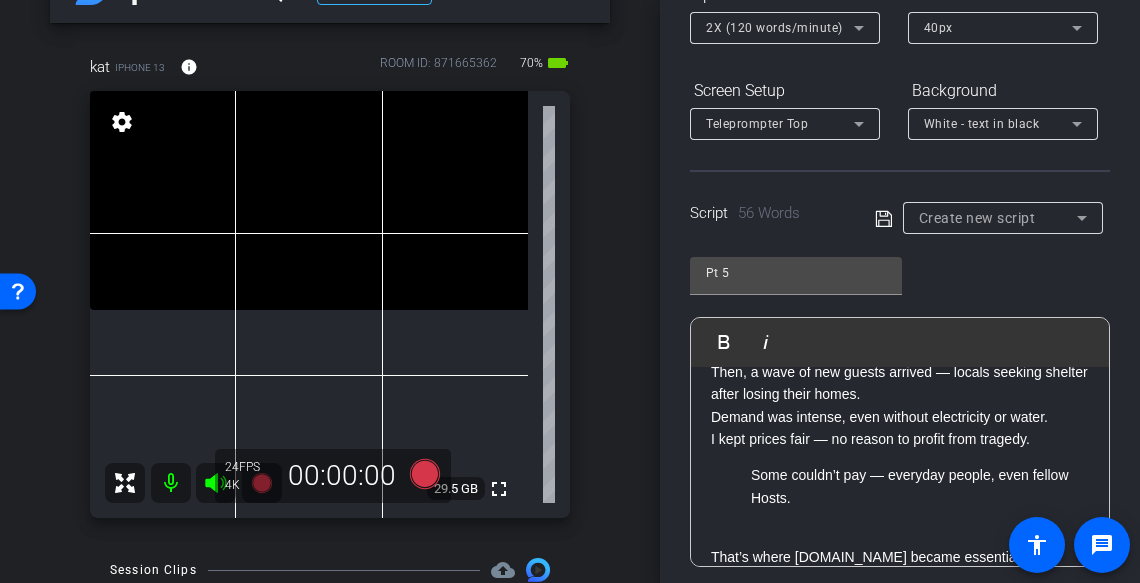 scroll, scrollTop: 68, scrollLeft: 0, axis: vertical 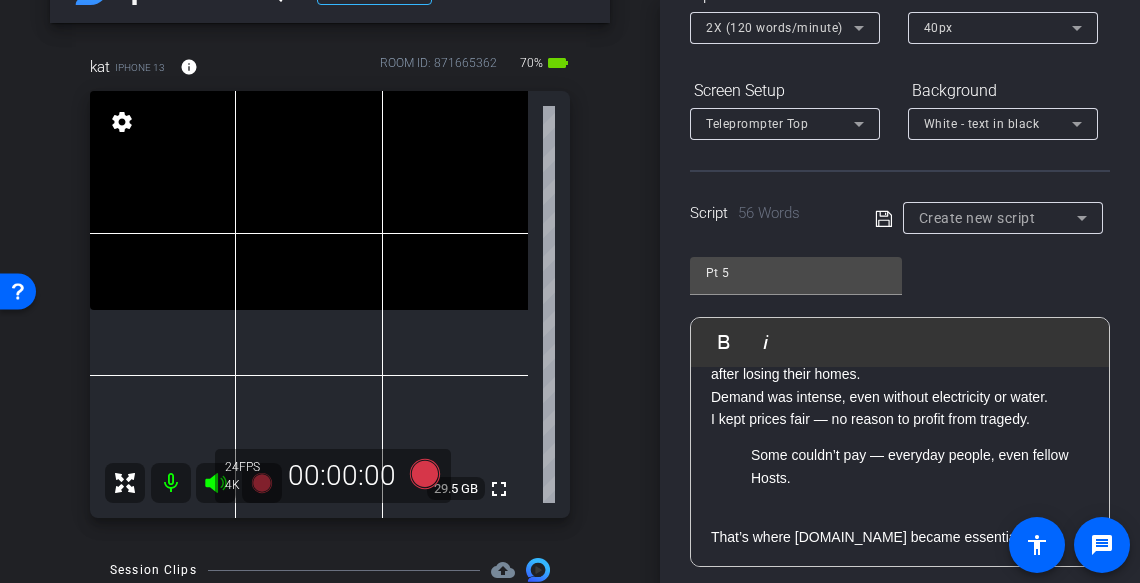 click on "Some couldn’t pay — everyday people, even fellow Hosts." 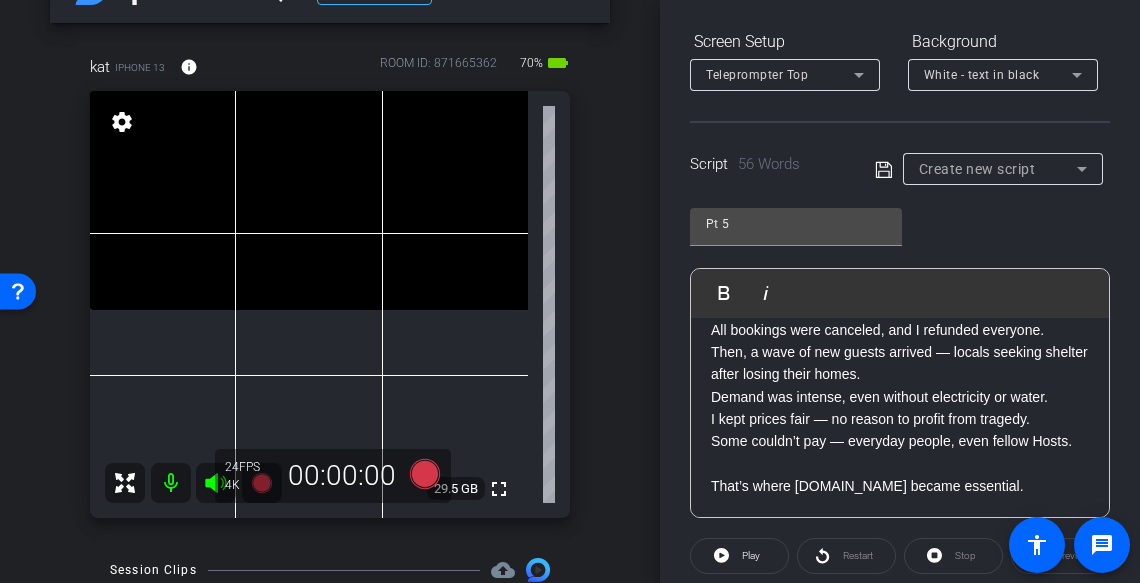 click on "All bookings were canceled, and I refunded everyone. Then, a wave of new guests arrived — locals seeking shelter after losing their homes. Demand was intense, even without electricity or water. I kept prices fair — no reason to profit from tragedy. Some couldn’t pay — everyday people, even fellow Hosts. That’s where airbnb.org became essential." 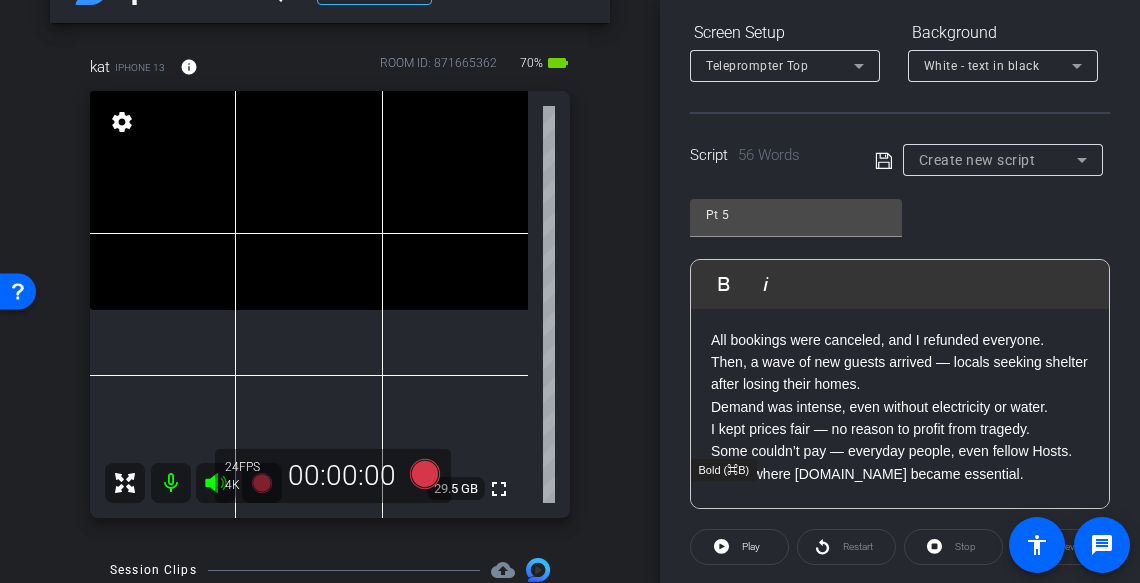 scroll, scrollTop: 340, scrollLeft: 0, axis: vertical 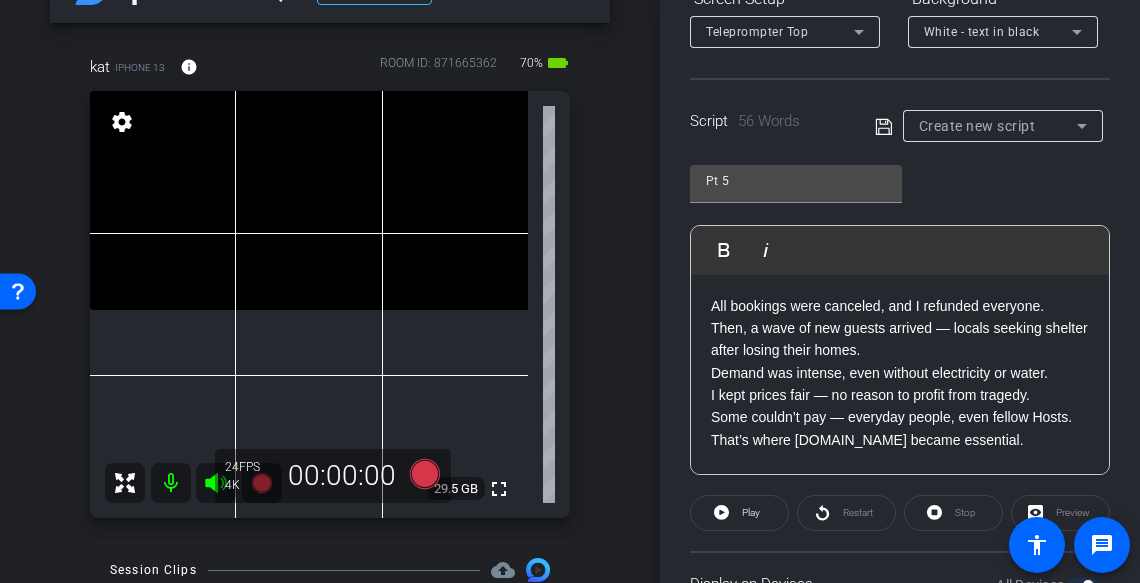 click 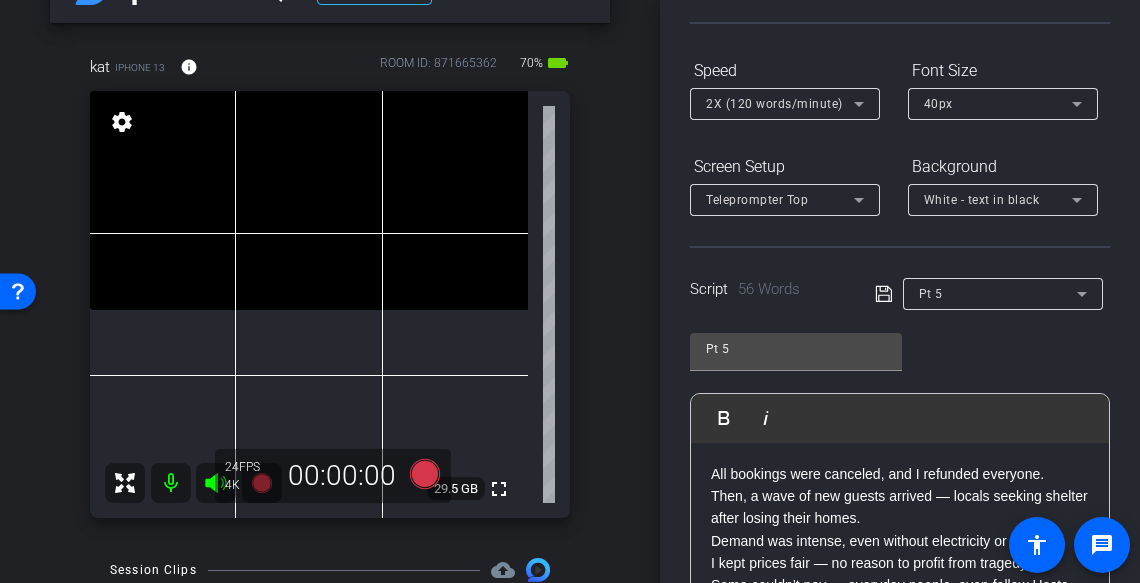 scroll, scrollTop: 146, scrollLeft: 0, axis: vertical 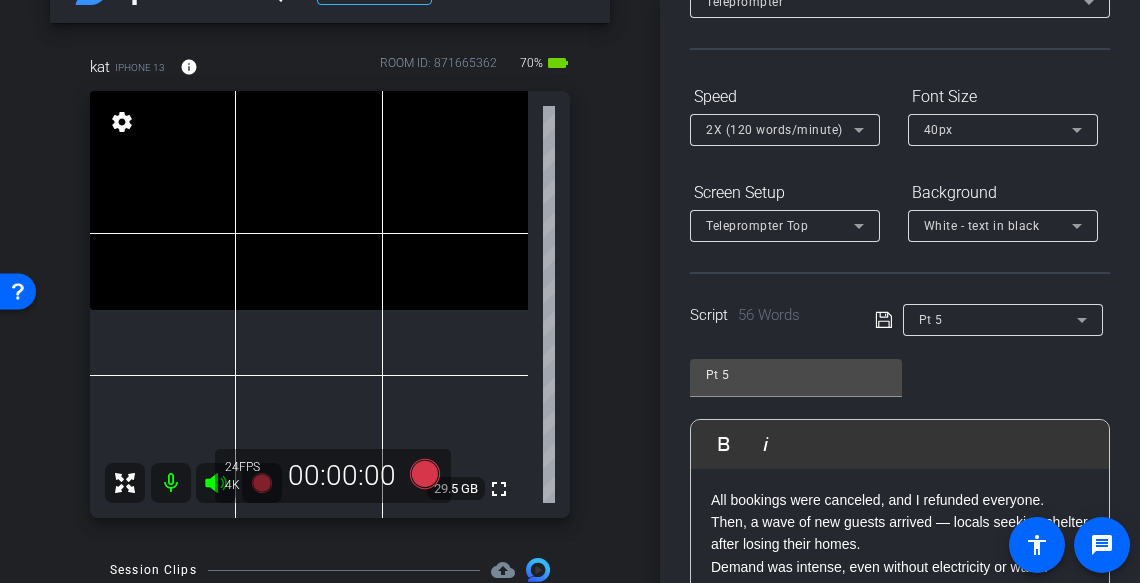 click 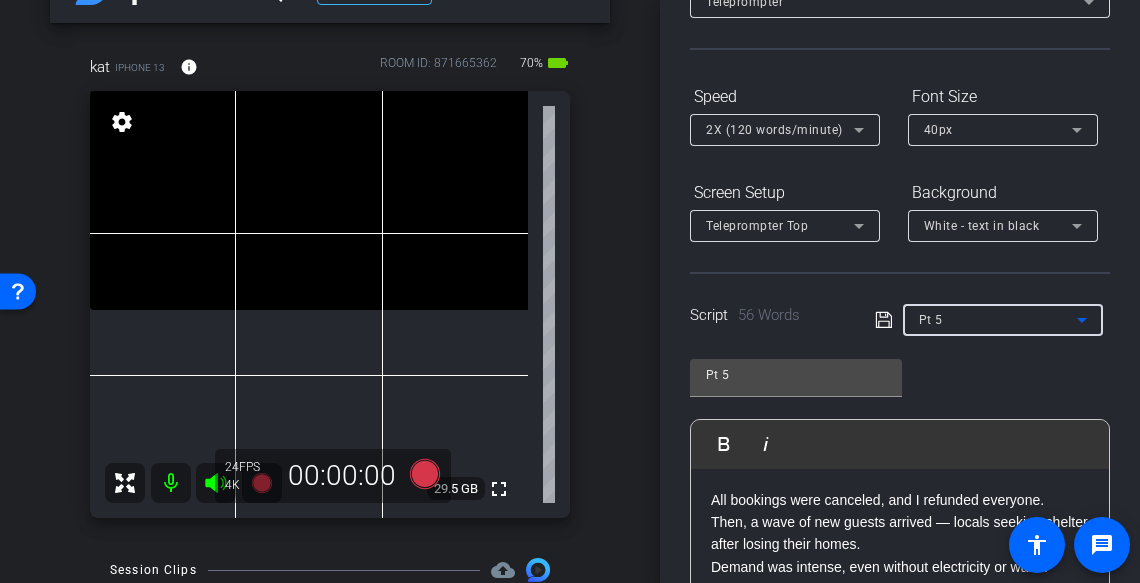 click on "Pt 5" at bounding box center (998, 319) 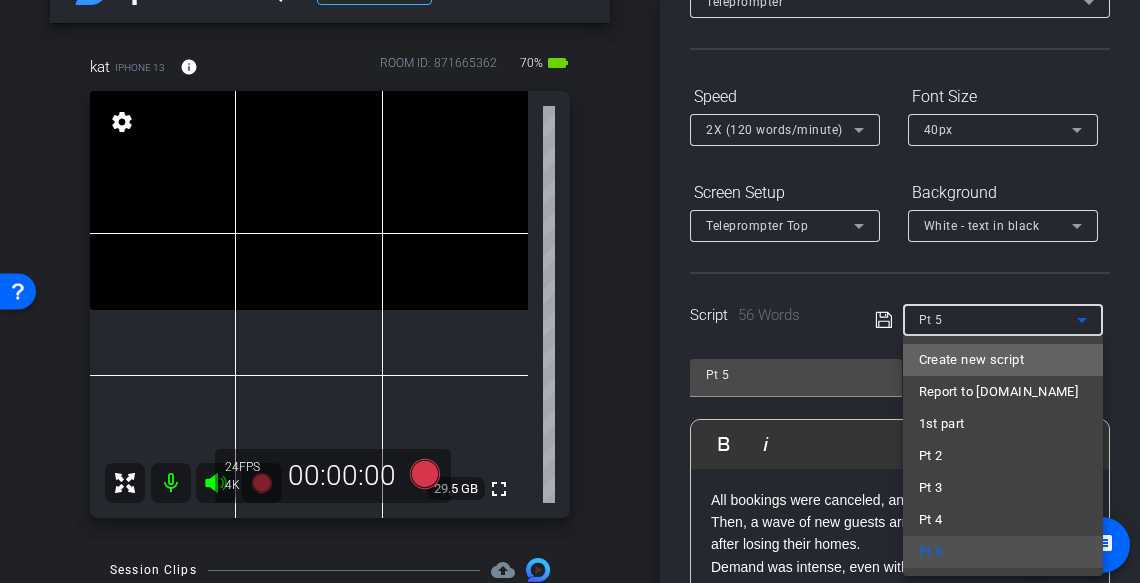 click on "Create new script" at bounding box center [971, 360] 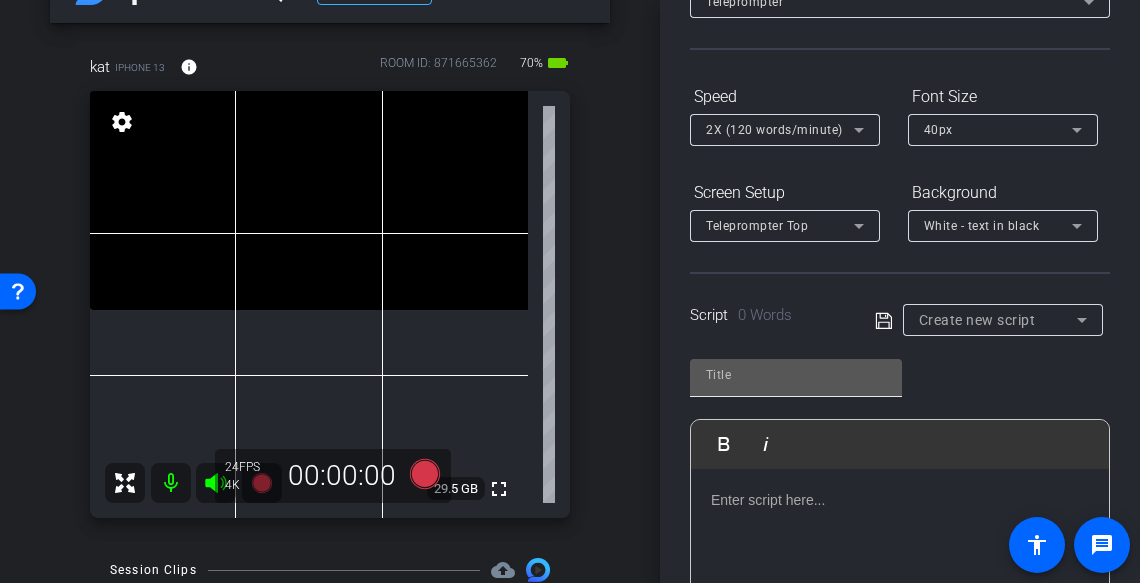 click 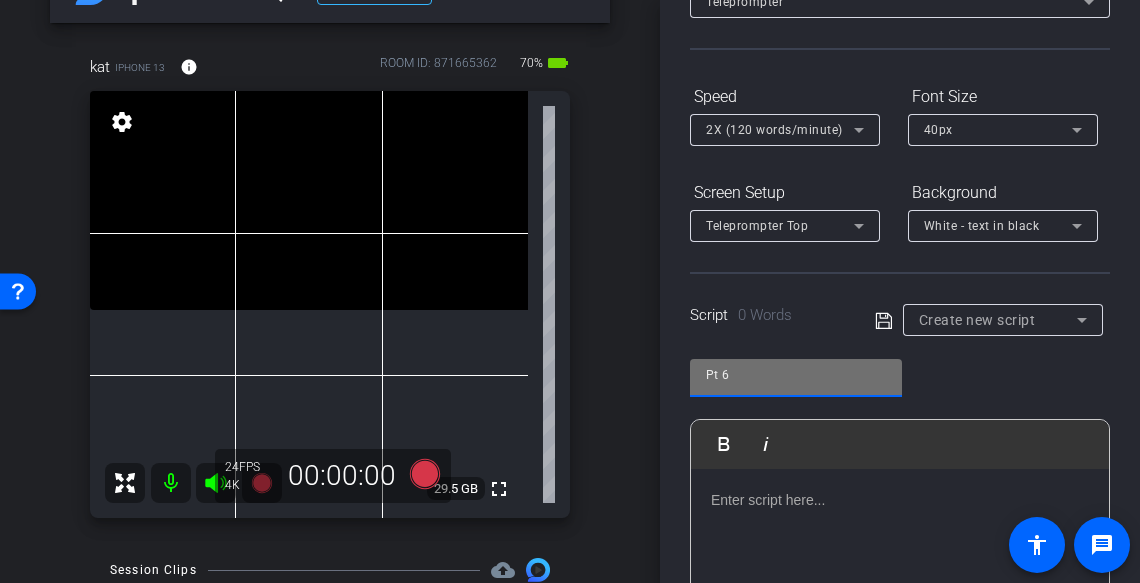 type on "Pt 6" 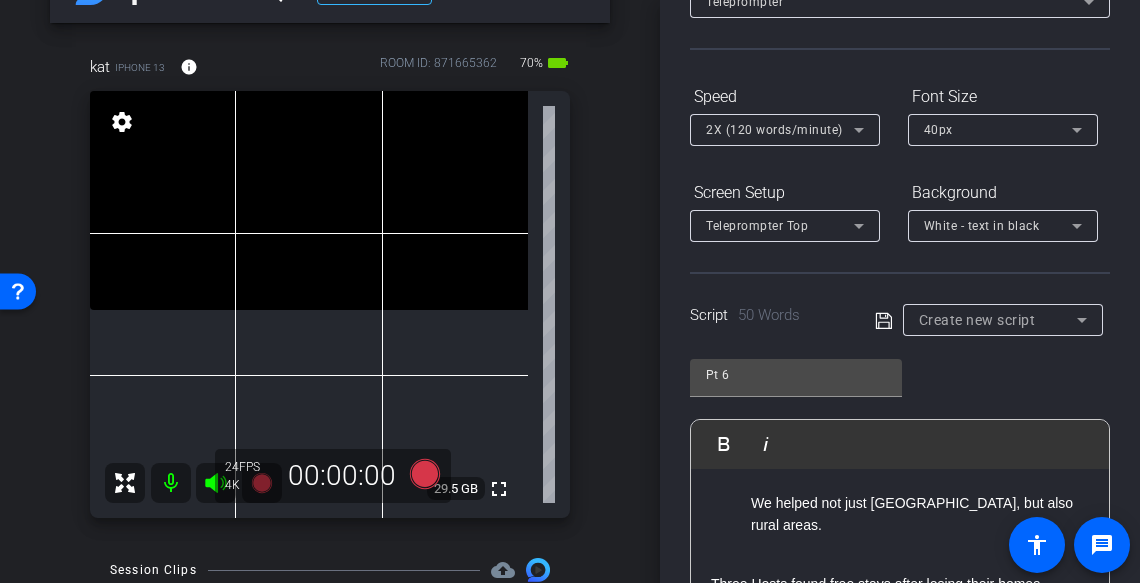 scroll, scrollTop: 0, scrollLeft: 0, axis: both 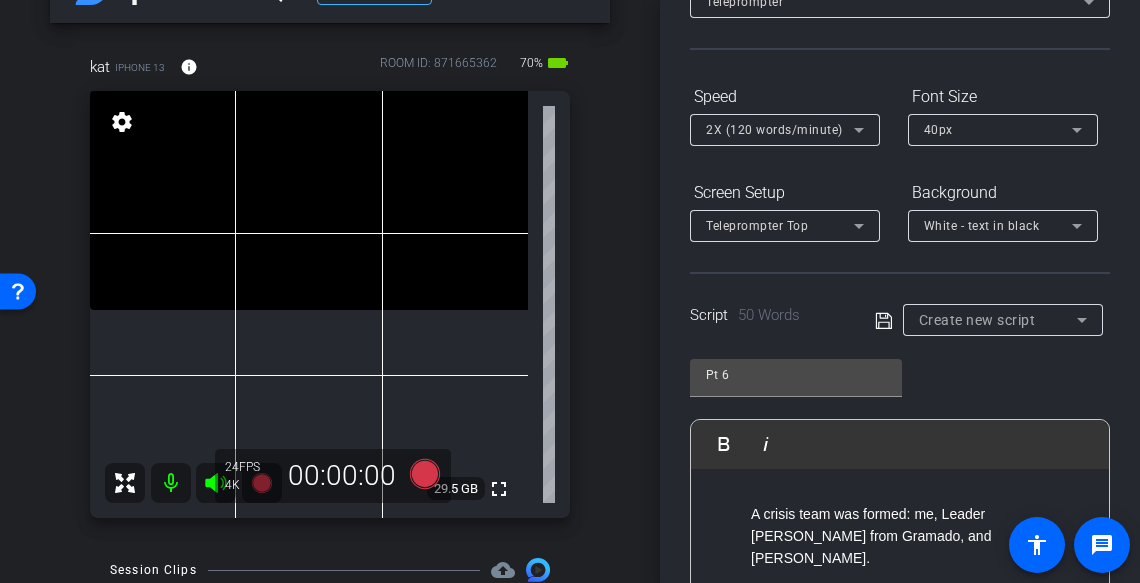 click on "A crisis team was formed: me, Leader Luiz from Gramado, and Márcia. We helped not just Porto Alegre, but also rural areas." at bounding box center [900, 581] 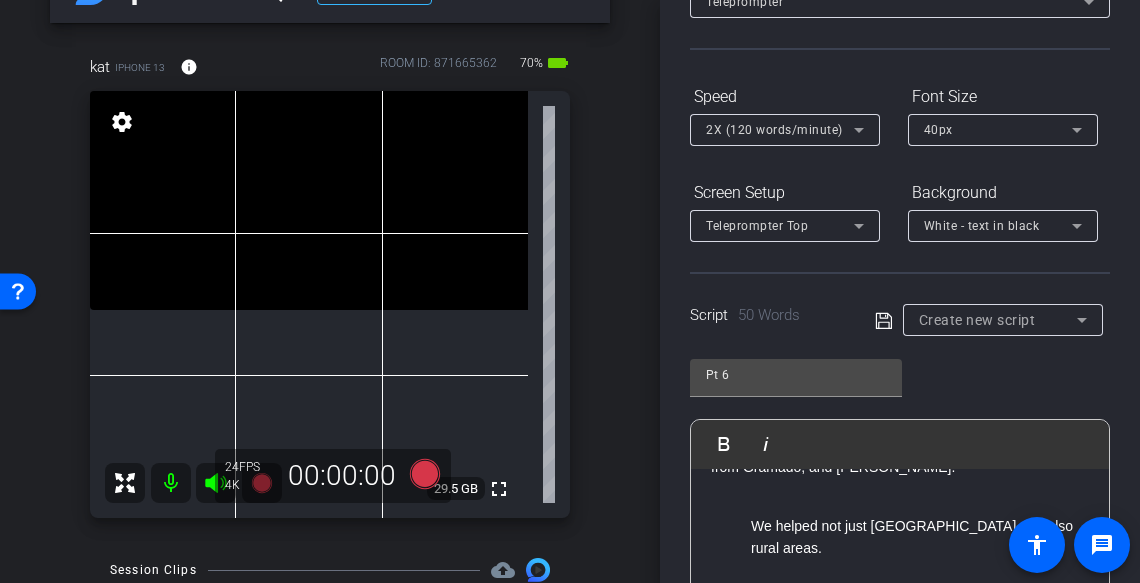 scroll, scrollTop: 68, scrollLeft: 0, axis: vertical 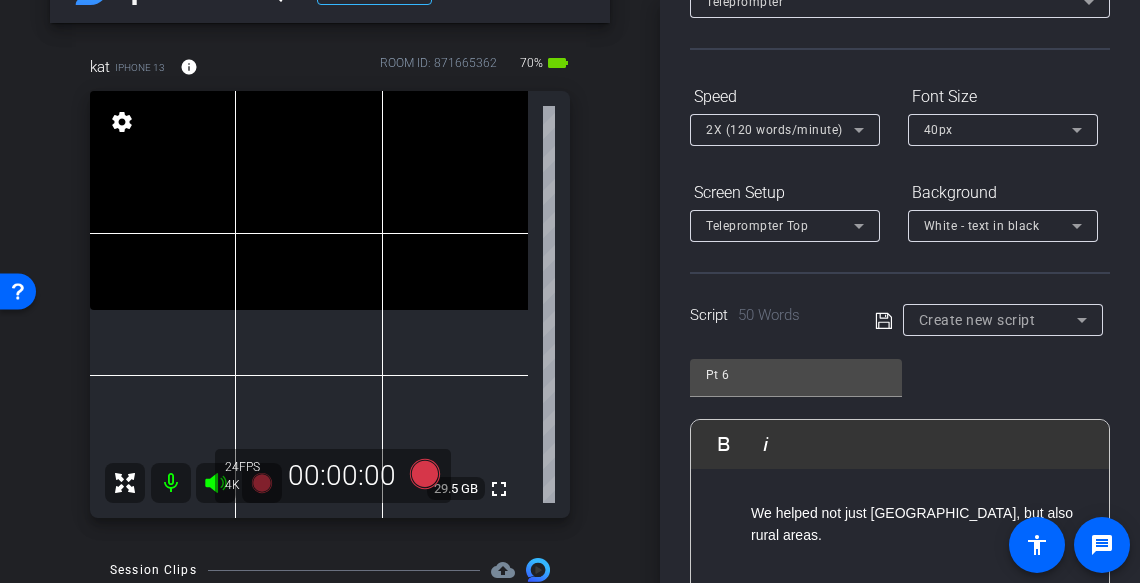 click on "We helped not just Porto Alegre, but also rural areas." at bounding box center [900, 535] 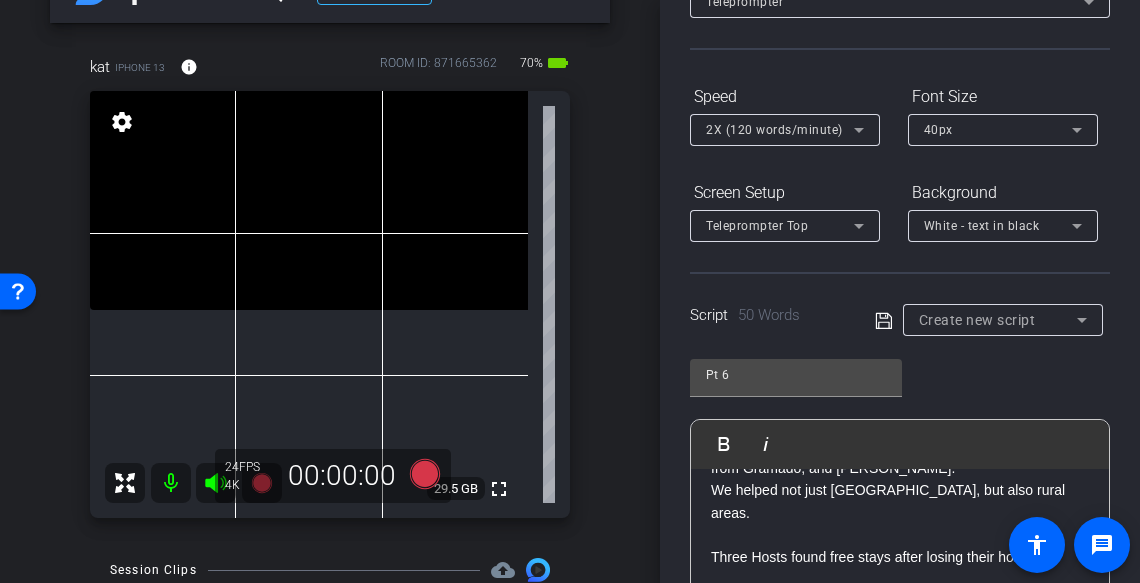 scroll, scrollTop: 60, scrollLeft: 0, axis: vertical 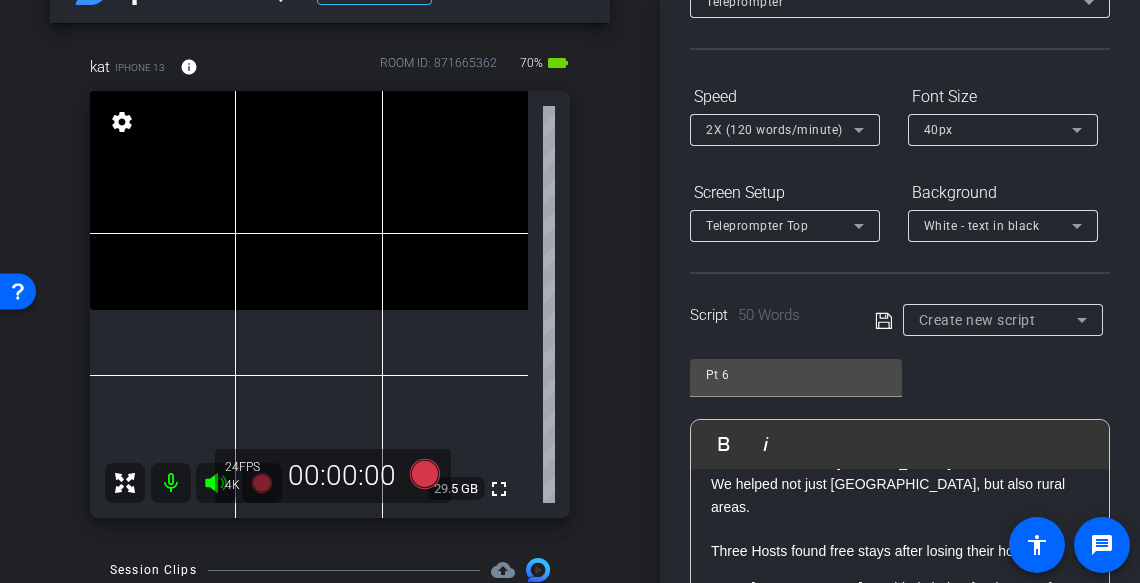click on "Three Hosts found free stays after losing their homes." 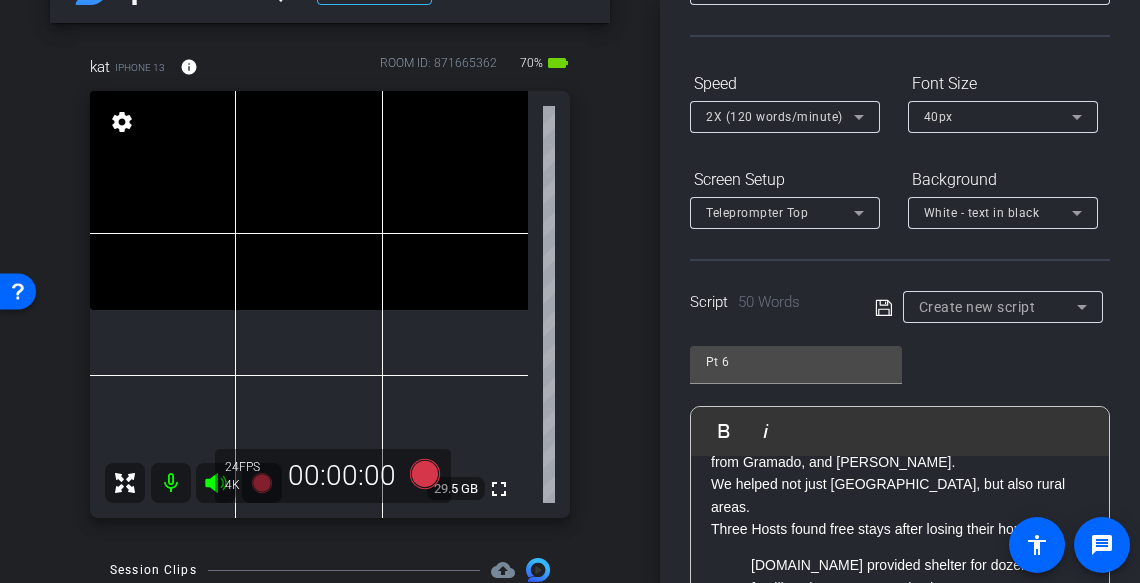 click on "Airbnb.org provided shelter for dozens of families via partner organizations." 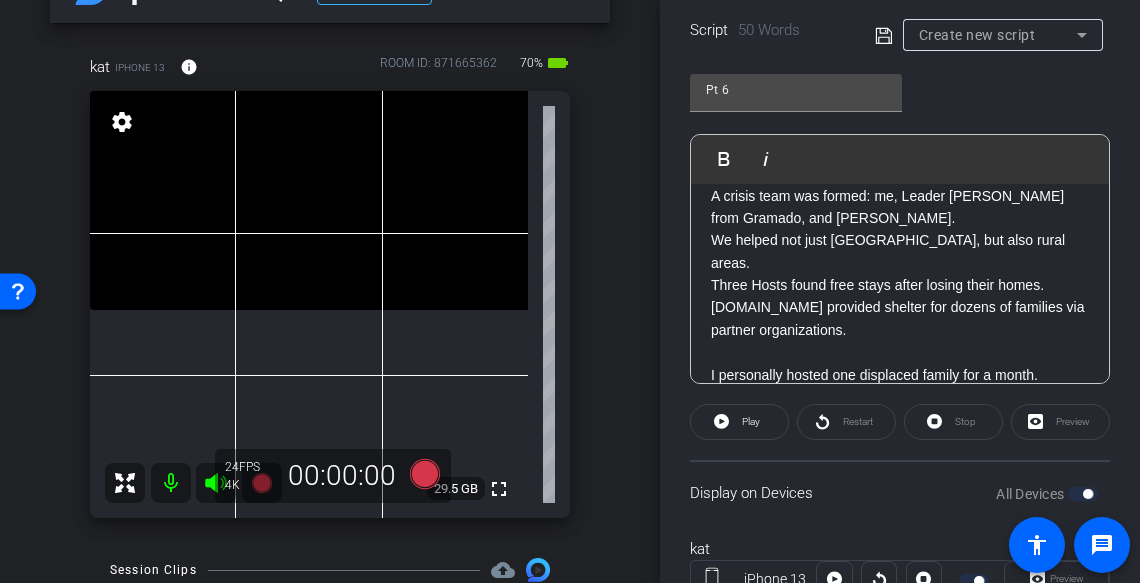 scroll, scrollTop: 510, scrollLeft: 0, axis: vertical 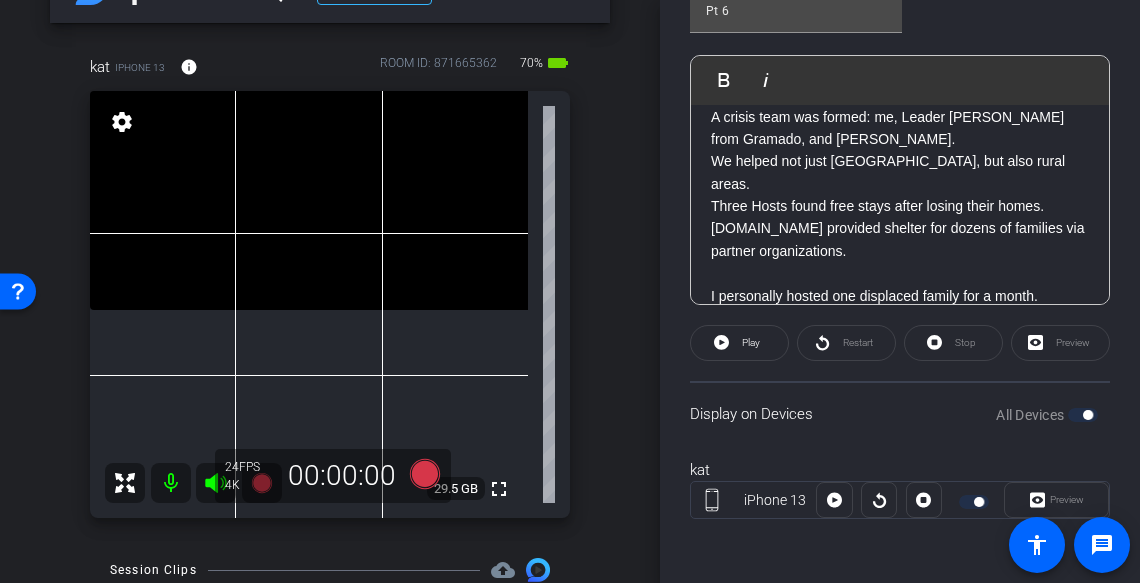 click on "Airbnb.org provided shelter for dozens of families via partner organizations." 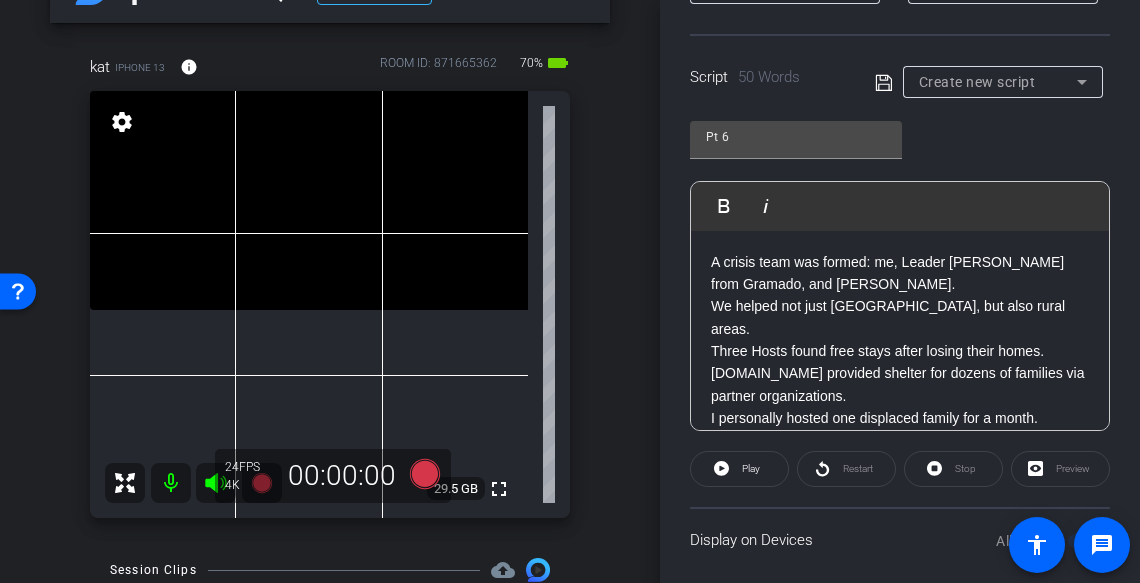 scroll, scrollTop: 387, scrollLeft: 0, axis: vertical 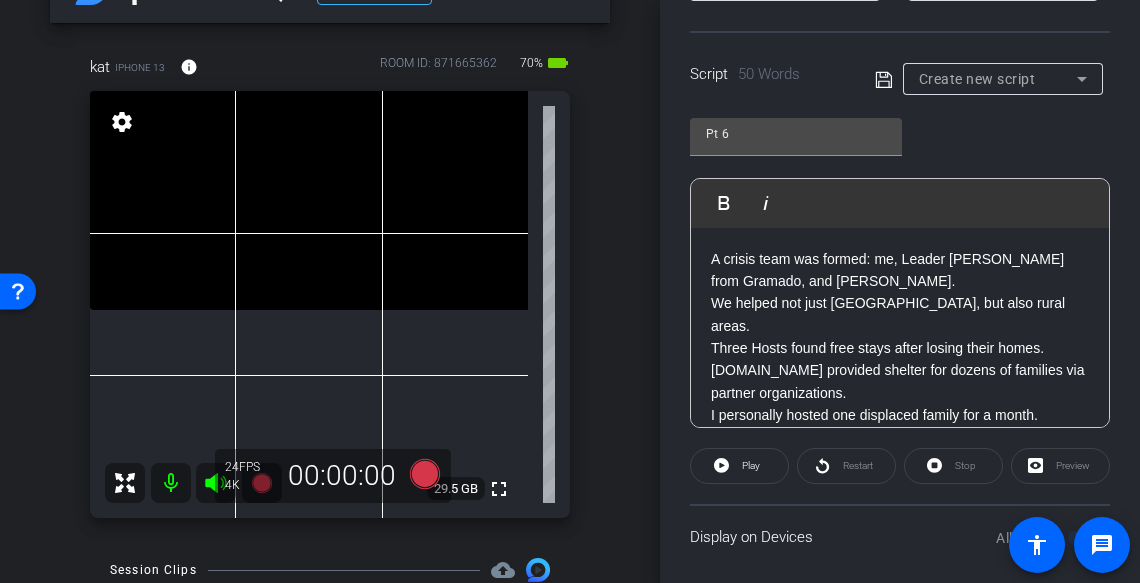 click 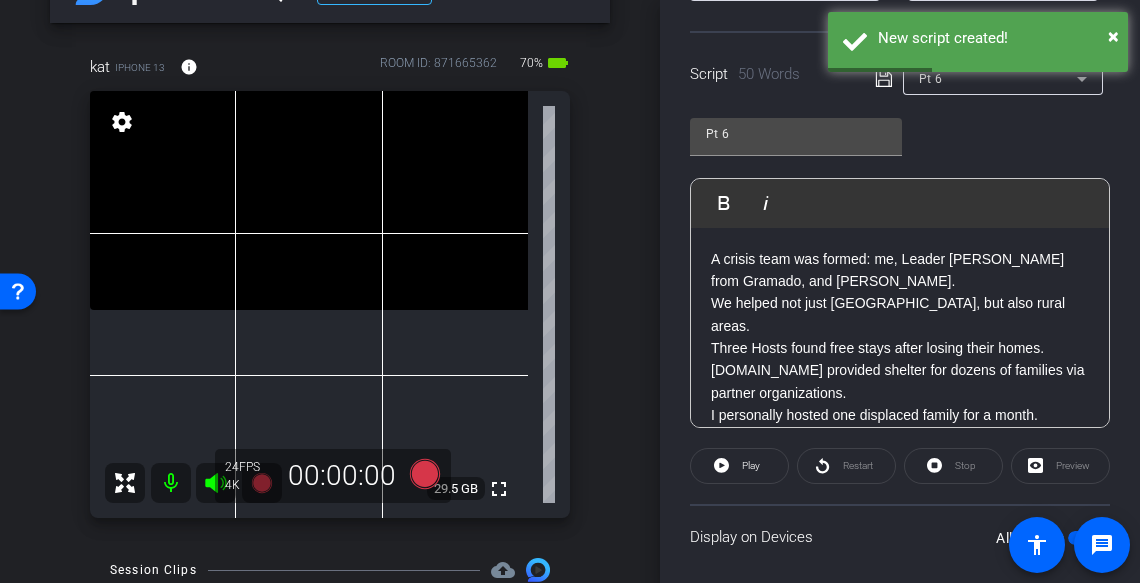 click on "Pt 6" at bounding box center [998, 78] 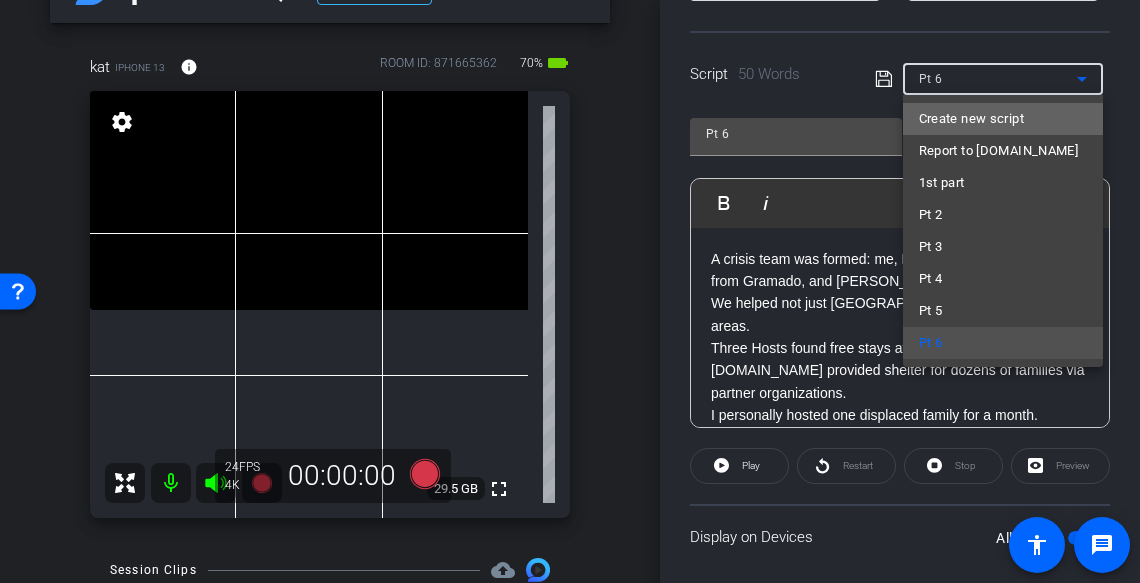 click on "Create new script" at bounding box center (971, 119) 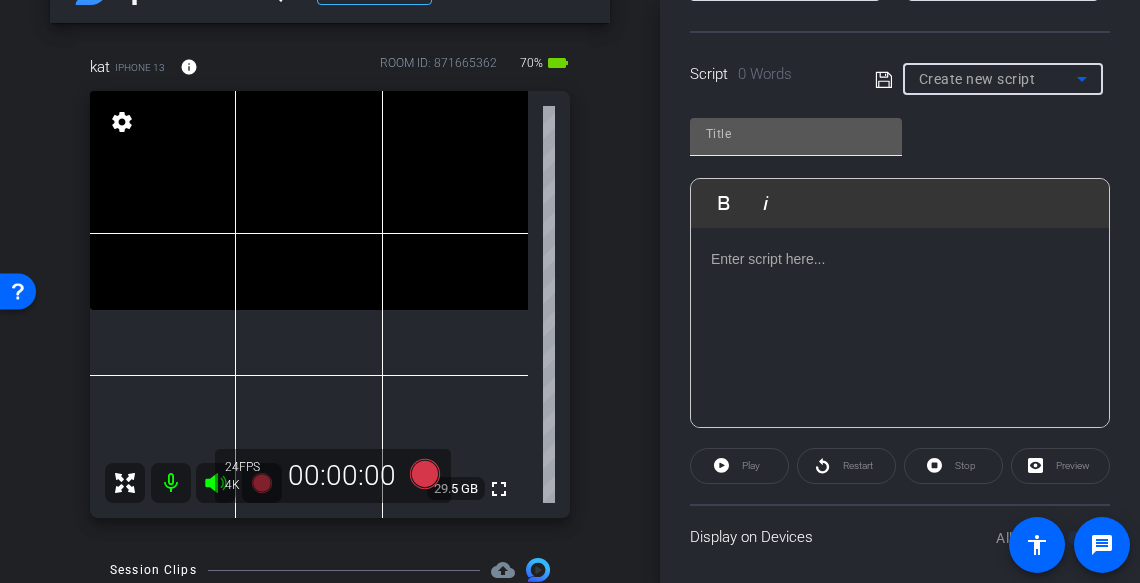 click at bounding box center [796, 134] 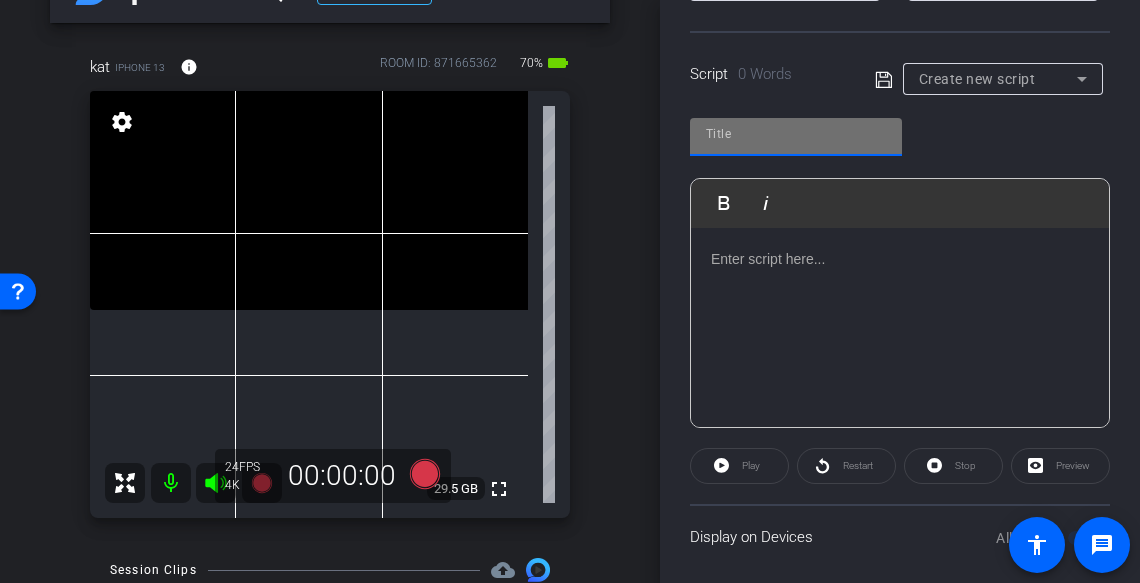 paste on "Initiatives like airbnb.org matter. They show the platform’s social side.   They help people who’ve lost everything preserve their dignity." 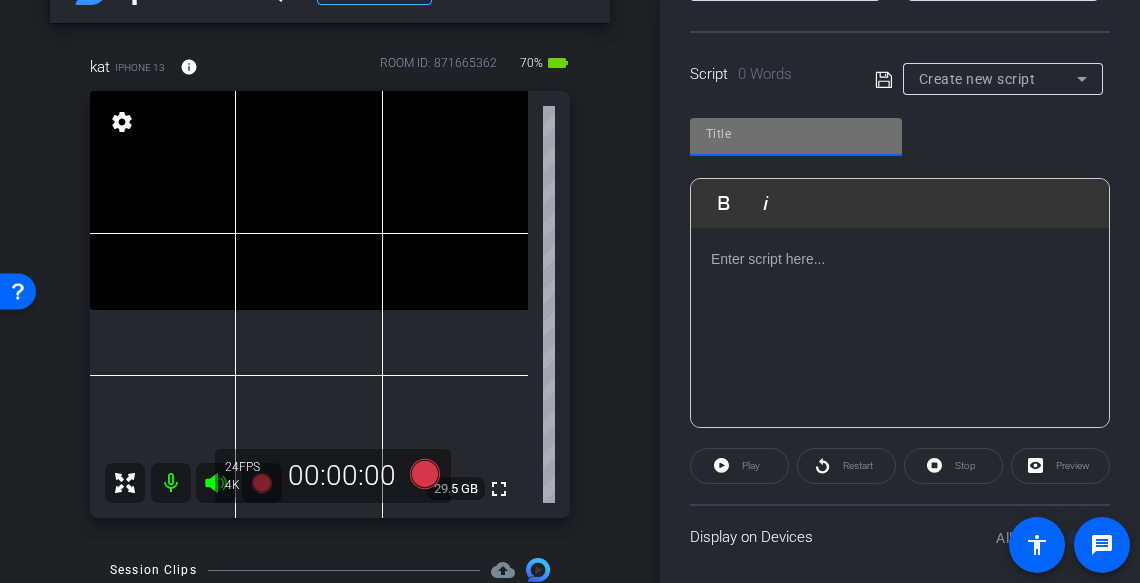 scroll, scrollTop: 0, scrollLeft: 0, axis: both 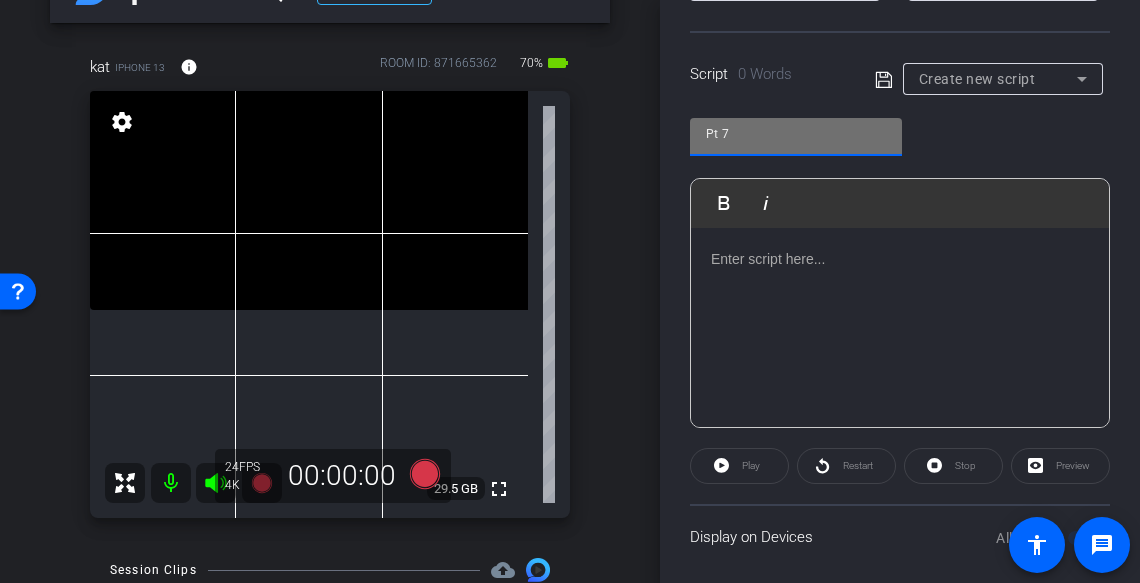 click 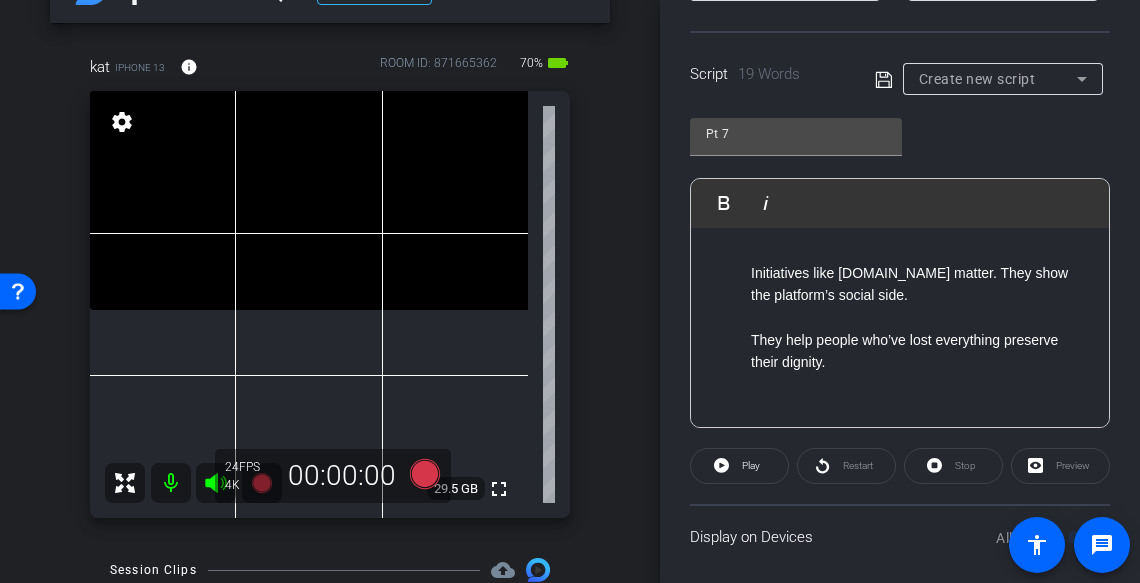 click on "Initiatives like airbnb.org matter. They show the platform’s social side. They help people who’ve lost everything preserve their dignity." at bounding box center (900, 318) 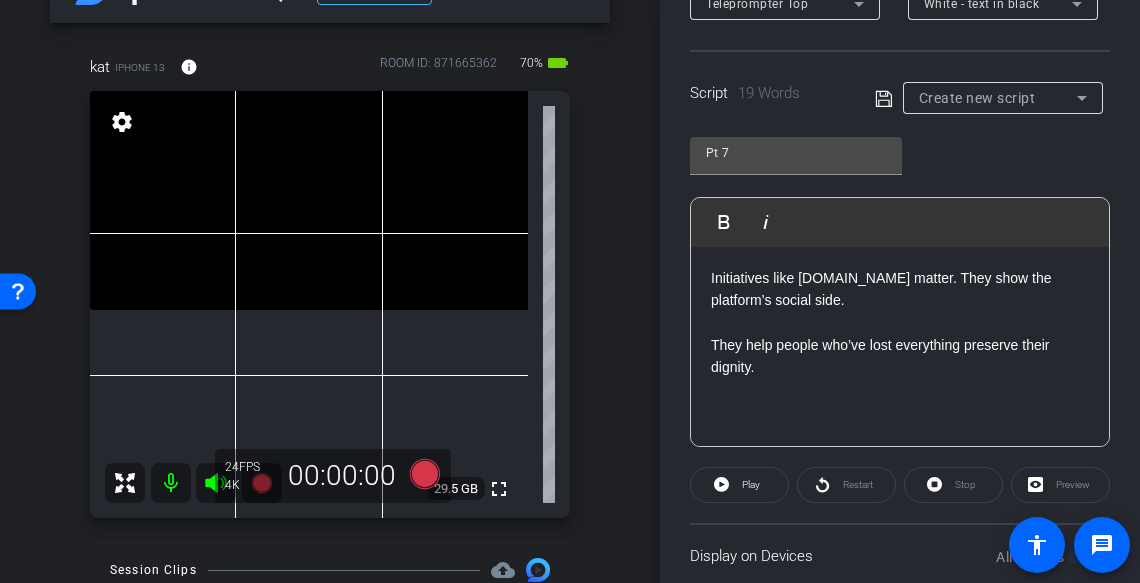 scroll, scrollTop: 395, scrollLeft: 0, axis: vertical 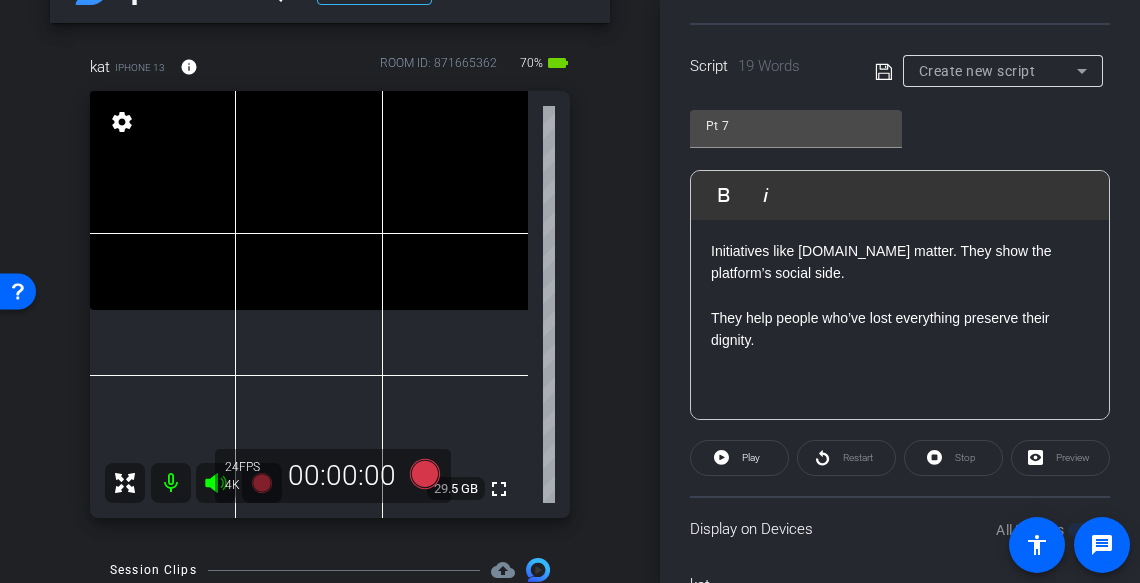 click 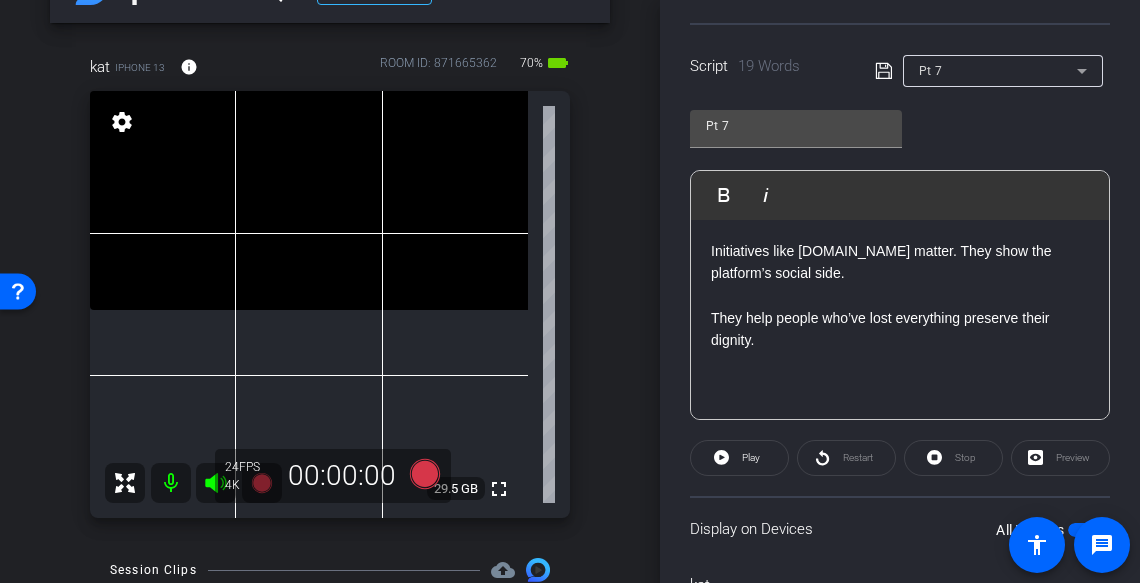 scroll, scrollTop: 0, scrollLeft: 0, axis: both 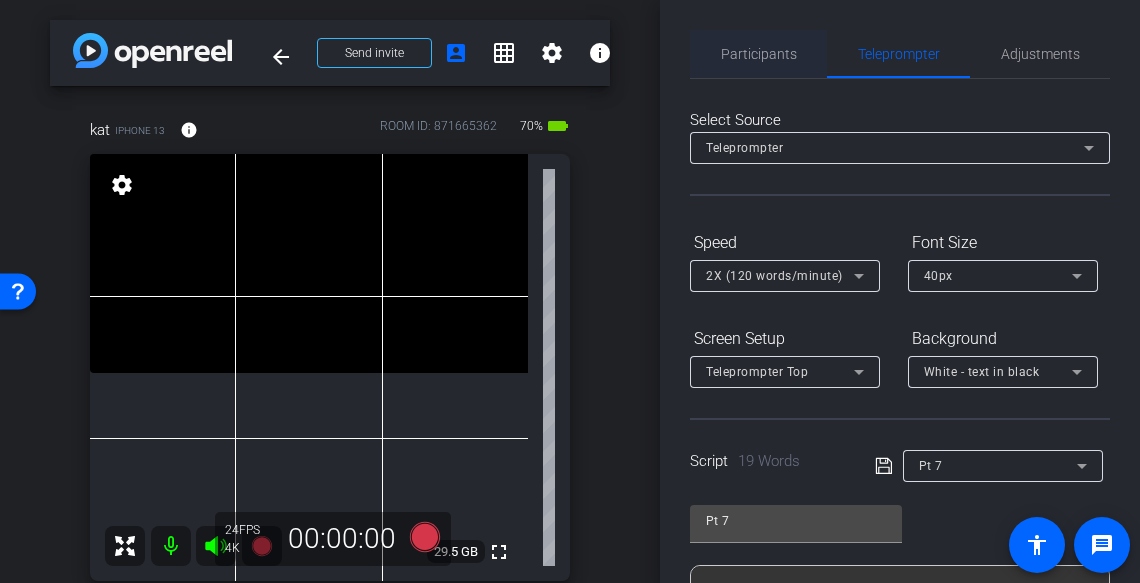 click on "Participants" at bounding box center (759, 54) 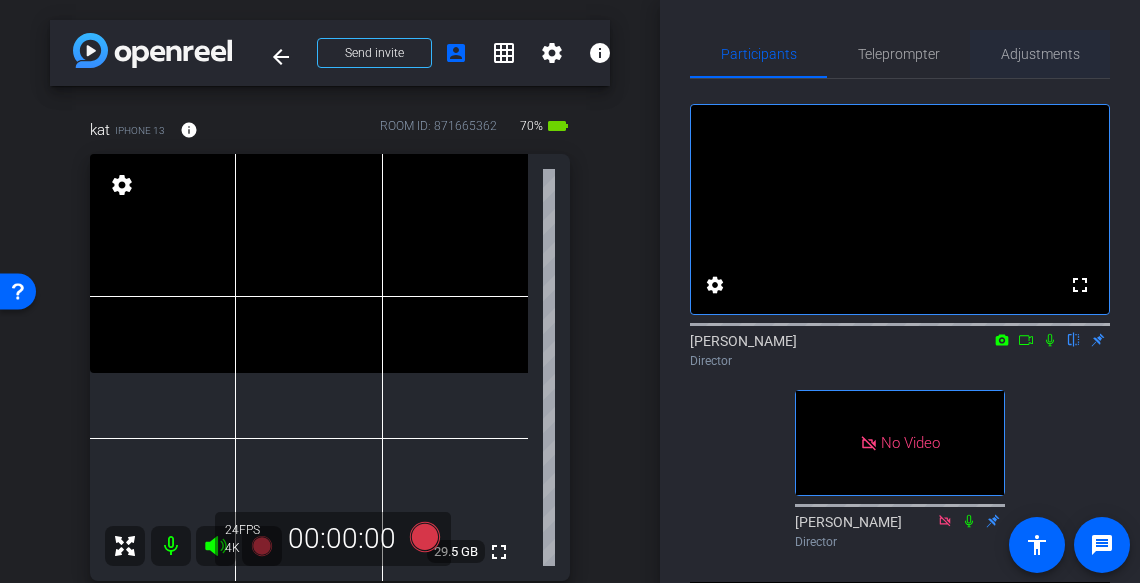 click on "Adjustments" at bounding box center (1040, 54) 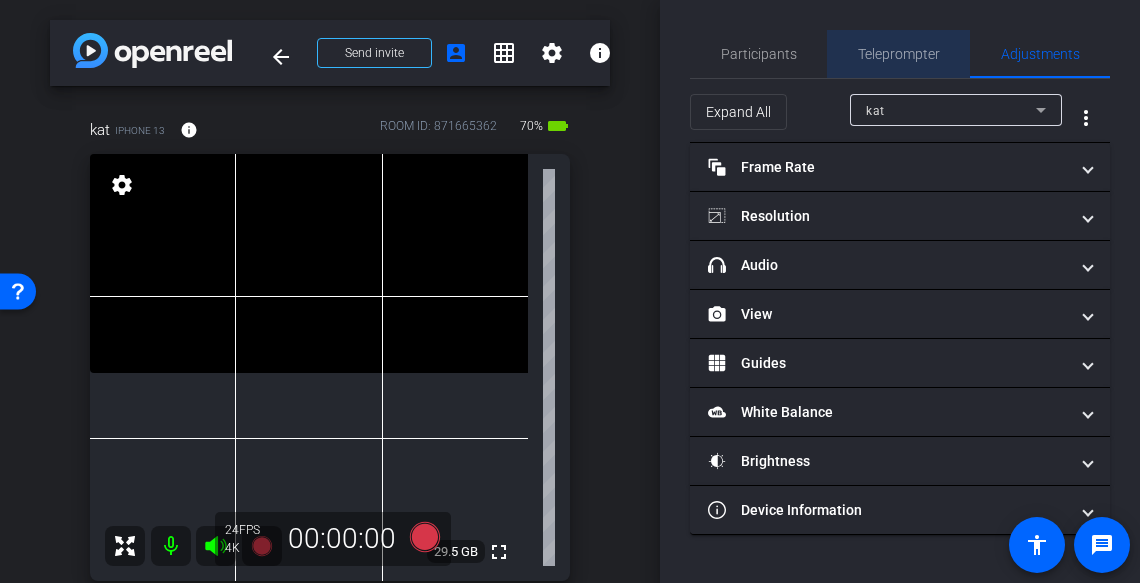 click on "Teleprompter" at bounding box center (899, 54) 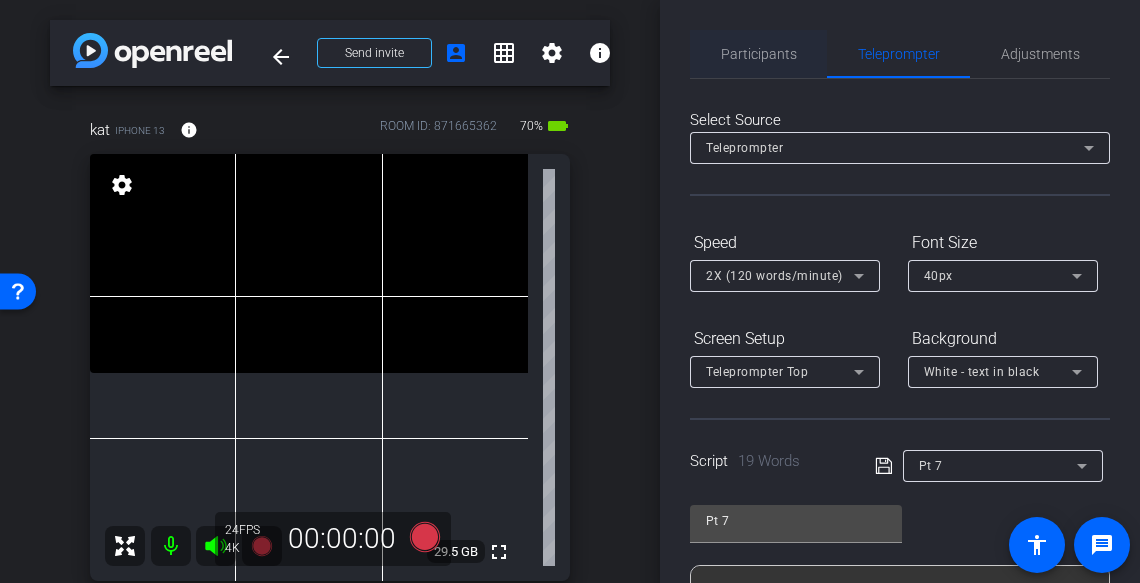 click on "Participants" at bounding box center [759, 54] 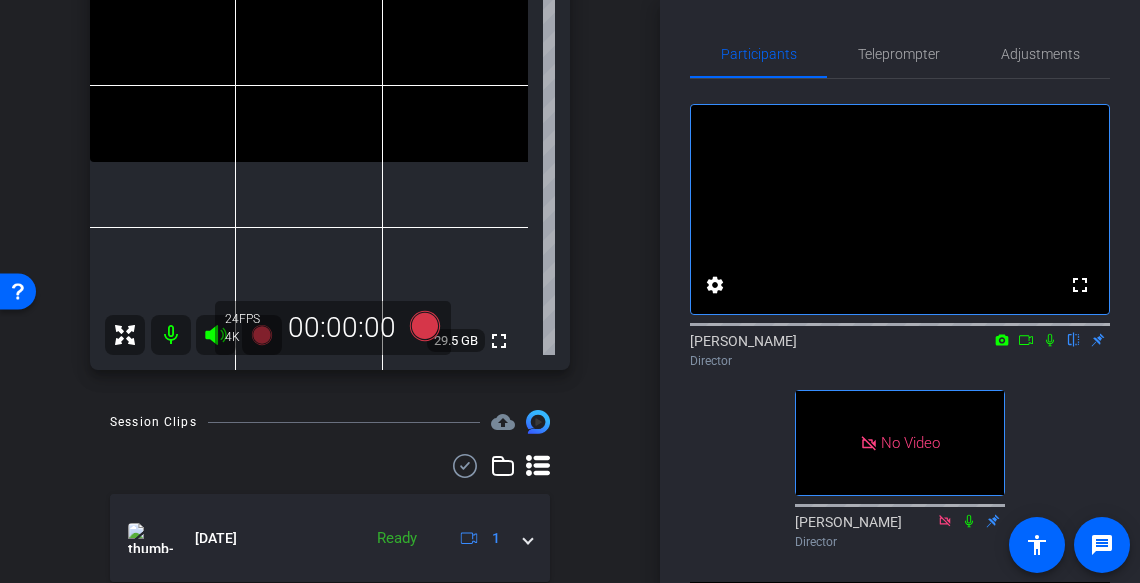 scroll, scrollTop: 281, scrollLeft: 0, axis: vertical 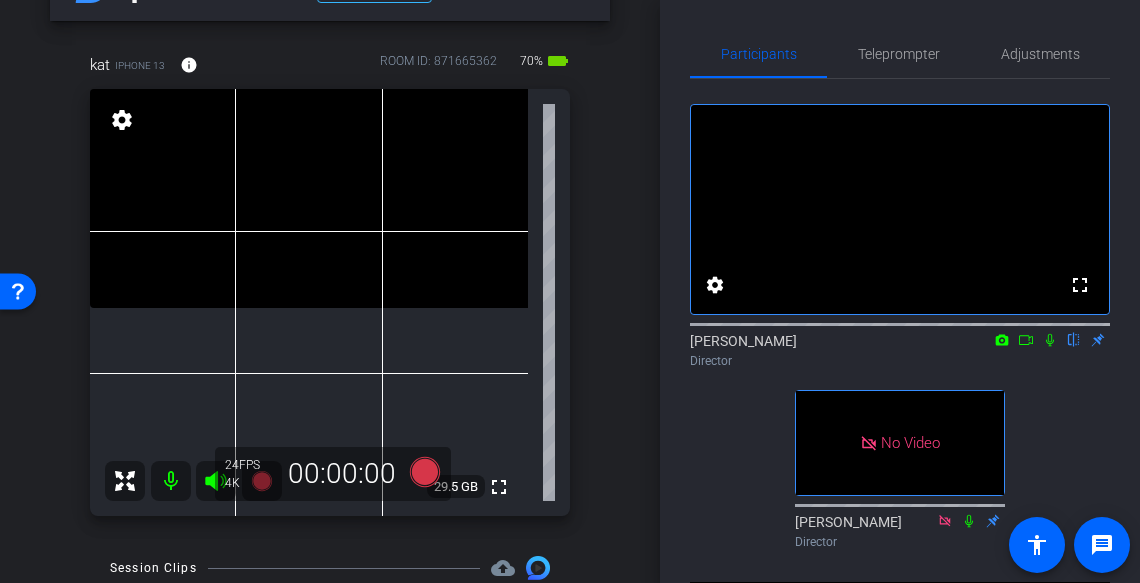click on "fullscreen" at bounding box center (309, 302) 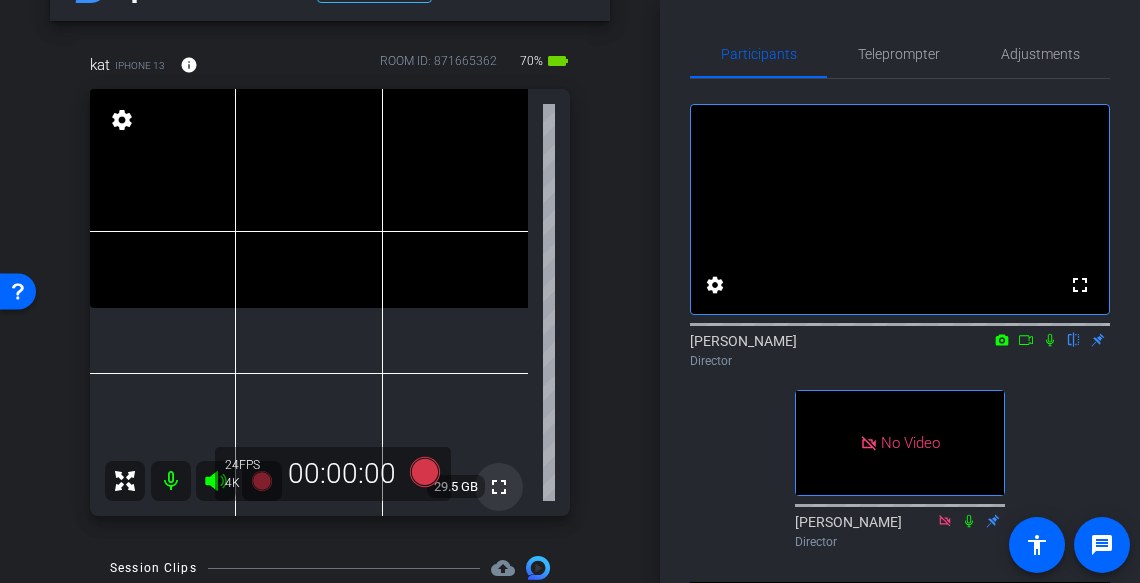 click on "fullscreen" at bounding box center [499, 487] 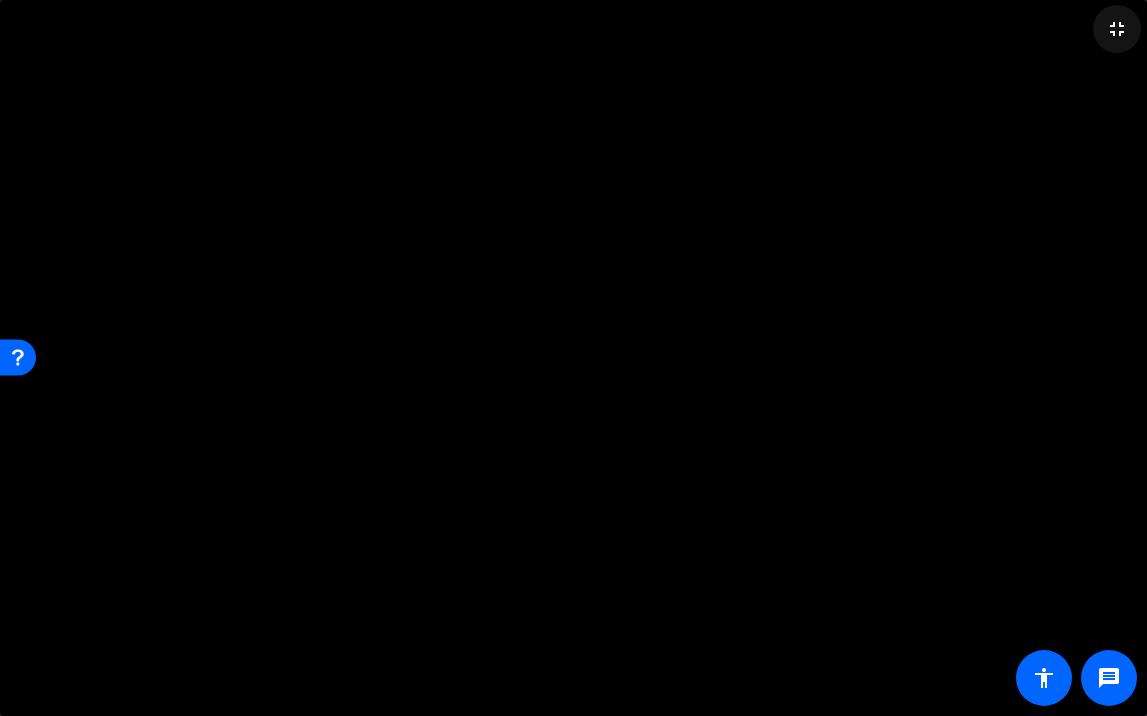 click on "fullscreen_exit" at bounding box center (1117, 29) 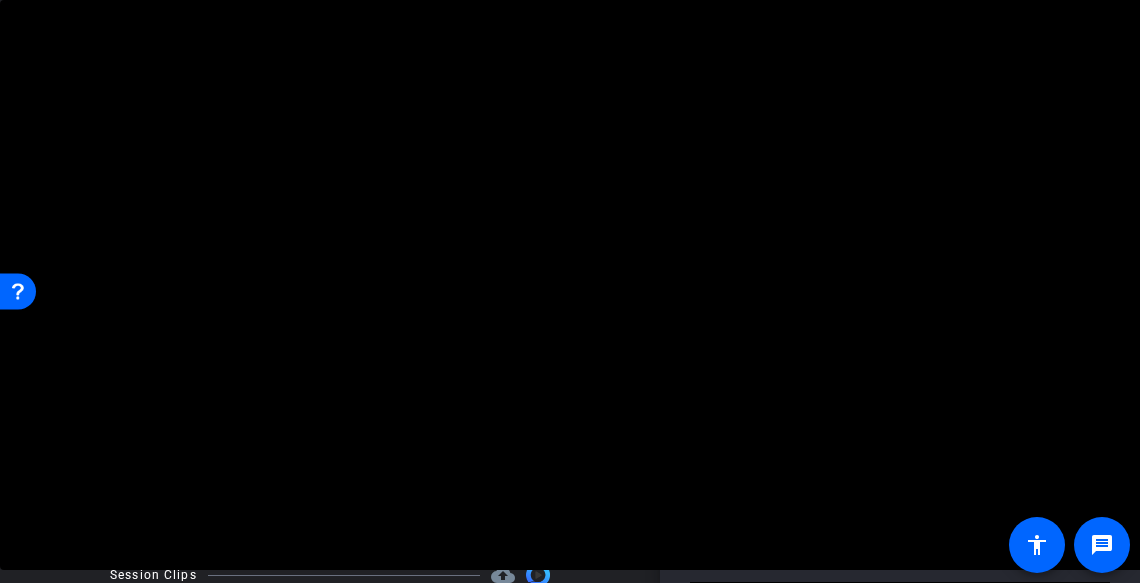 scroll, scrollTop: 47, scrollLeft: 0, axis: vertical 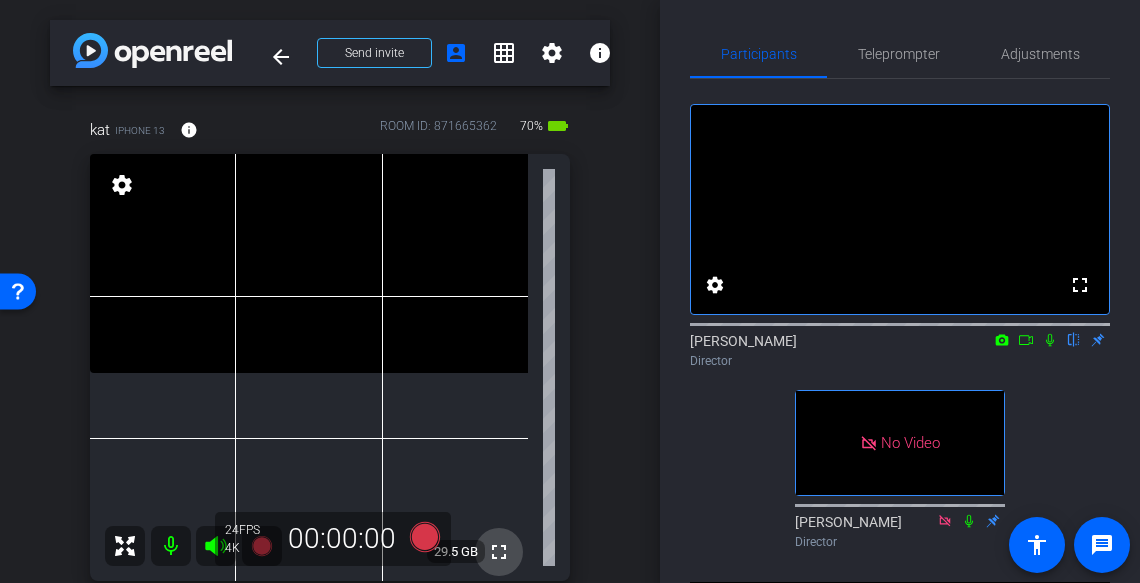 click on "fullscreen" at bounding box center [499, 552] 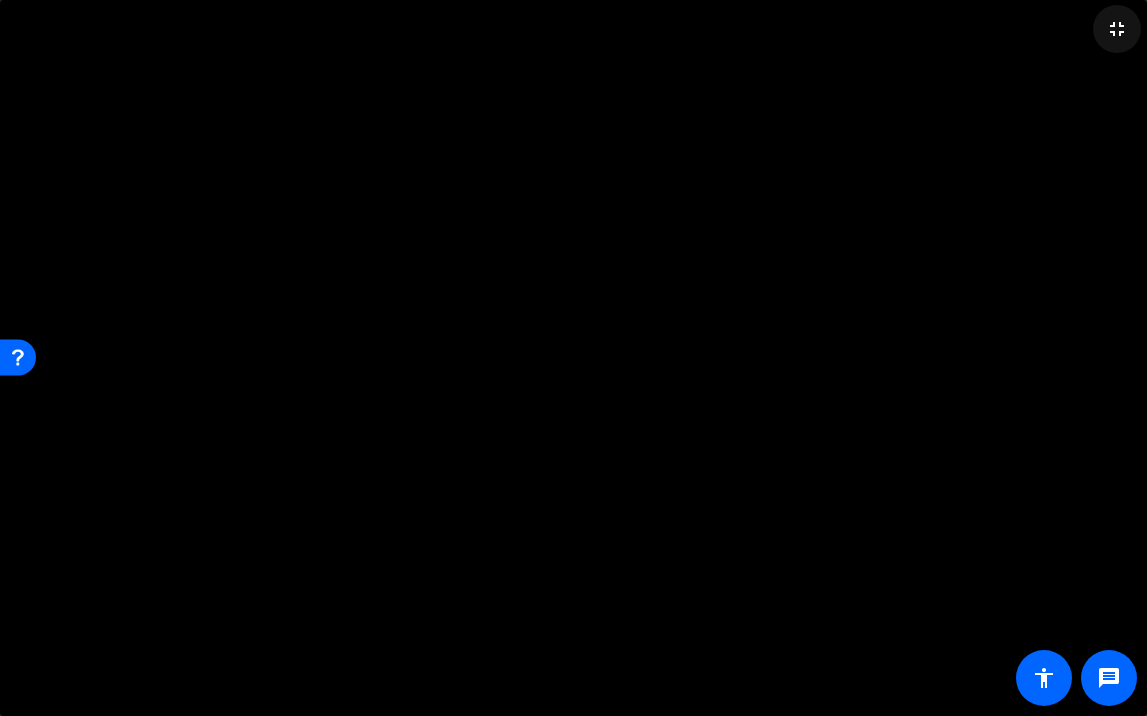 click on "fullscreen_exit" at bounding box center (1117, 29) 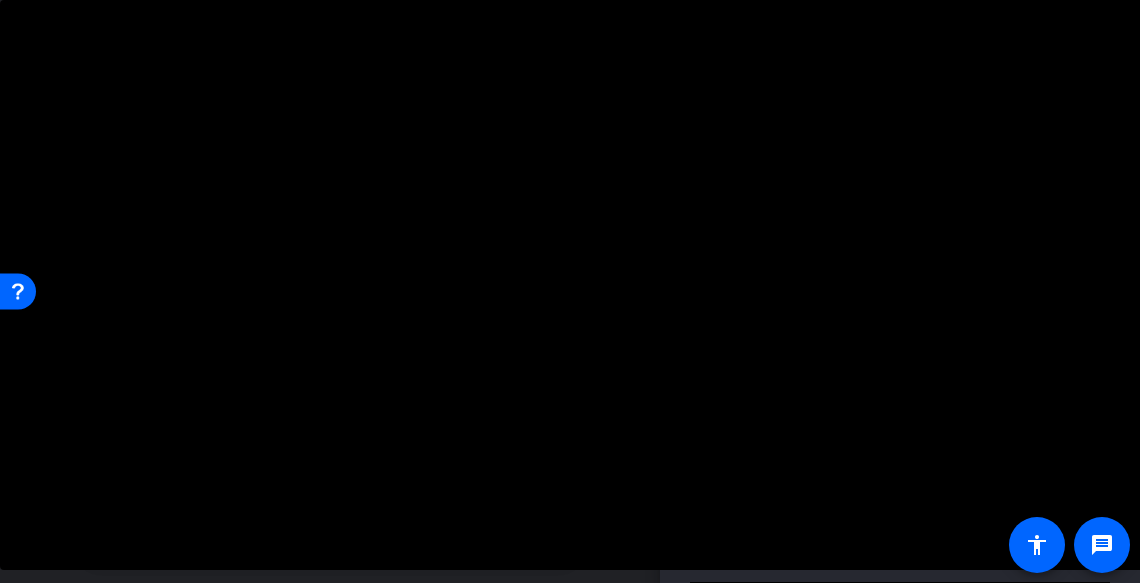 scroll, scrollTop: 14, scrollLeft: 0, axis: vertical 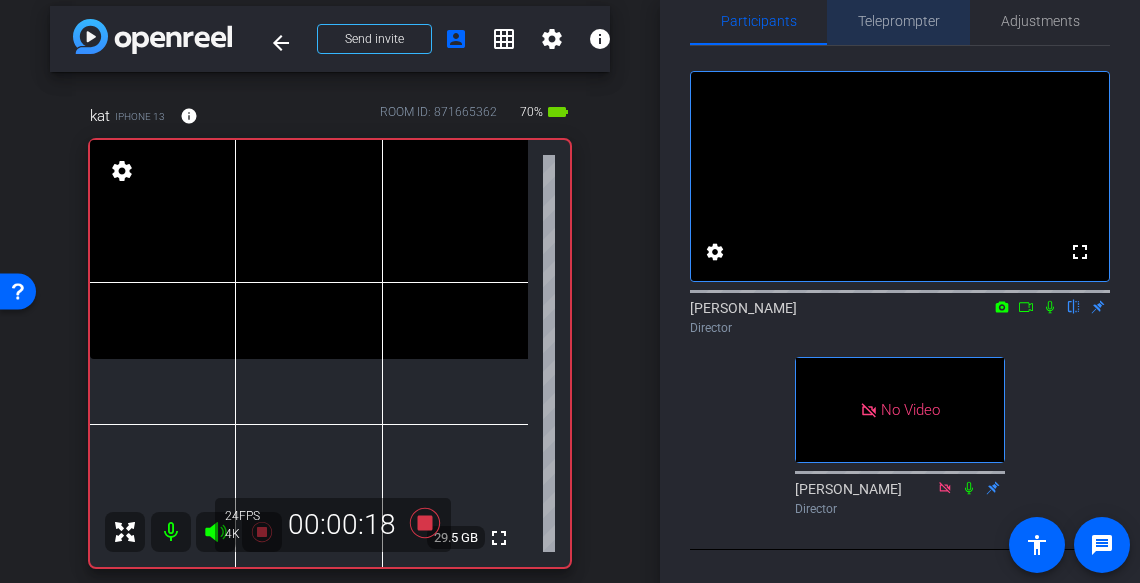 click on "Teleprompter" at bounding box center (899, 21) 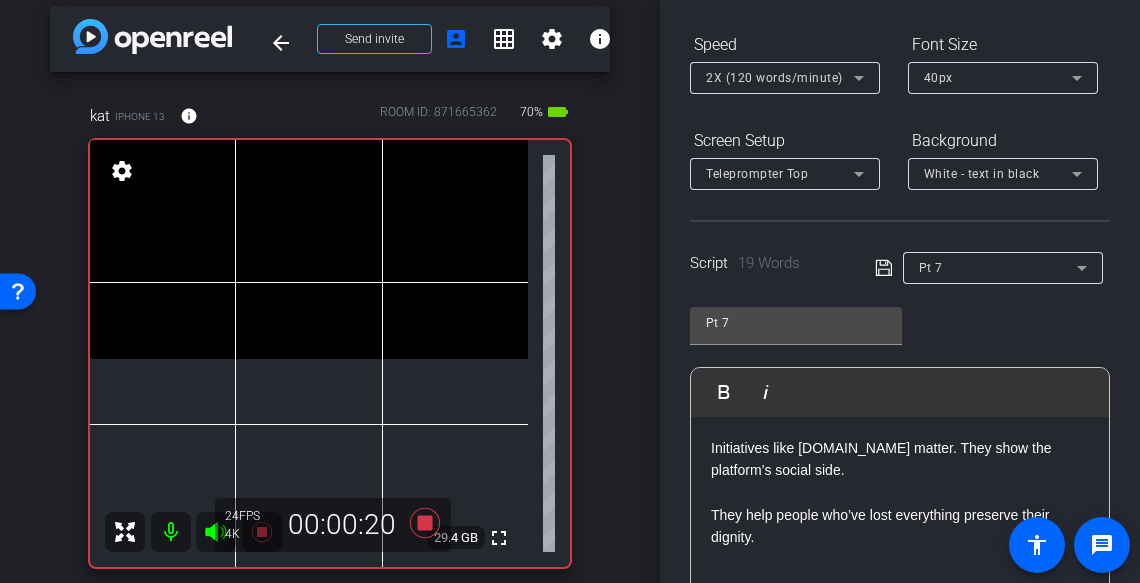 scroll, scrollTop: 182, scrollLeft: 0, axis: vertical 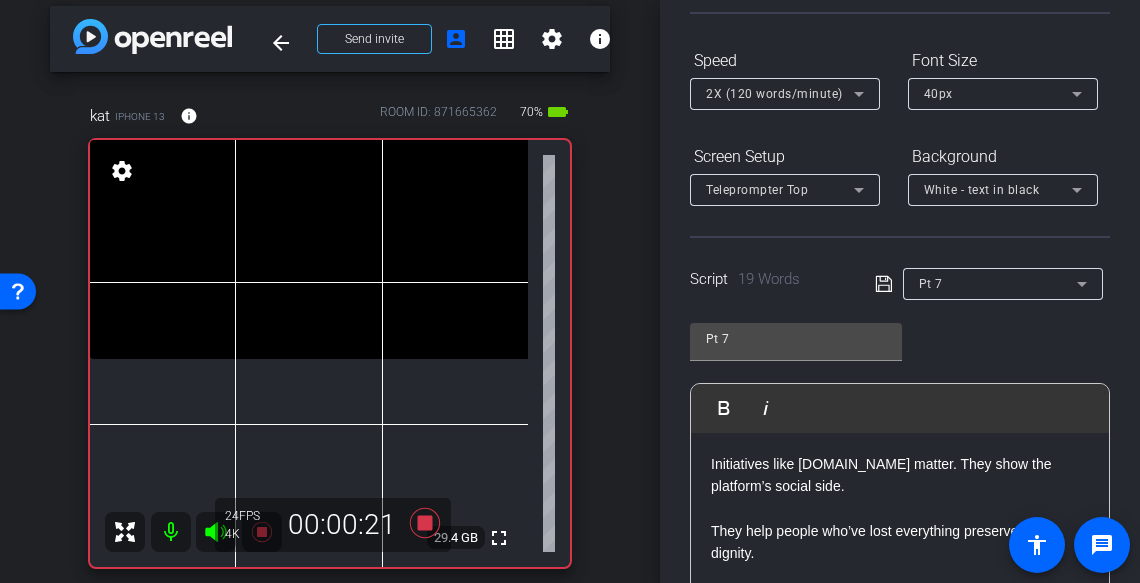 click on "Pt 7" at bounding box center [998, 283] 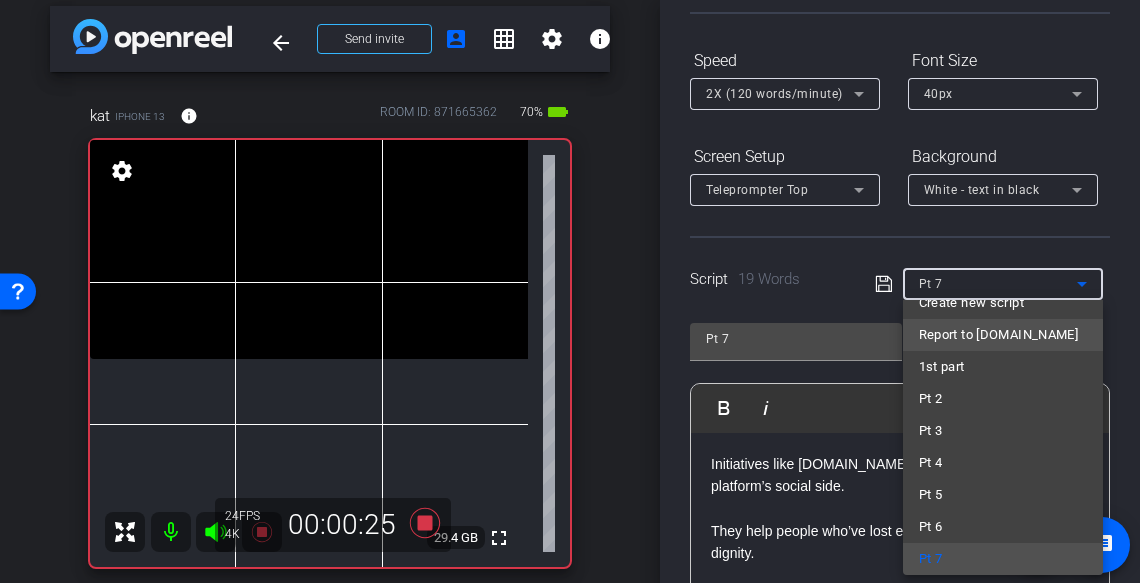 scroll, scrollTop: 0, scrollLeft: 0, axis: both 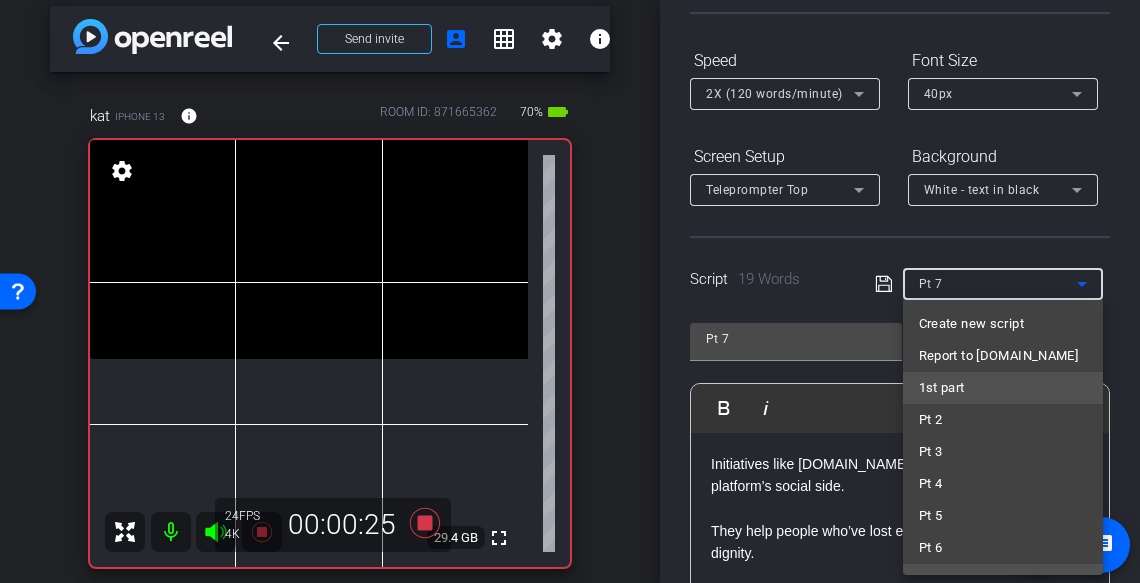 click on "1st part" at bounding box center (942, 388) 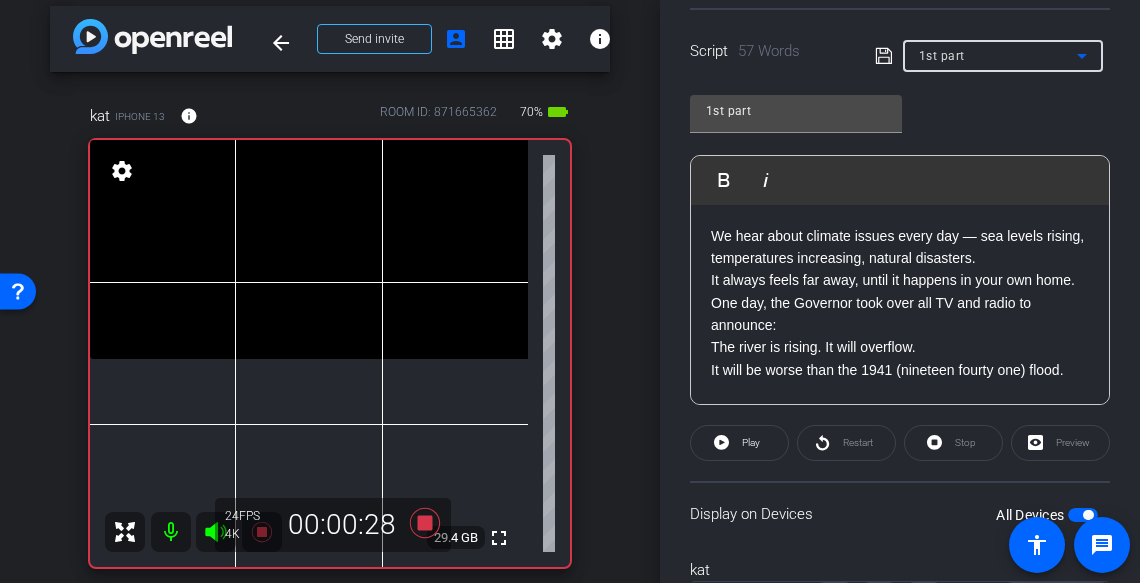 scroll, scrollTop: 447, scrollLeft: 0, axis: vertical 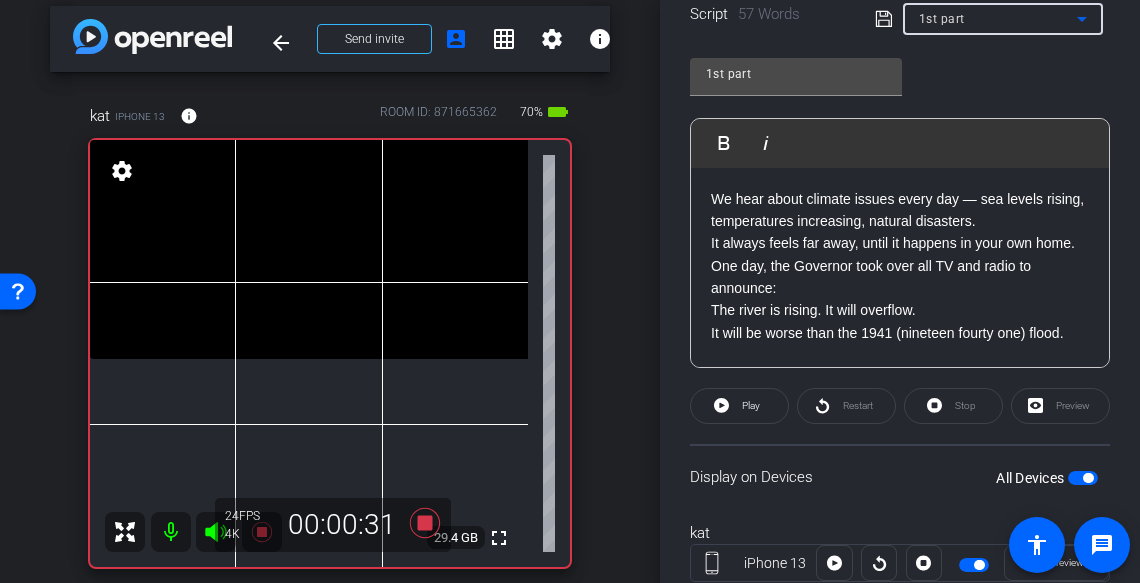 click on "Preview" 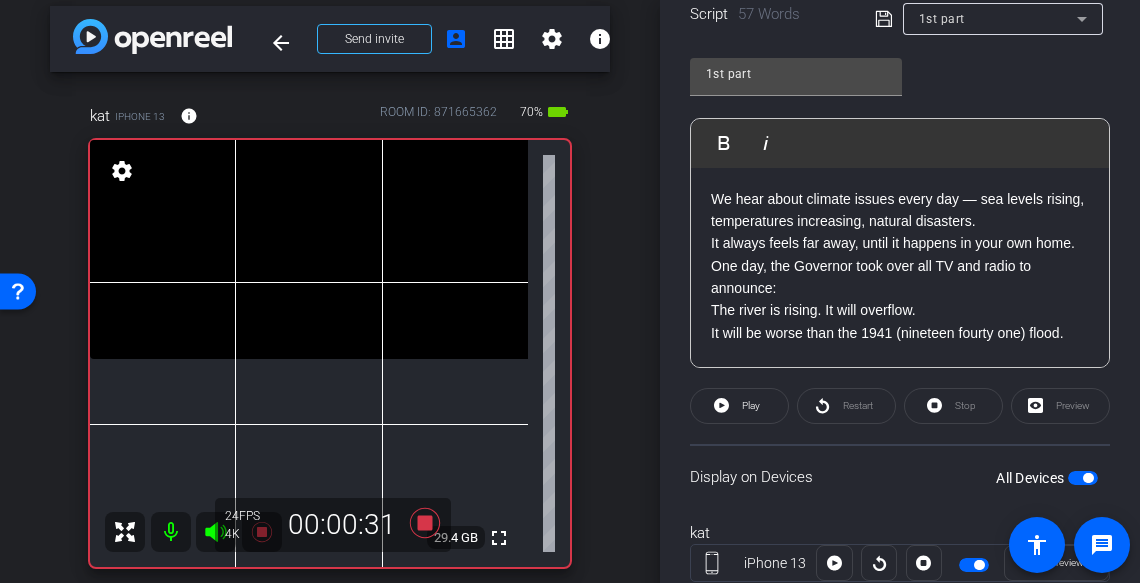 click on "Preview" 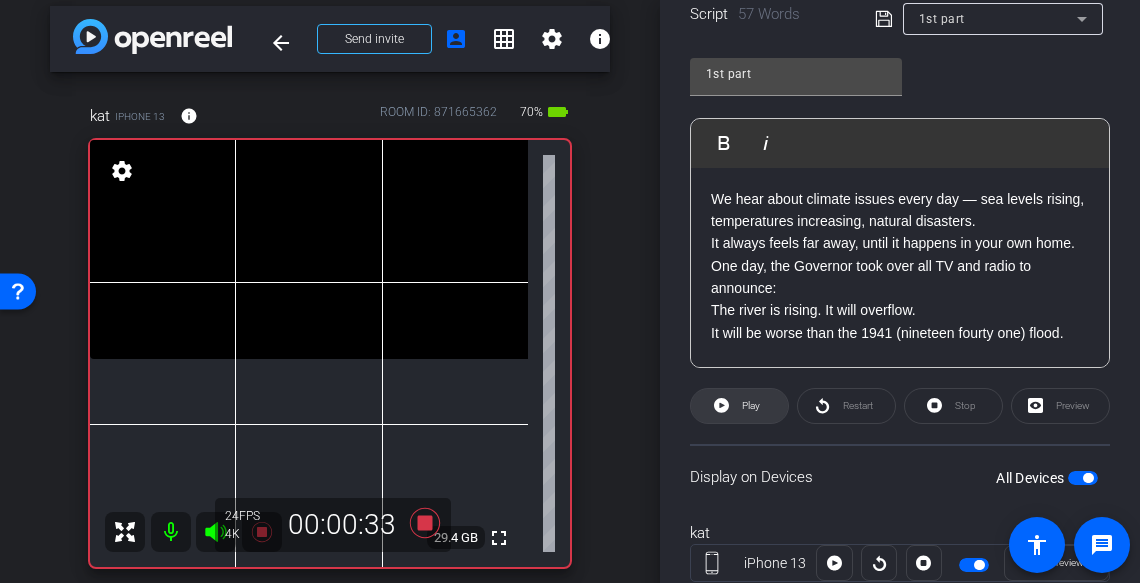 click on "Play" 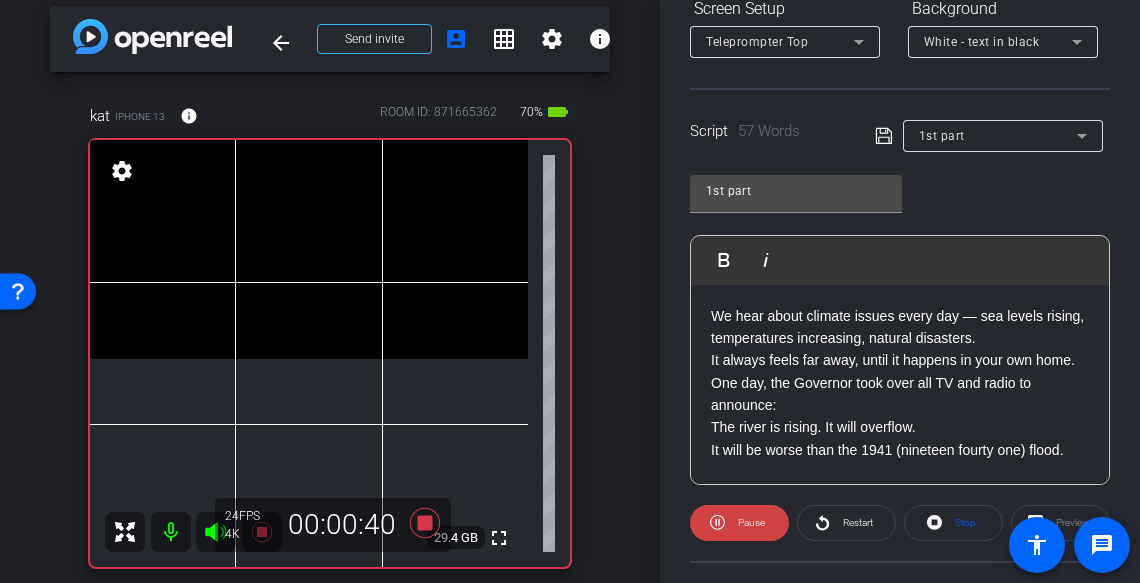 scroll, scrollTop: 266, scrollLeft: 0, axis: vertical 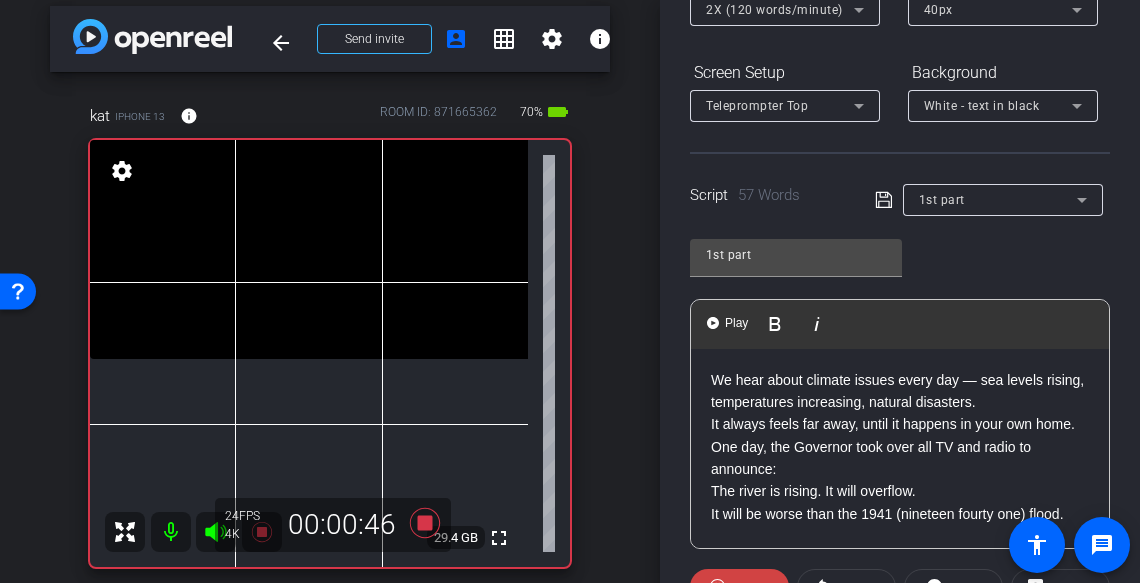 click on "We hear about climate issues every day — sea levels rising, temperatures increasing, natural disasters." 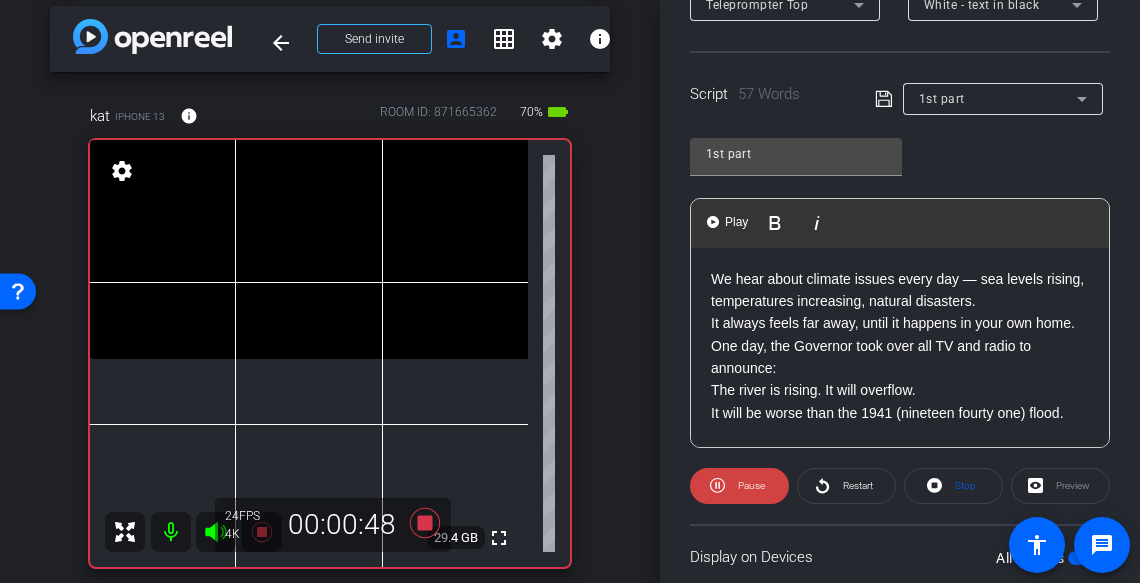 scroll, scrollTop: 264, scrollLeft: 0, axis: vertical 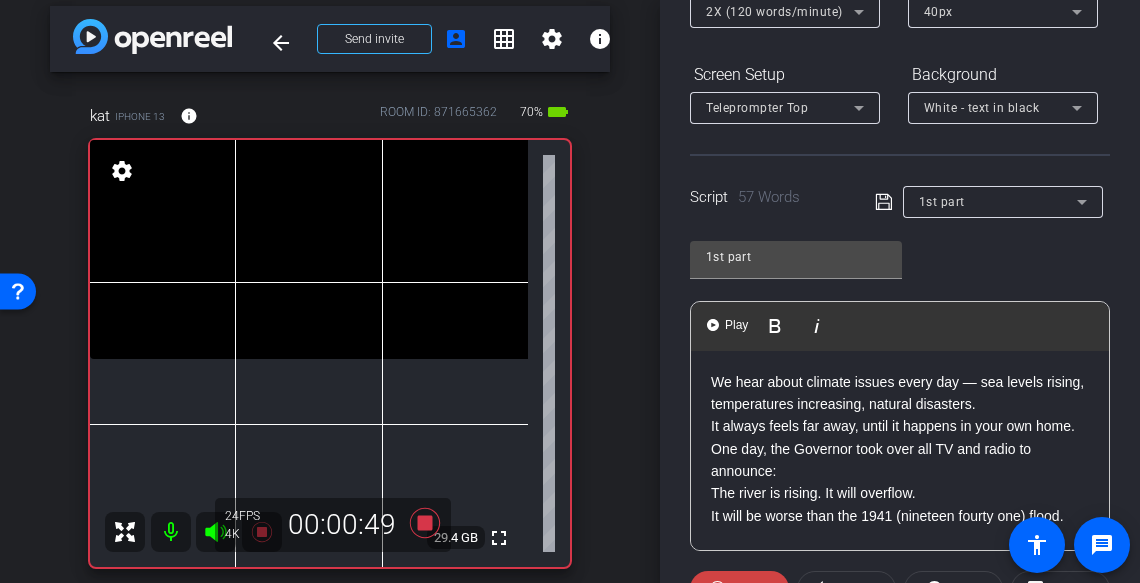 click on "1st part" at bounding box center (998, 201) 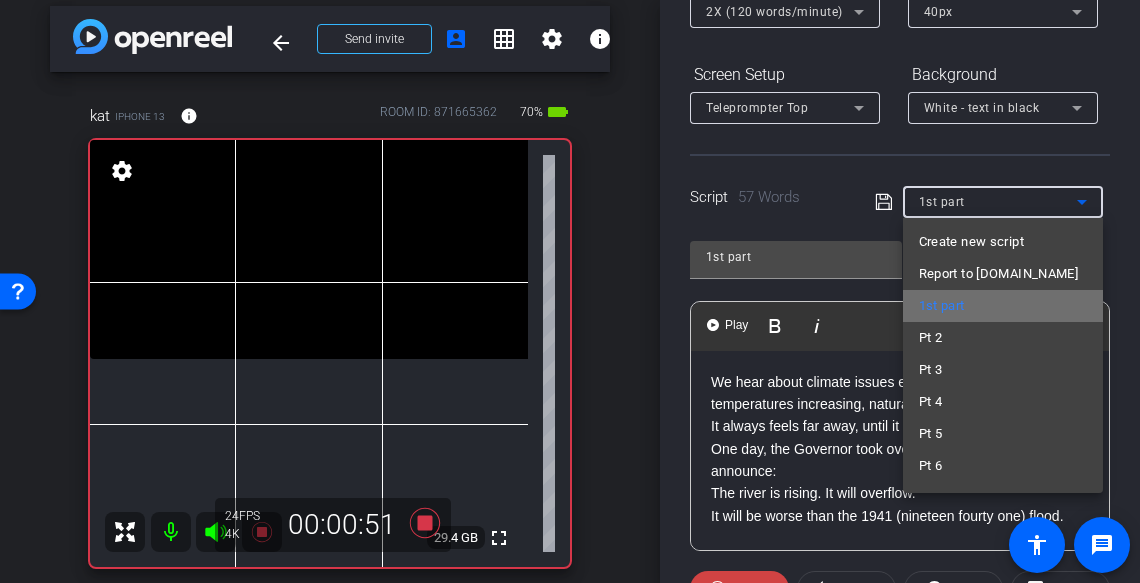 click on "1st part" at bounding box center (942, 306) 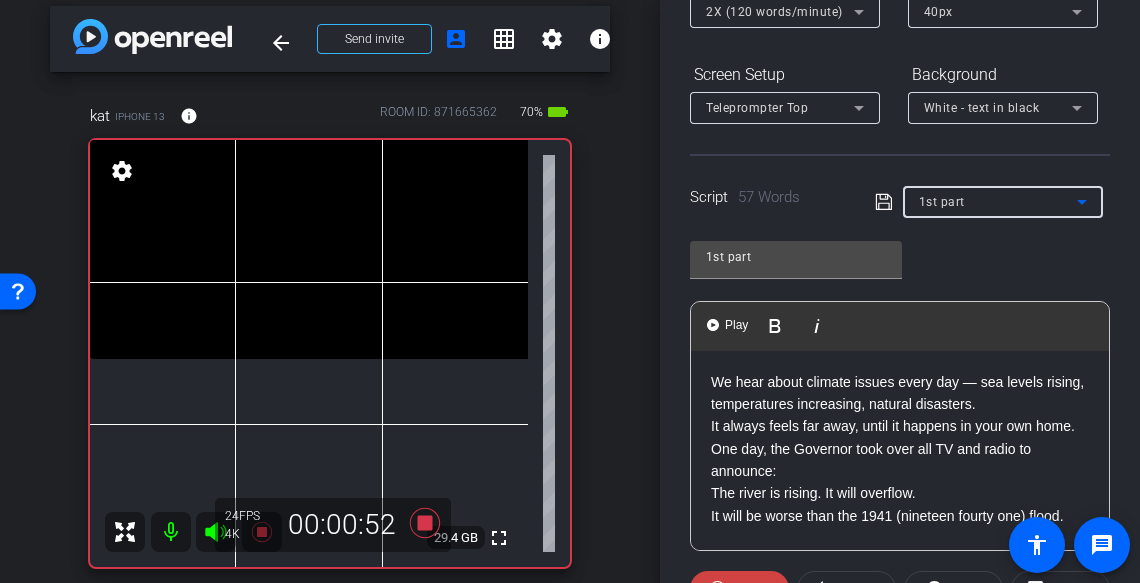 click on "1st part" at bounding box center [998, 201] 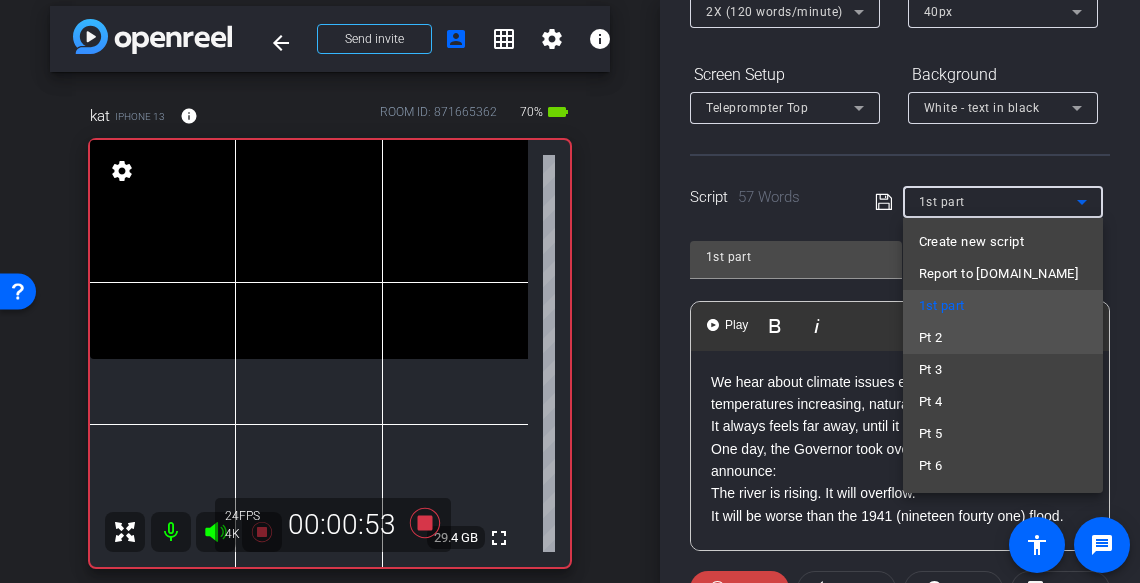 click on "Pt 2" at bounding box center (1003, 338) 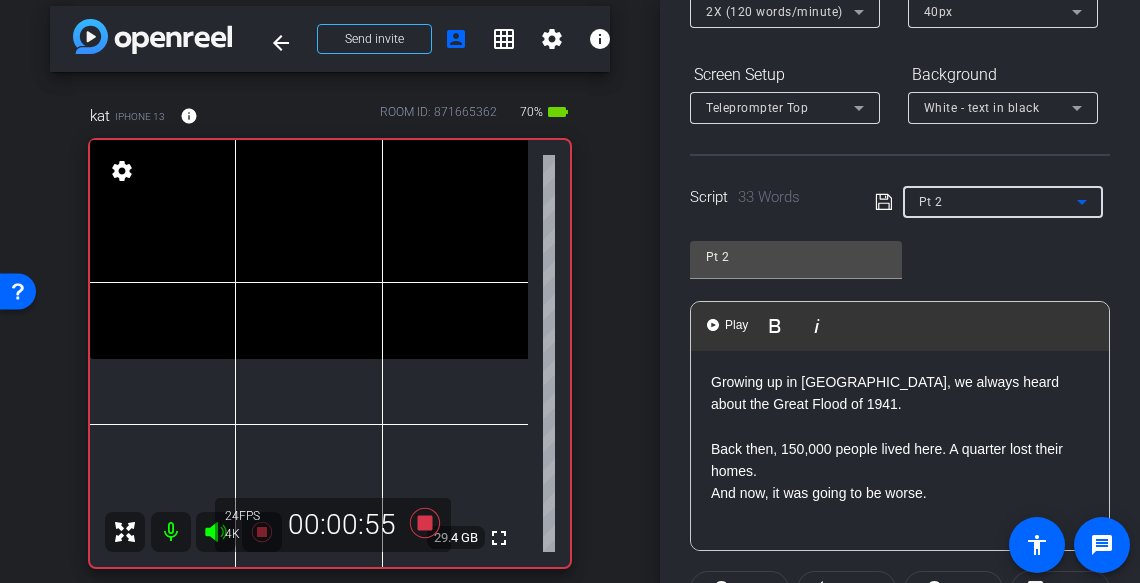 click on "Pt 2" at bounding box center [998, 201] 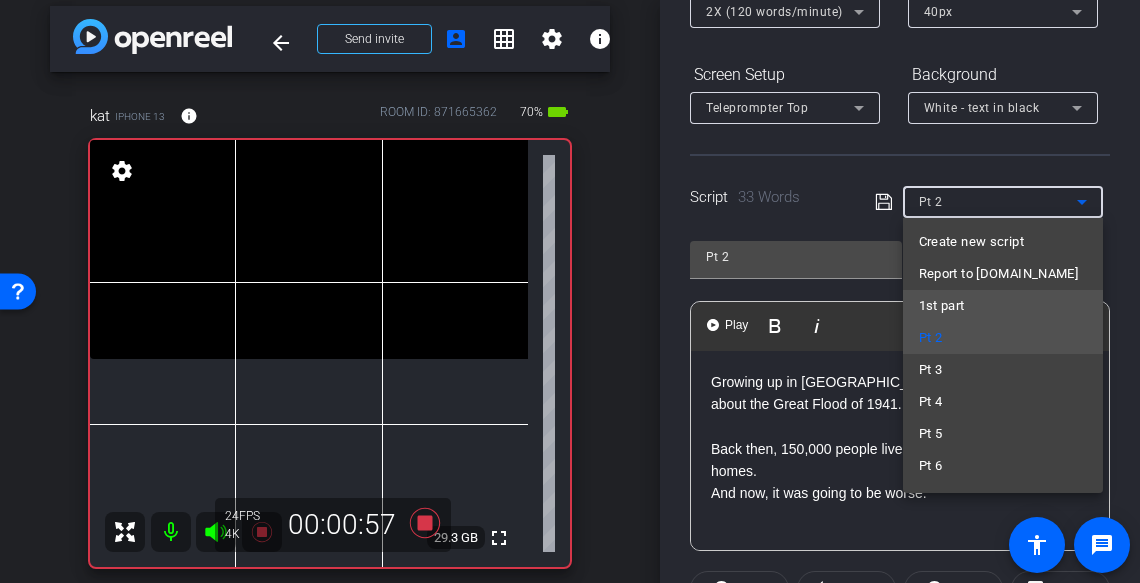 click on "1st part" at bounding box center (942, 306) 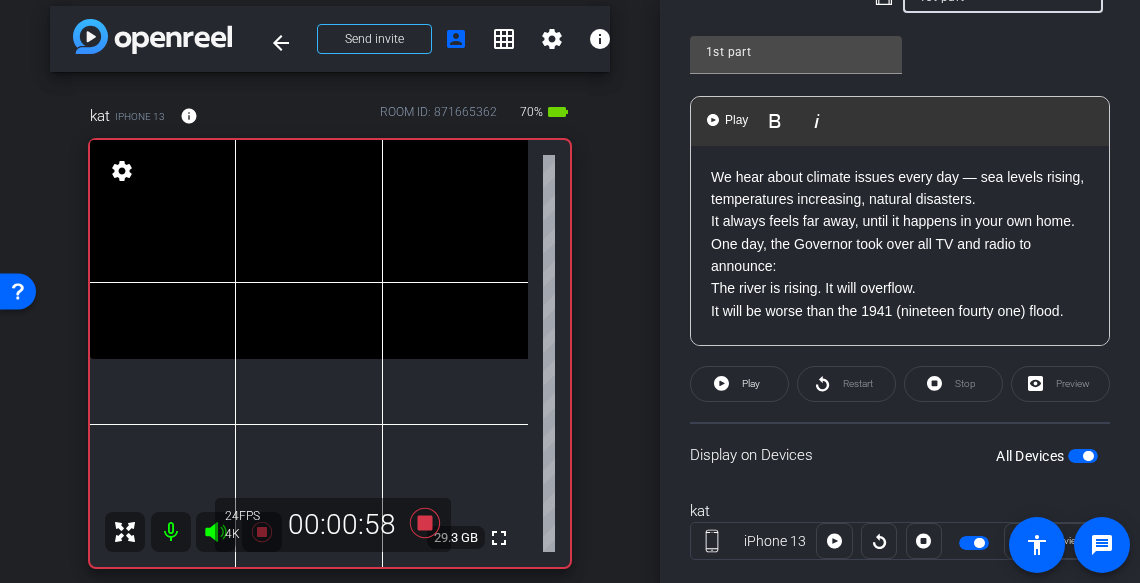 scroll, scrollTop: 455, scrollLeft: 0, axis: vertical 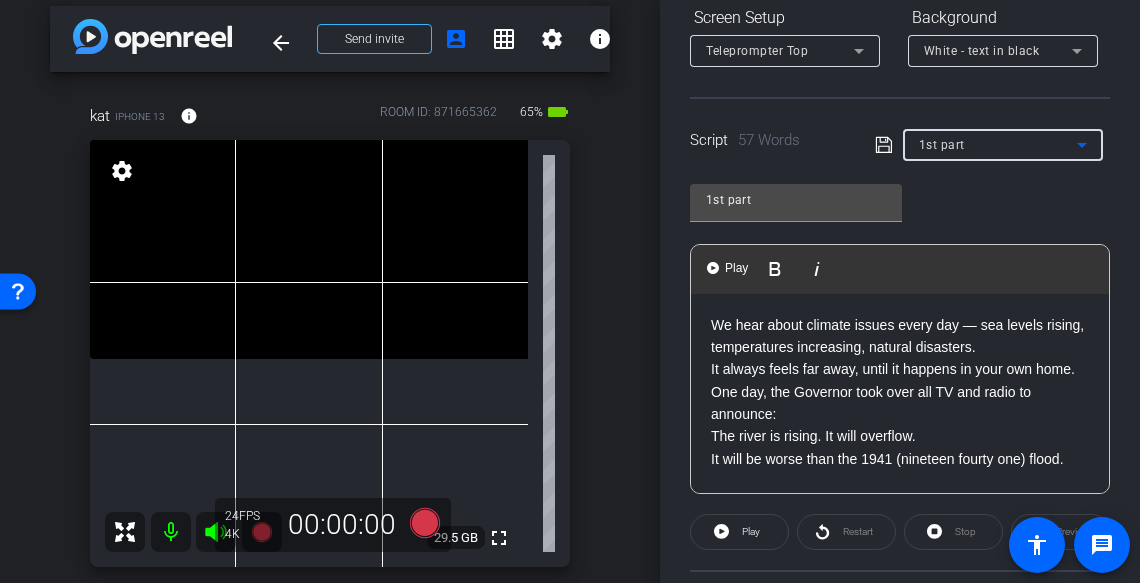 click on "1st part" at bounding box center (998, 144) 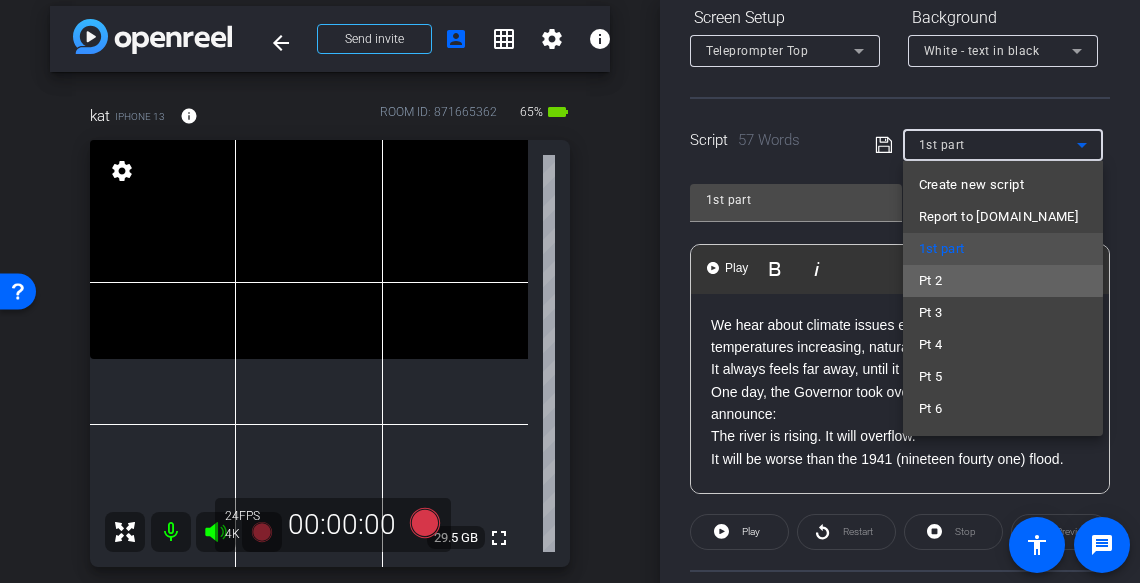 click on "Pt 2" at bounding box center [931, 281] 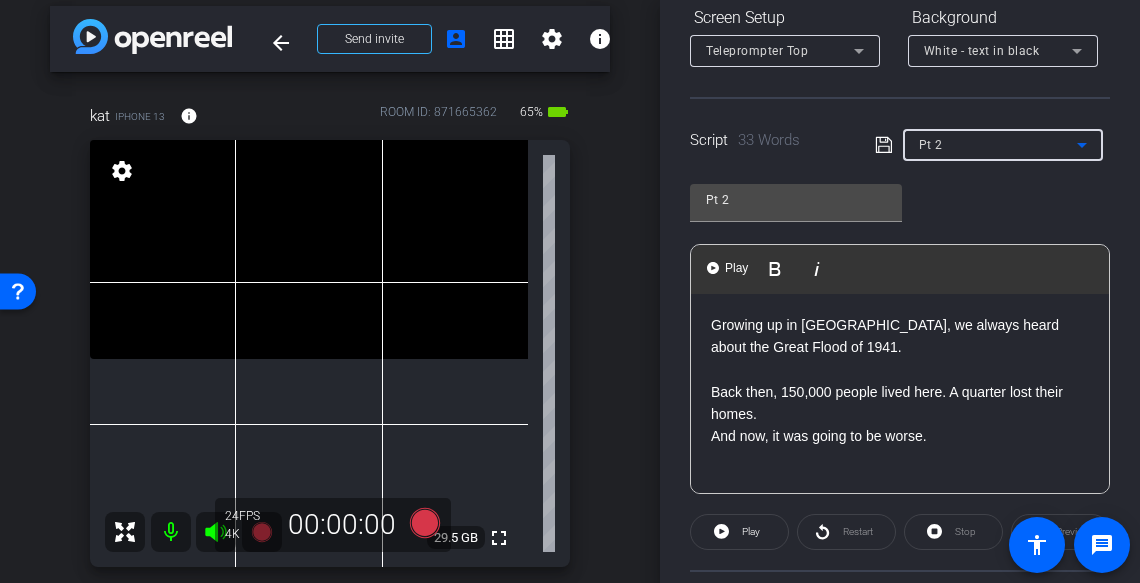 click on "Pt 2" at bounding box center (931, 145) 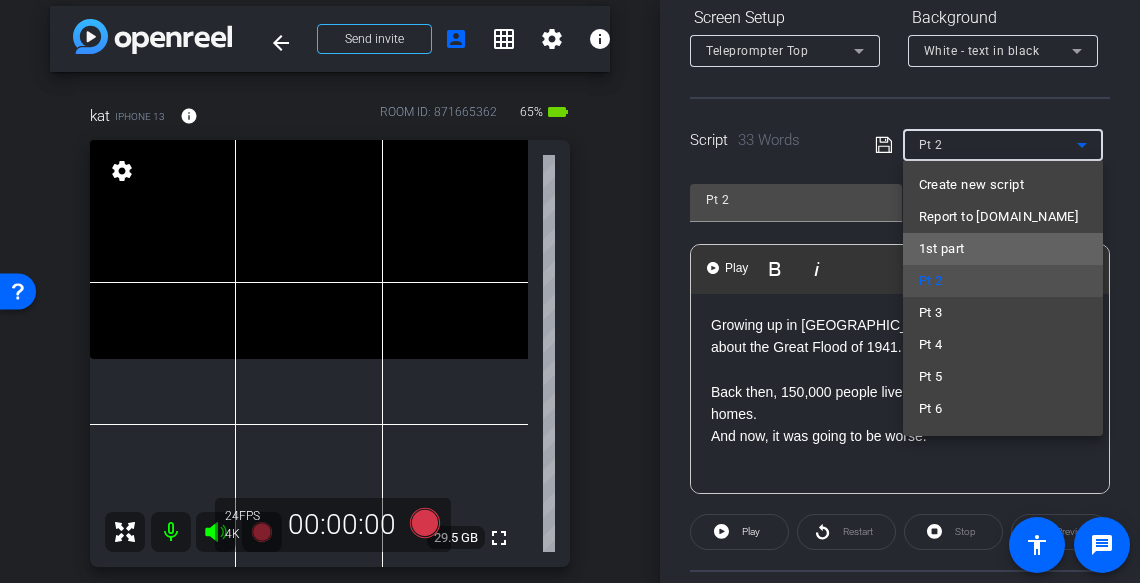 click on "1st part" at bounding box center (942, 249) 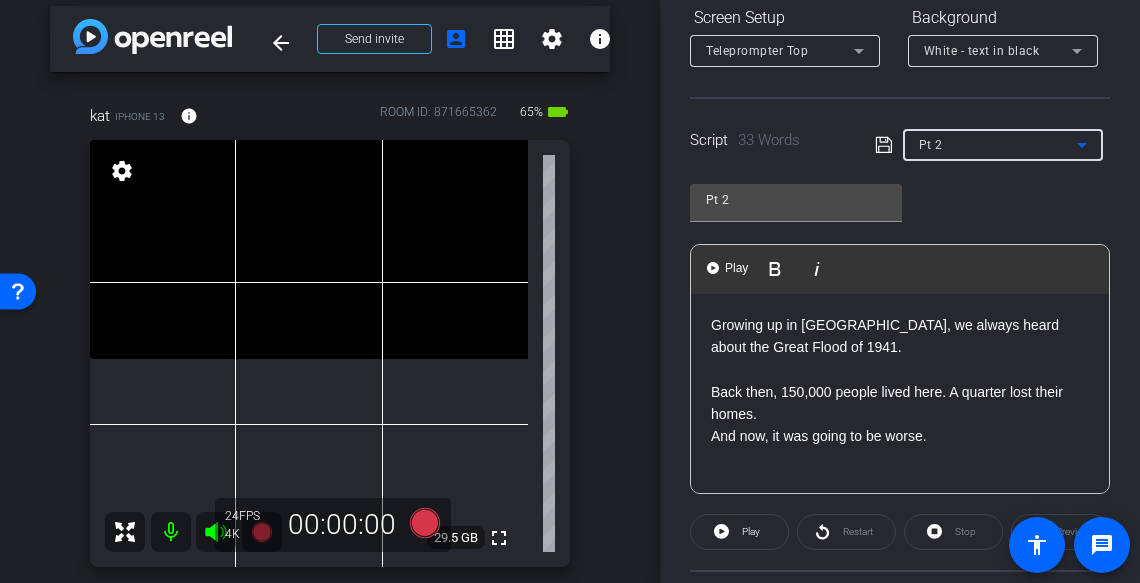 type on "1st part" 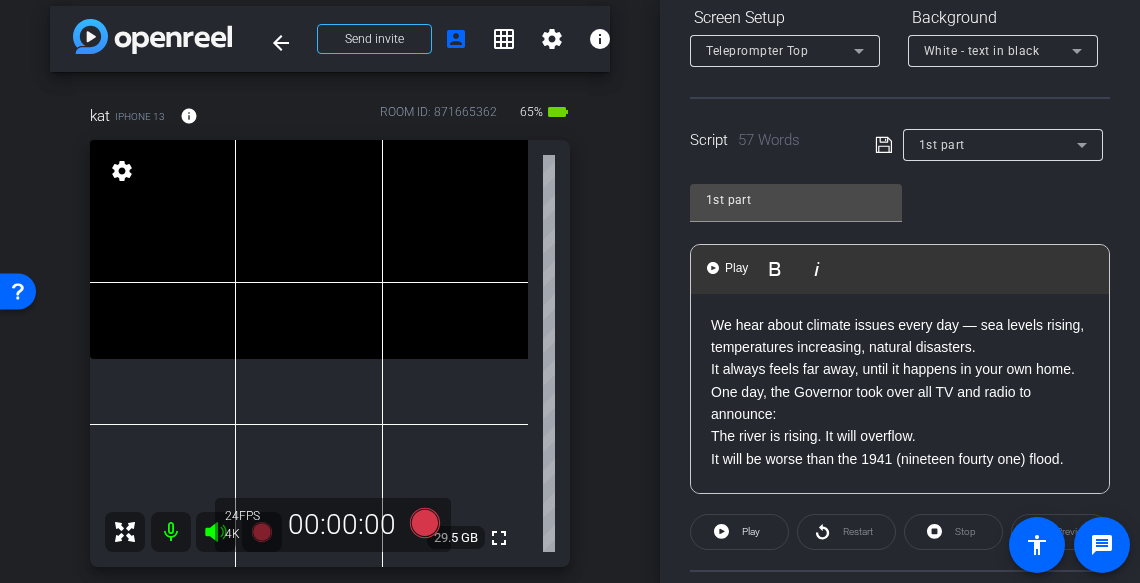 click on "We hear about climate issues every day — sea levels rising, temperatures increasing, natural disasters." 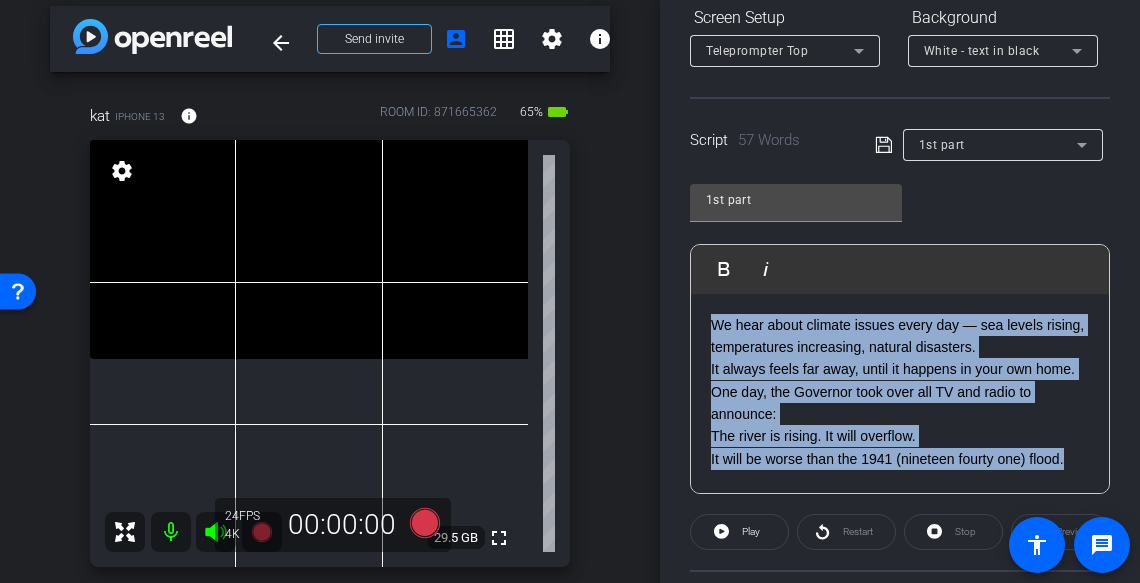 drag, startPoint x: 711, startPoint y: 323, endPoint x: 1071, endPoint y: 472, distance: 389.6165 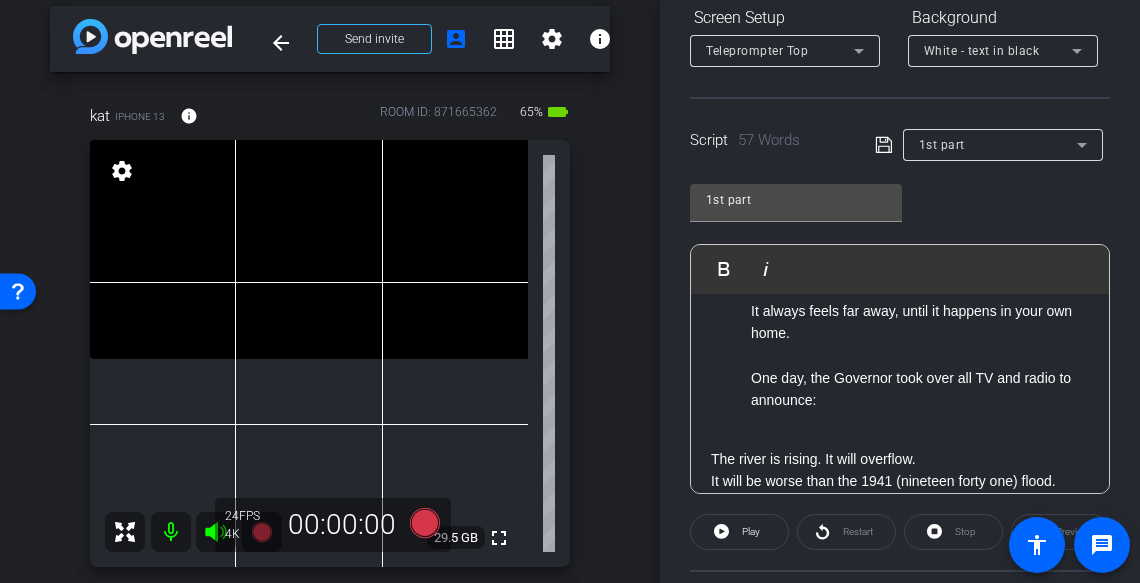 scroll, scrollTop: 0, scrollLeft: 0, axis: both 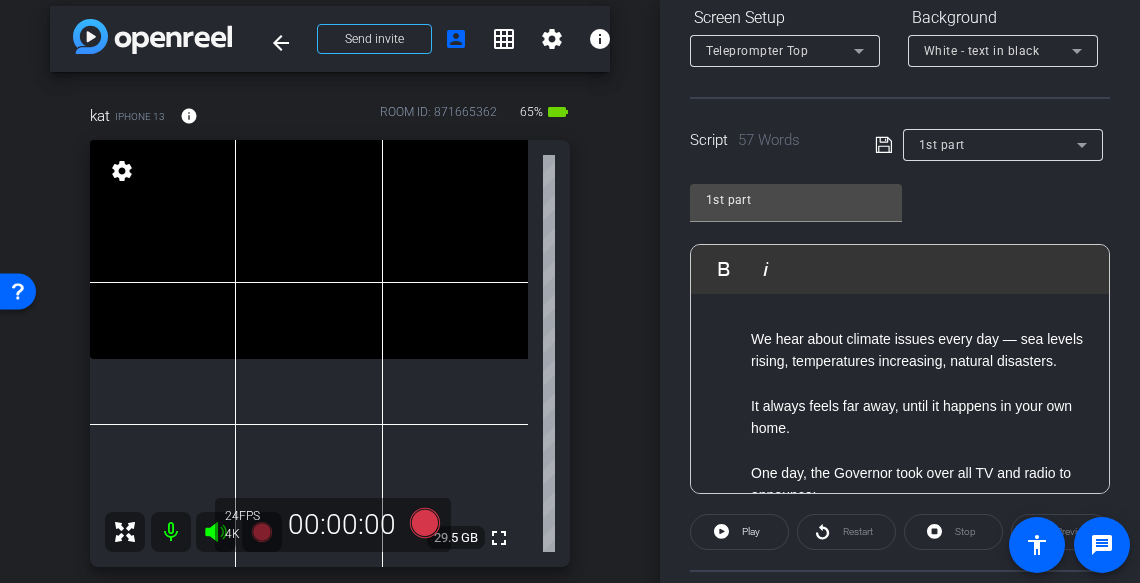 click on "We hear about climate issues every day — sea levels rising, temperatures increasing, natural disasters. It always feels far away, until it happens in your own home. One day, the Governor took over all TV and radio to announce:" at bounding box center [900, 429] 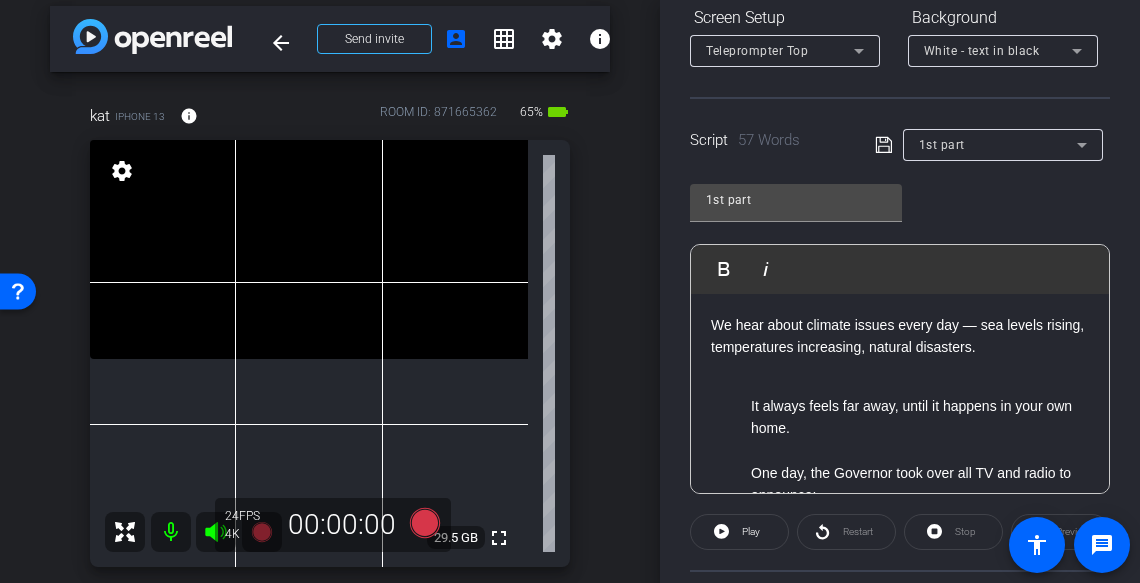 click on "It always feels far away, until it happens in your own home. One day, the Governor took over all TV and radio to announce:" at bounding box center (900, 462) 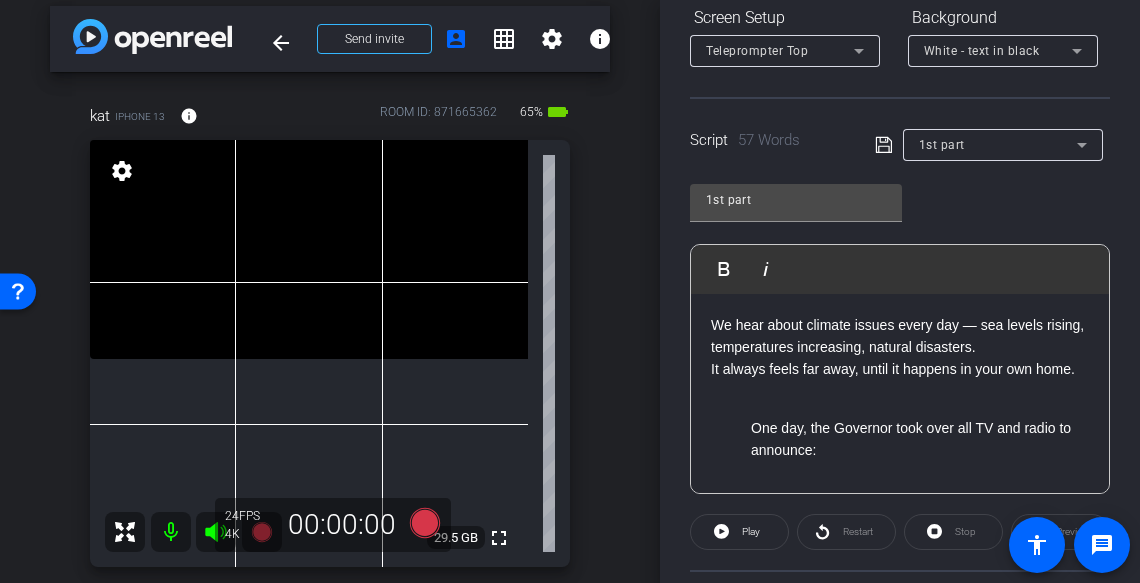 click on "One day, the Governor took over all TV and radio to announce:" at bounding box center (920, 450) 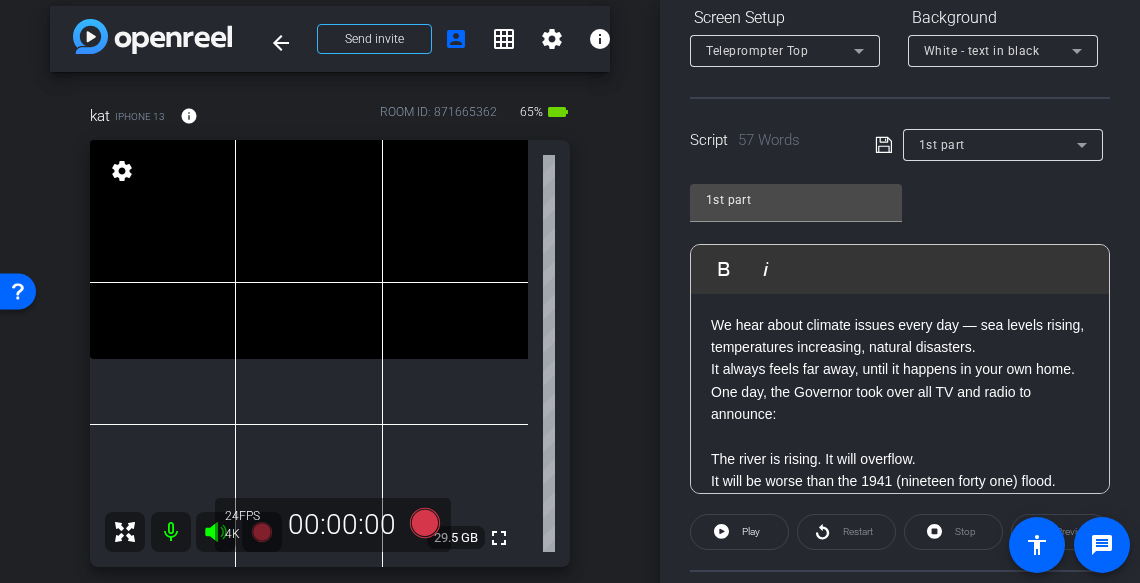 click on "We hear about climate issues every day — sea levels rising, temperatures increasing, natural disasters. It always feels far away, until it happens in your own home. One day, the Governor took over all TV and radio to announce: The river is rising. It will overflow. It will be worse than the 1941 (nineteen forty one) flood." 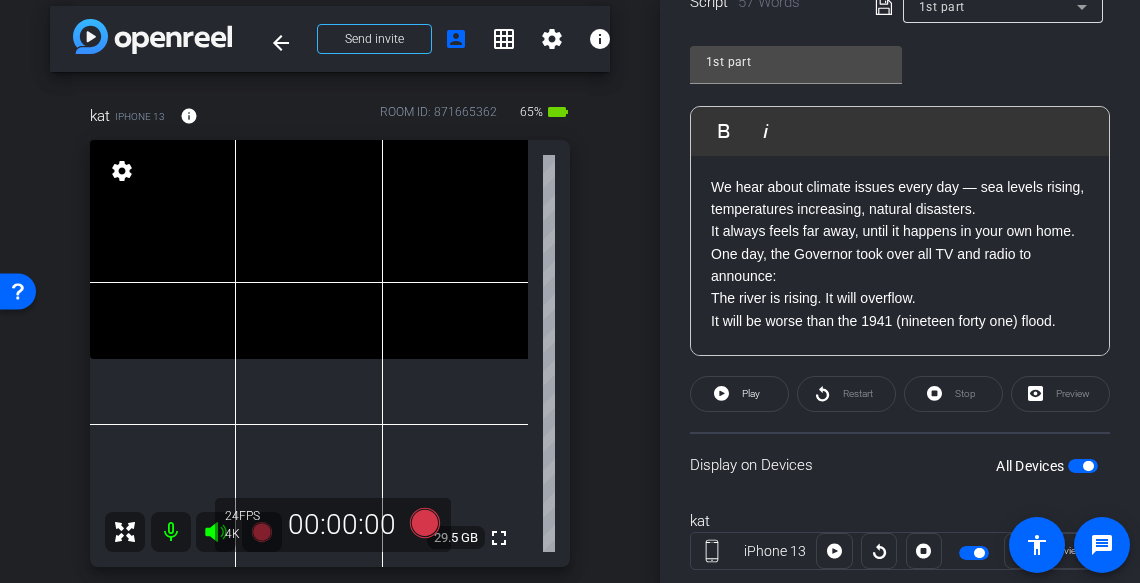 scroll, scrollTop: 316, scrollLeft: 0, axis: vertical 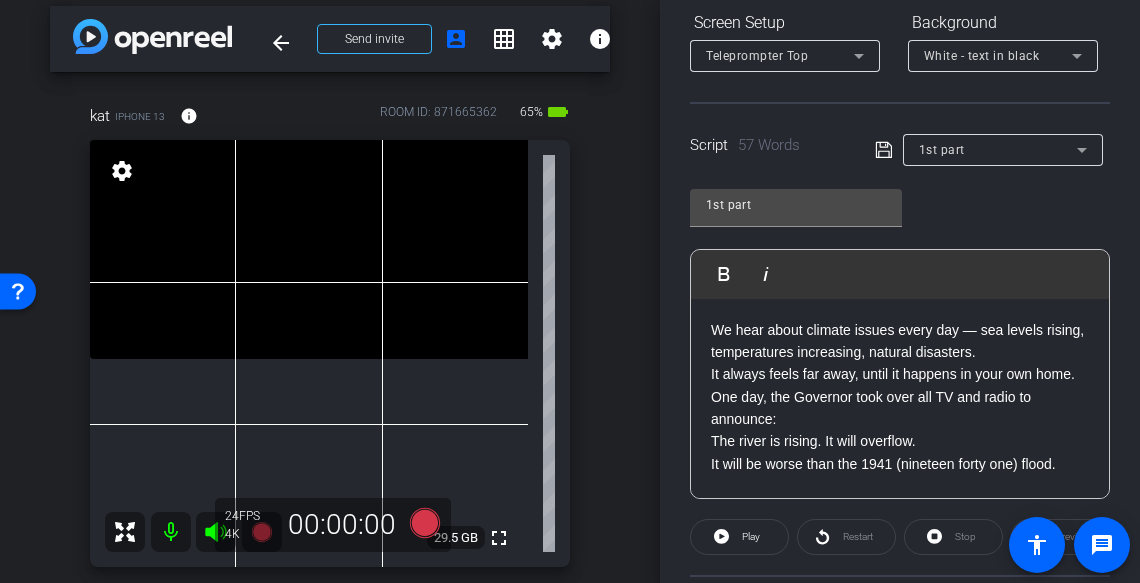 click 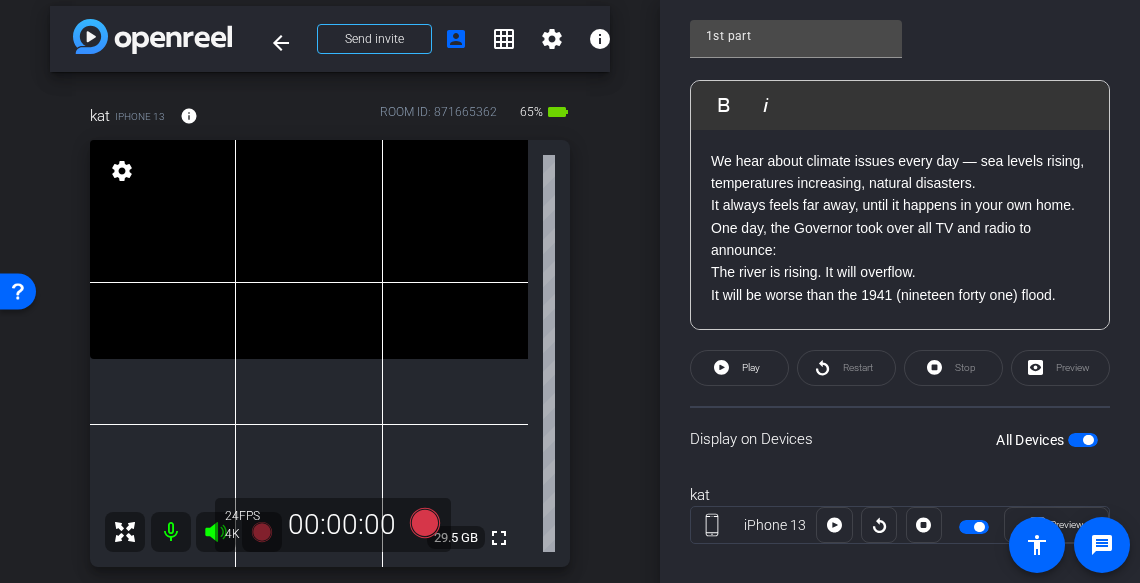 scroll, scrollTop: 488, scrollLeft: 0, axis: vertical 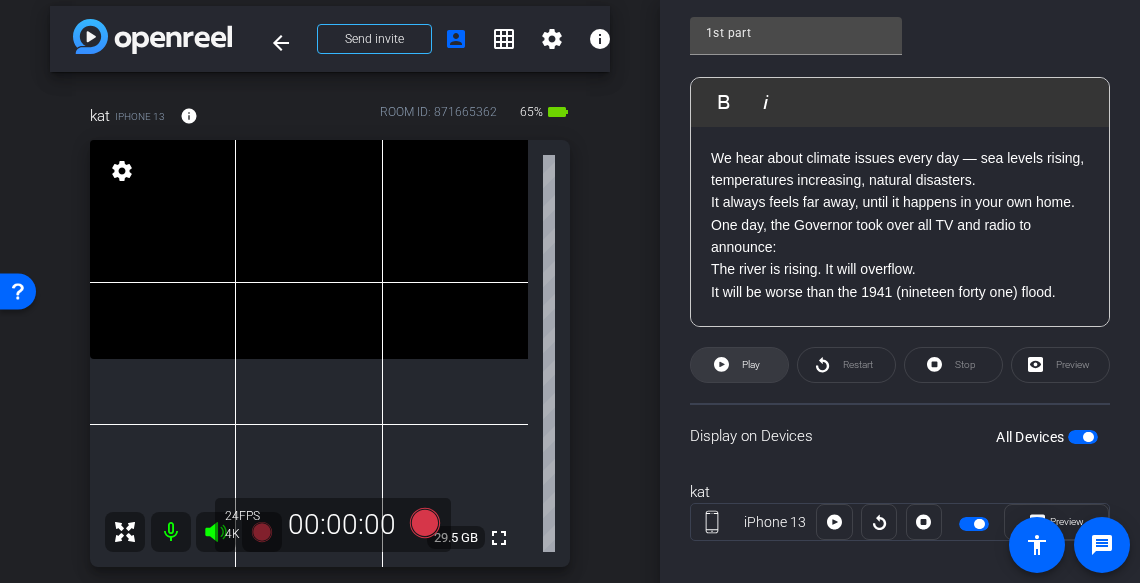 click on "Play" 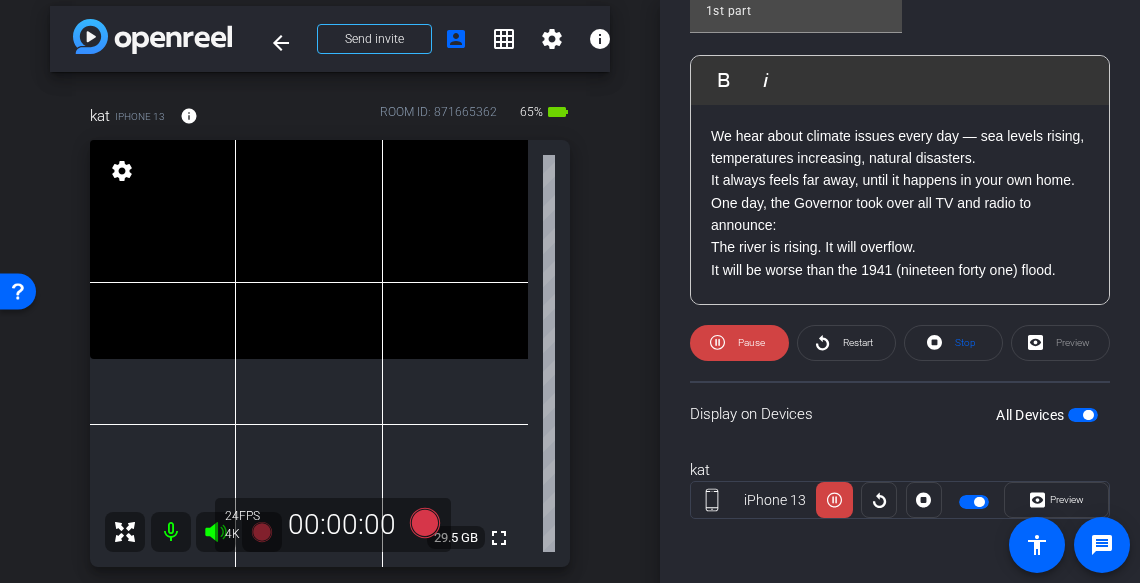 scroll, scrollTop: 482, scrollLeft: 0, axis: vertical 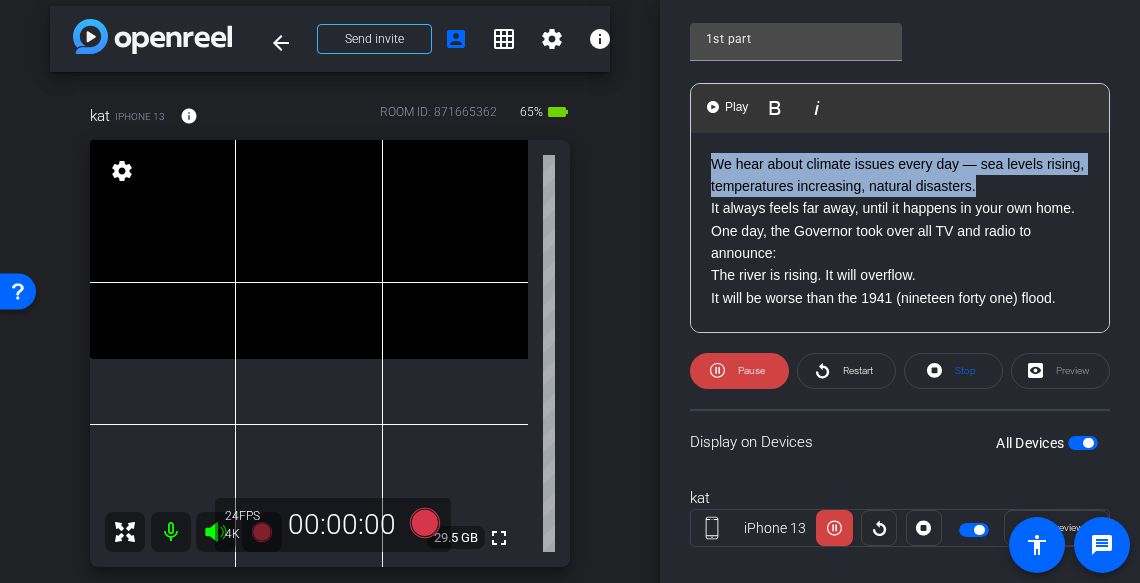 drag, startPoint x: 706, startPoint y: 160, endPoint x: 976, endPoint y: 180, distance: 270.73972 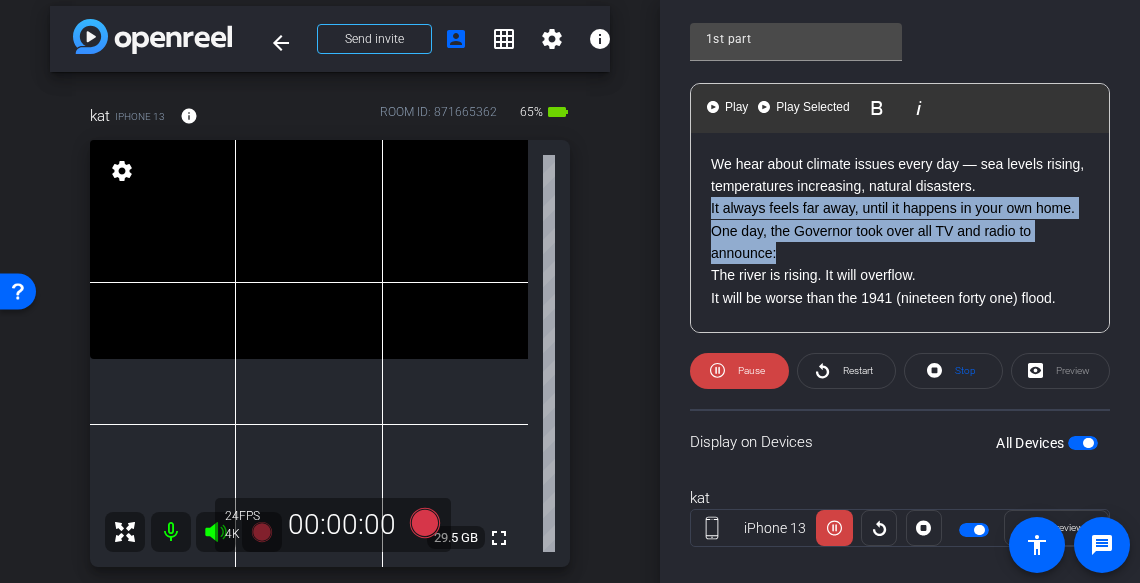 drag, startPoint x: 703, startPoint y: 212, endPoint x: 821, endPoint y: 256, distance: 125.93649 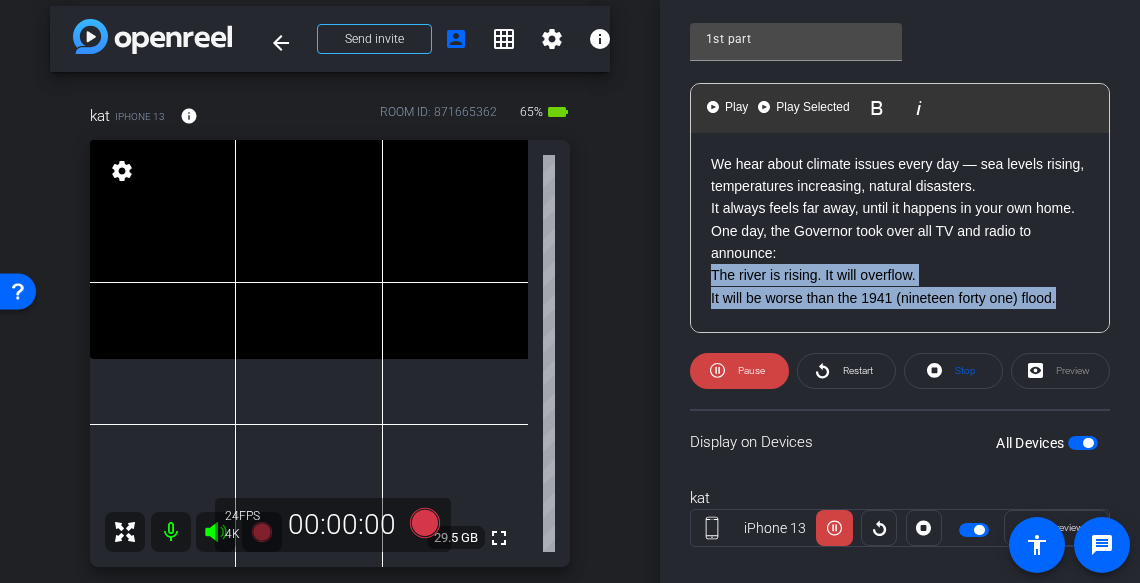 drag, startPoint x: 707, startPoint y: 279, endPoint x: 1091, endPoint y: 326, distance: 386.8656 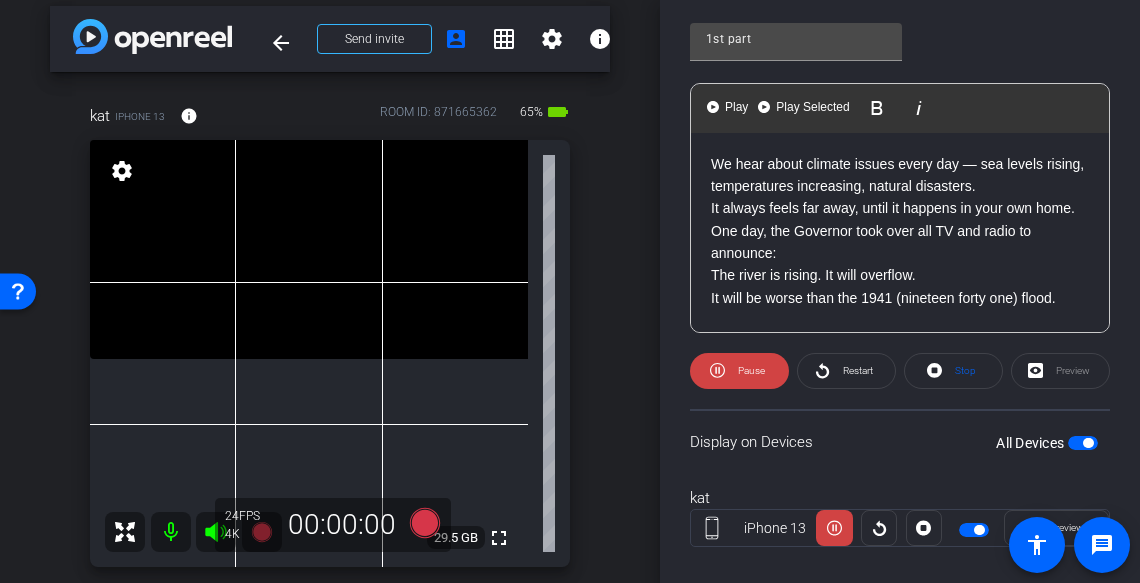 click on "Display on Devices  All Devices" 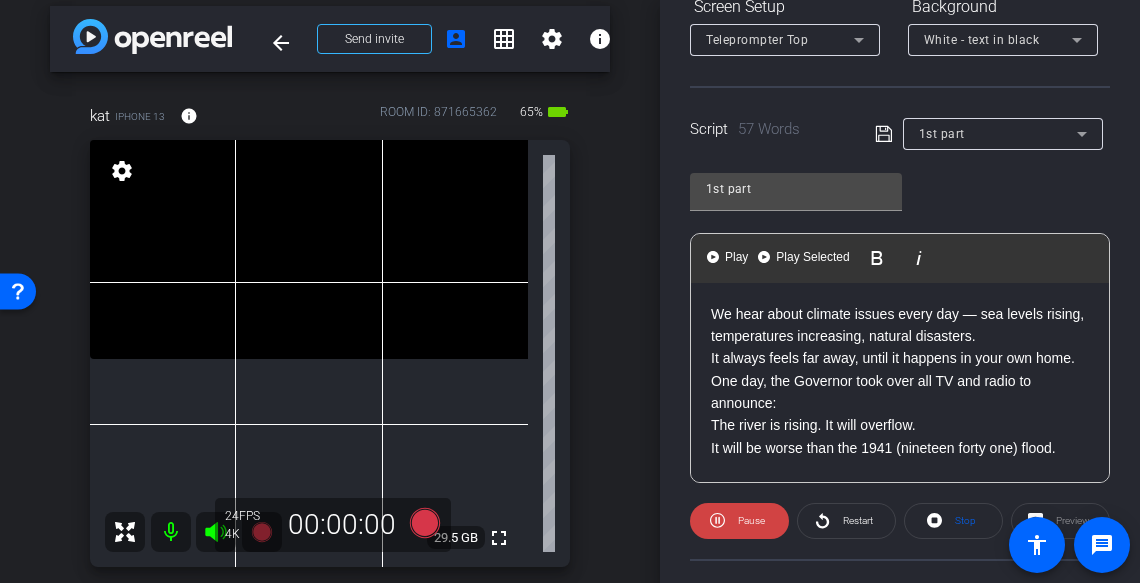 scroll, scrollTop: 335, scrollLeft: 0, axis: vertical 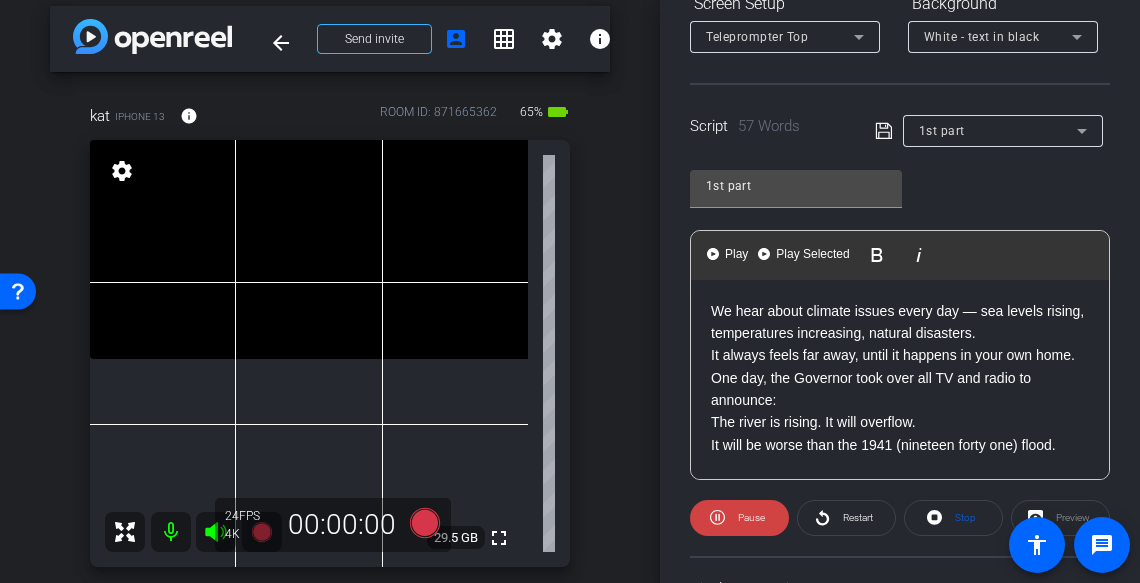 click on "We hear about climate issues every day — sea levels rising, temperatures increasing, natural disasters. It always feels far away, until it happens in your own home. One day, the Governor took over all TV and radio to announce: The river is rising. It will overflow. It will be worse than the 1941 (nineteen forty one) flood." 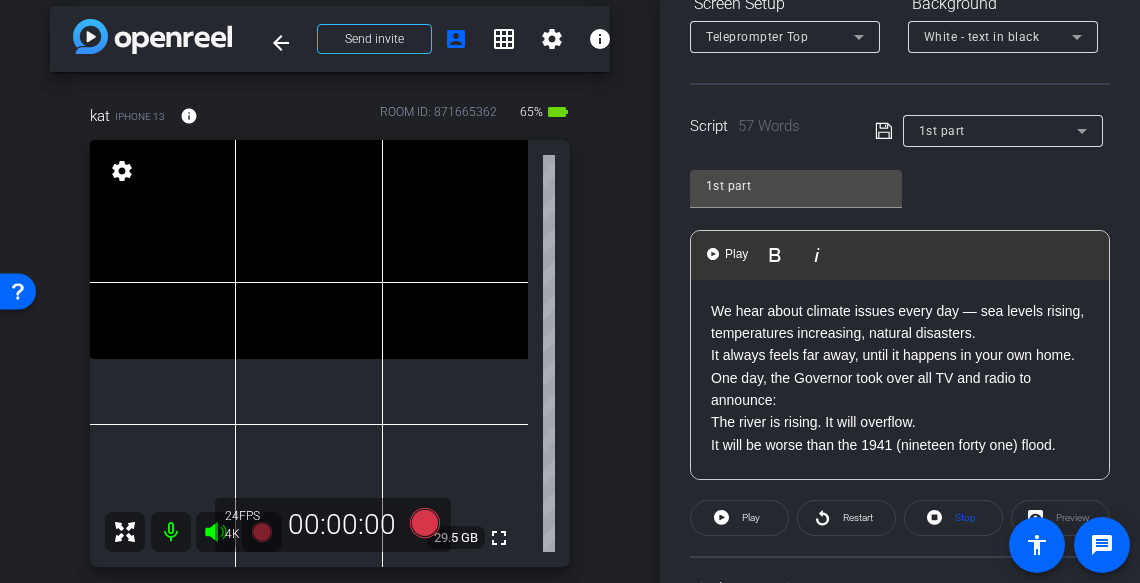 click on "We hear about climate issues every day — sea levels rising, temperatures increasing, natural disasters." 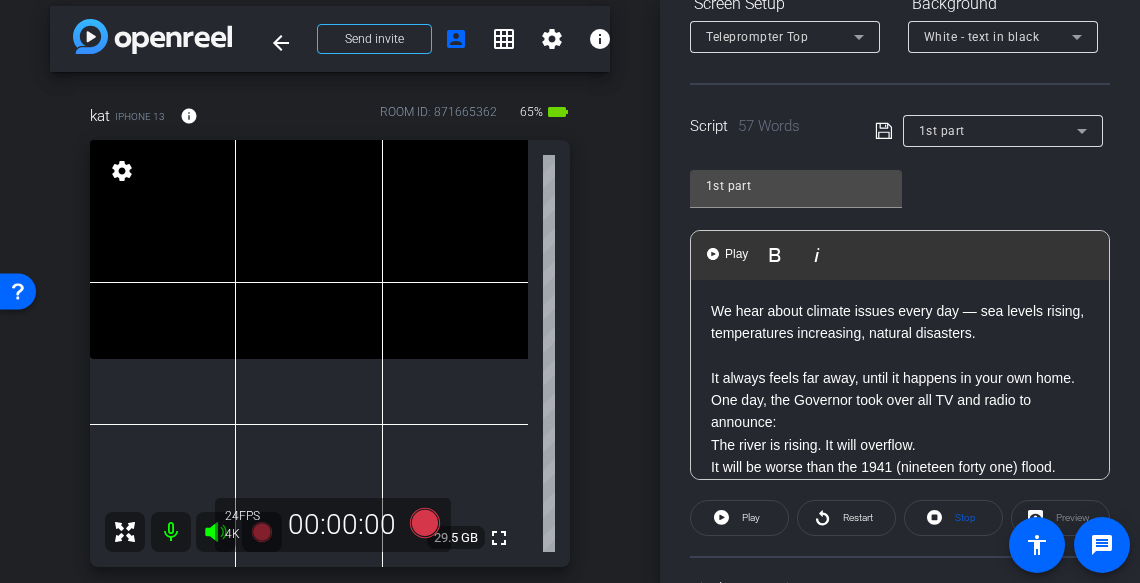 scroll, scrollTop: 19, scrollLeft: 0, axis: vertical 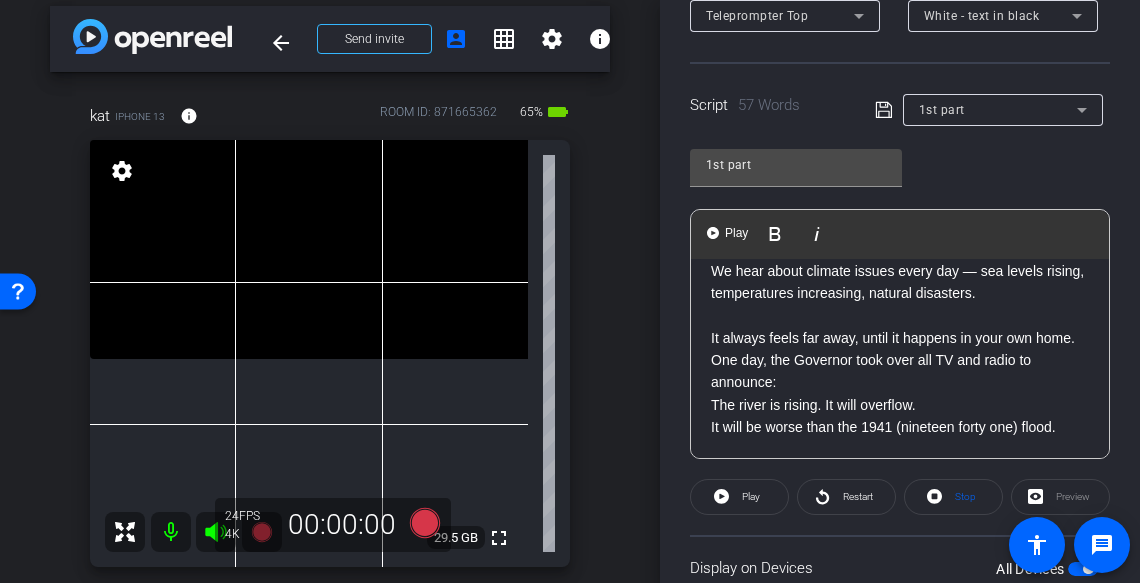click on "It always feels far away, until it happens in your own home. One day, the Governor took over all TV and radio to announce: The river is rising. It will overflow." 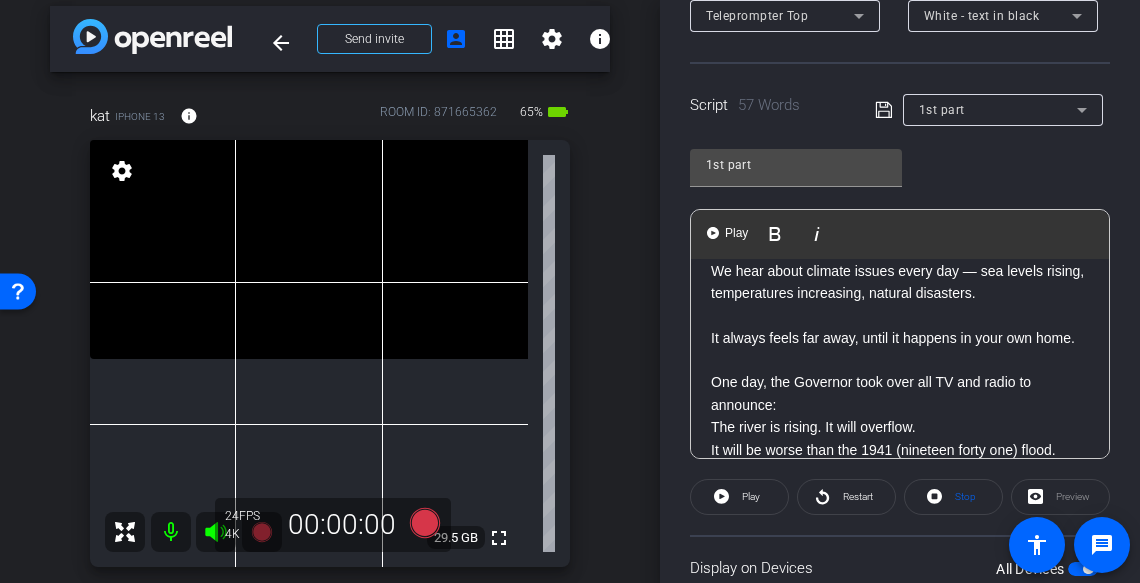 scroll, scrollTop: 41, scrollLeft: 0, axis: vertical 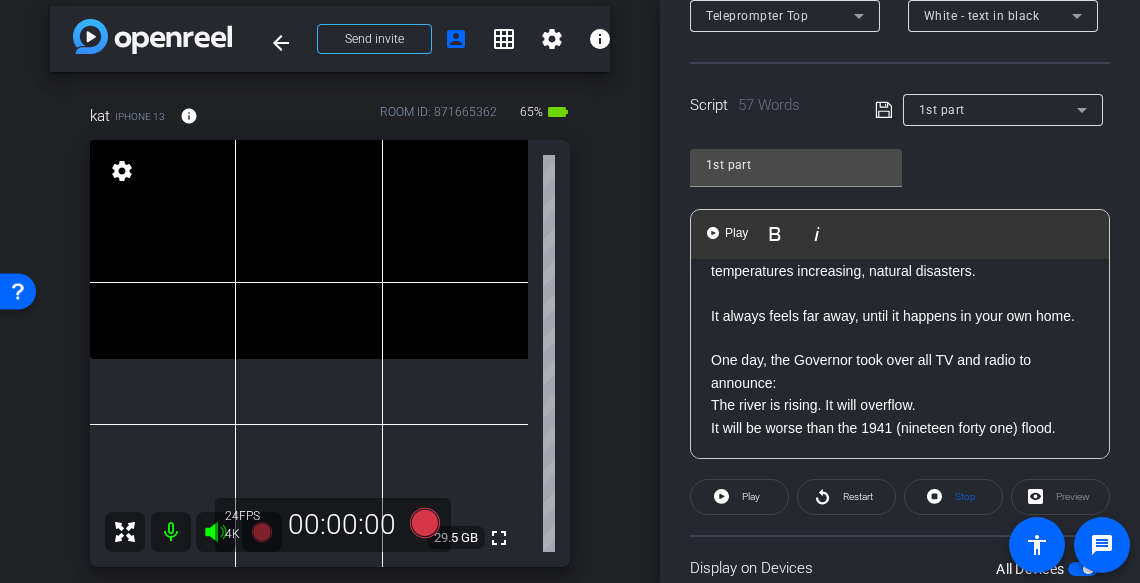 click on "We hear about climate issues every day — sea levels rising, temperatures increasing, natural disasters. It always feels far away, until it happens in your own home. One day, the Governor took over all TV and radio to announce: The river is rising. It will overflow. It will be worse than the 1941 (nineteen forty one) flood." 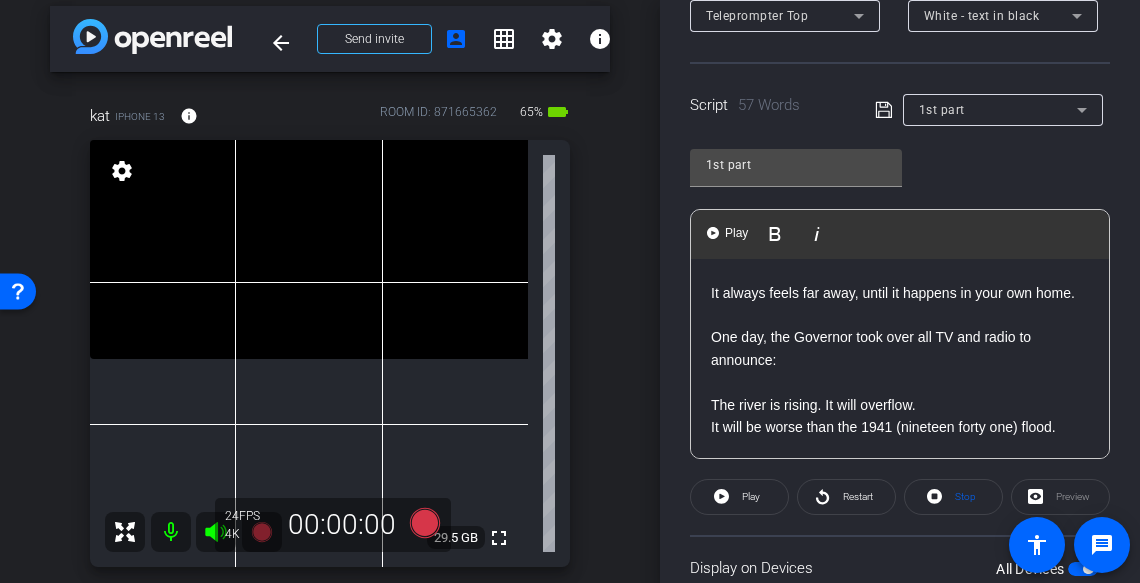 scroll, scrollTop: 0, scrollLeft: 0, axis: both 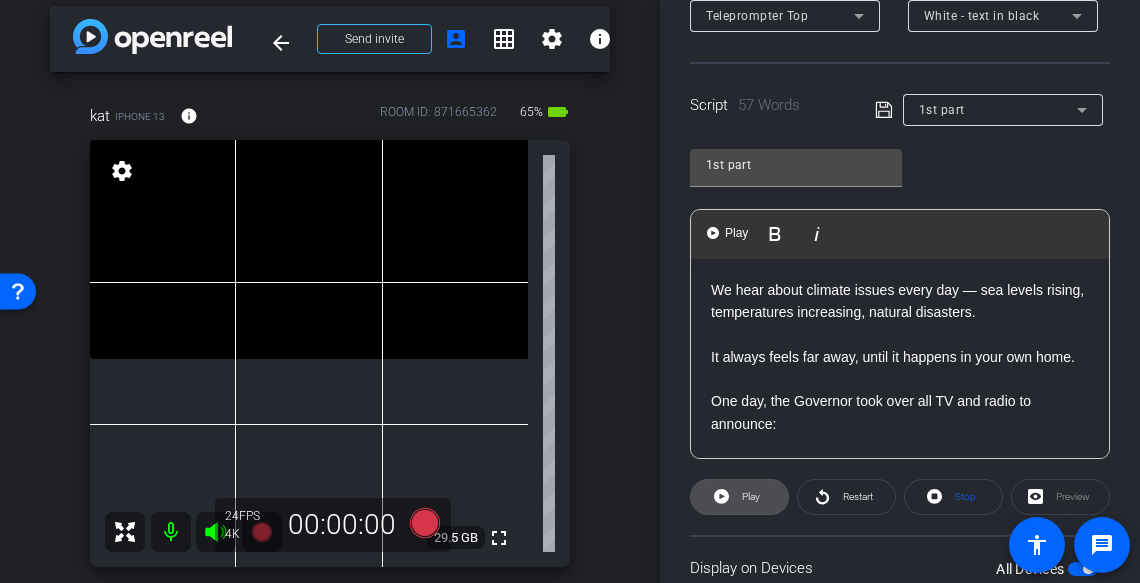 click on "Play" 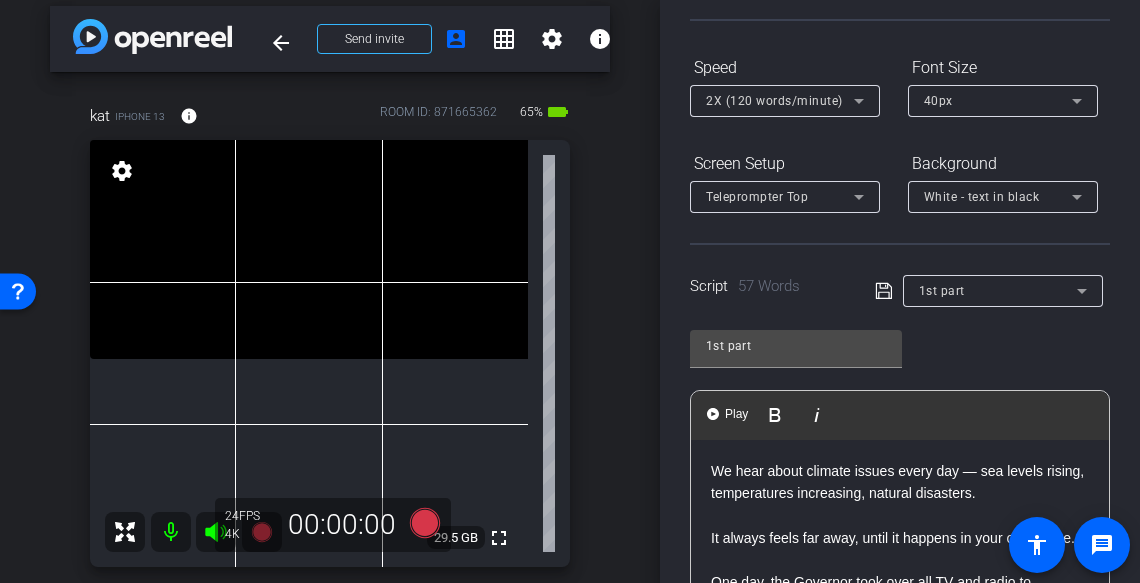 scroll, scrollTop: 154, scrollLeft: 0, axis: vertical 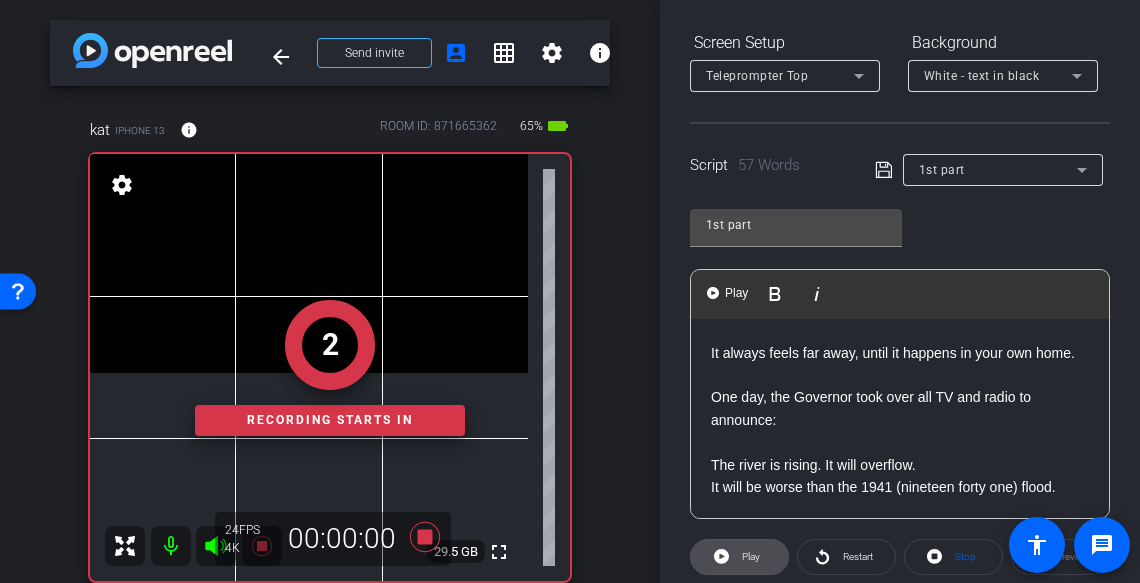 click on "Play" 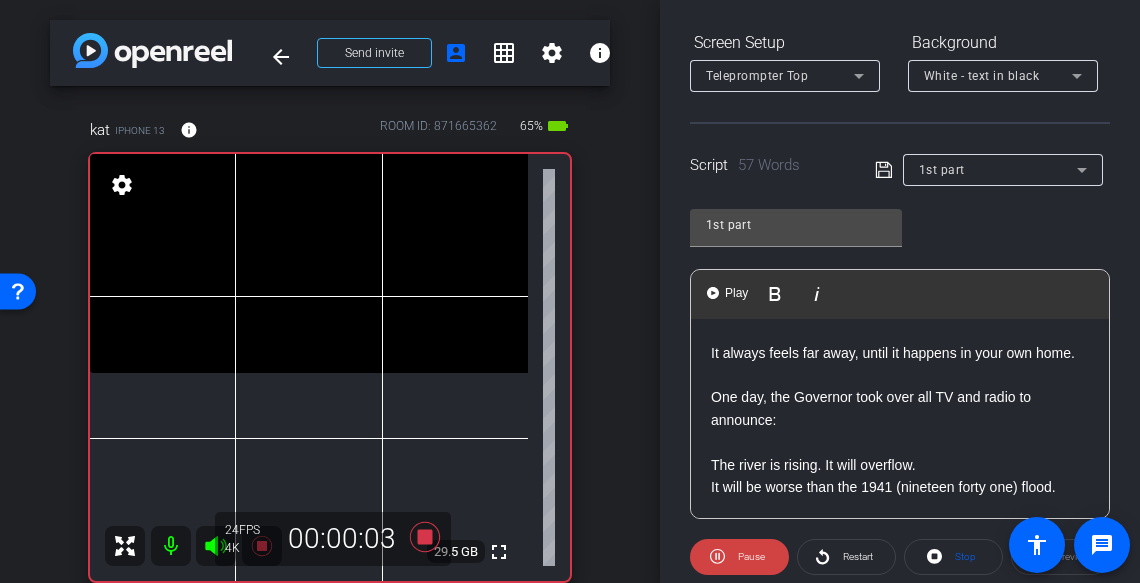scroll, scrollTop: 0, scrollLeft: 0, axis: both 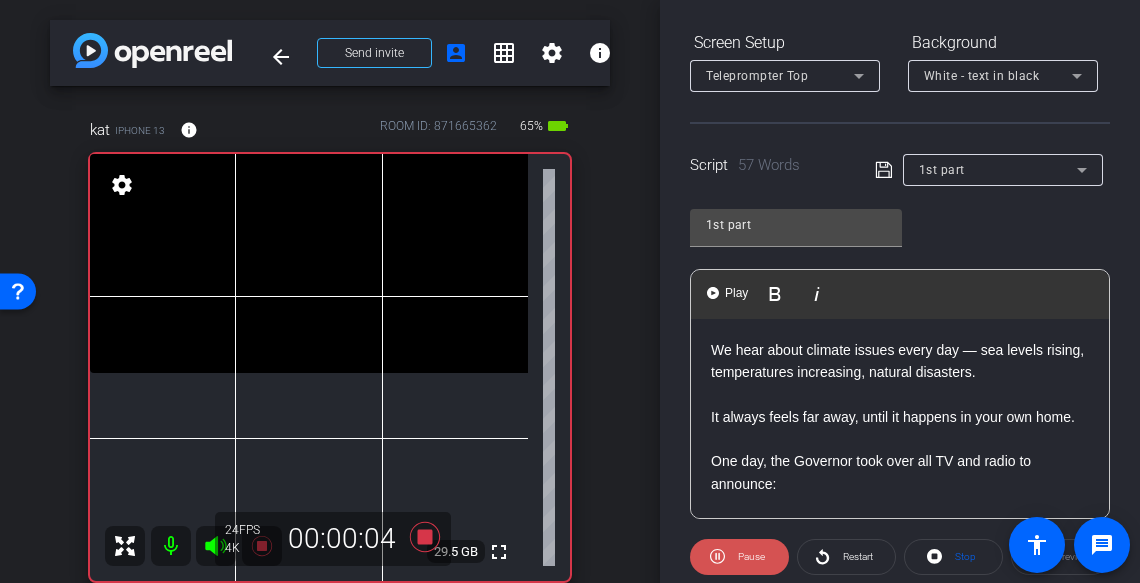 click on "Pause" 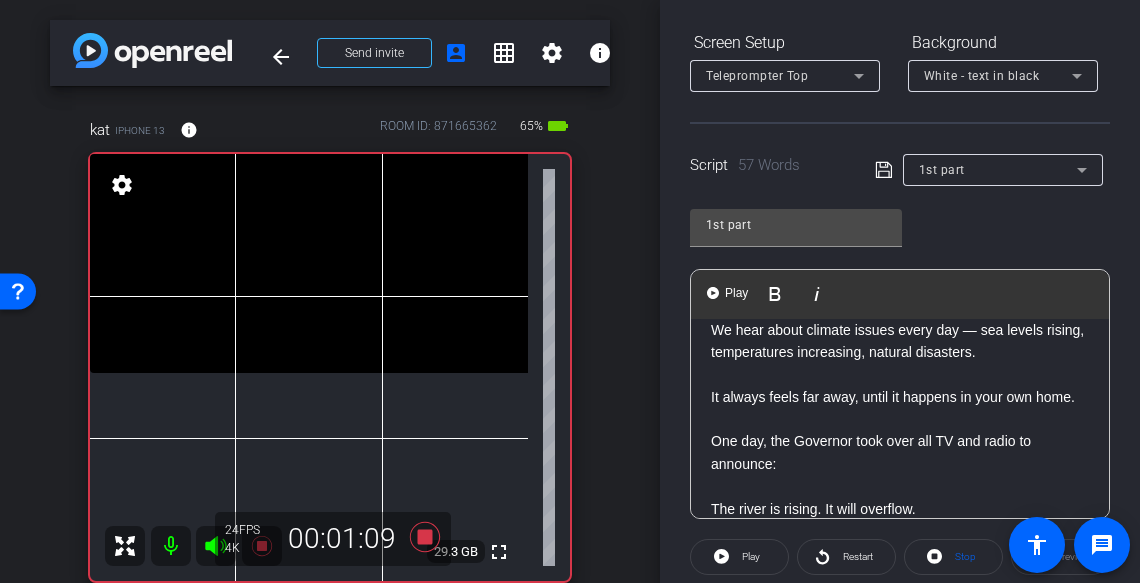scroll, scrollTop: 0, scrollLeft: 0, axis: both 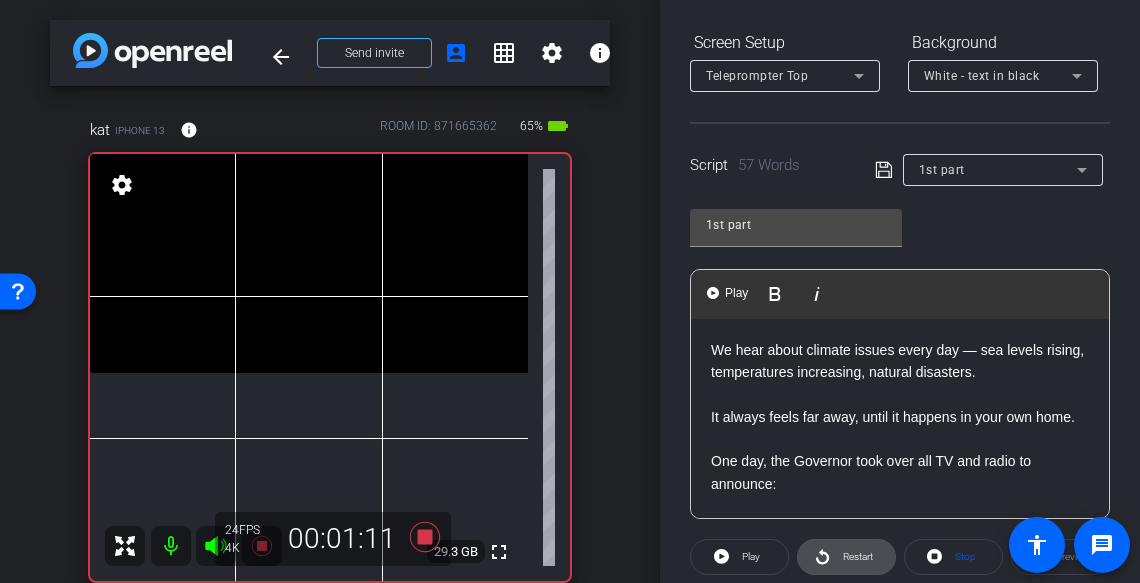click on "Restart" 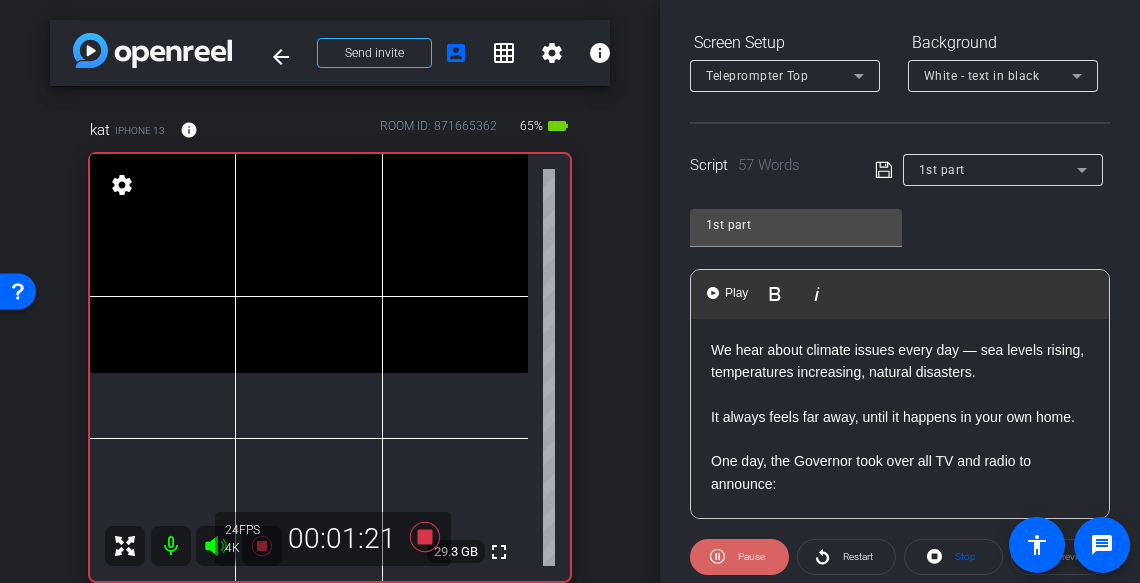 click on "Pause" 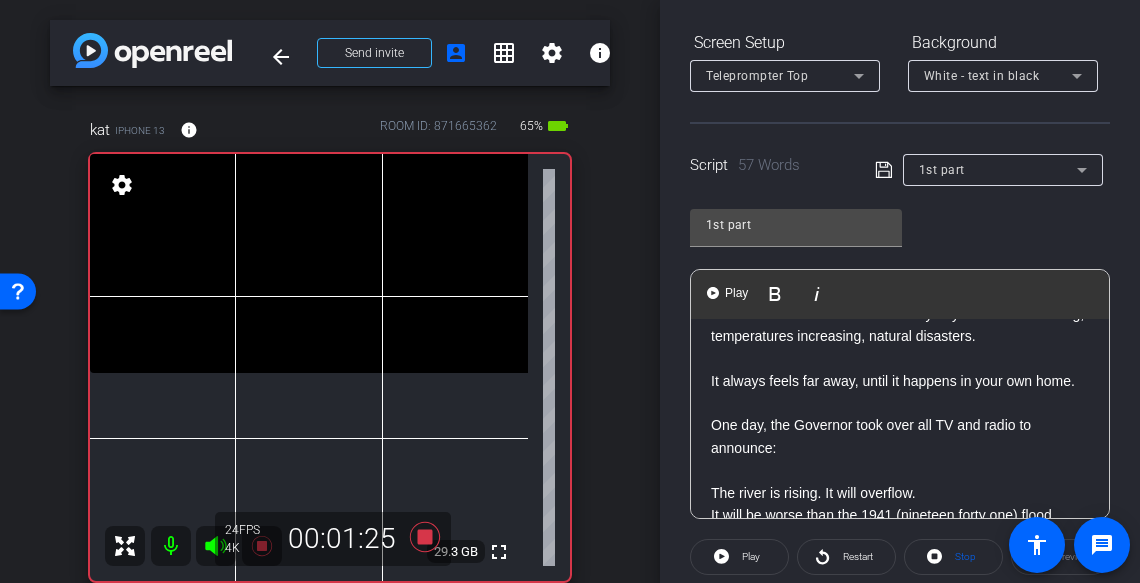 scroll, scrollTop: 64, scrollLeft: 0, axis: vertical 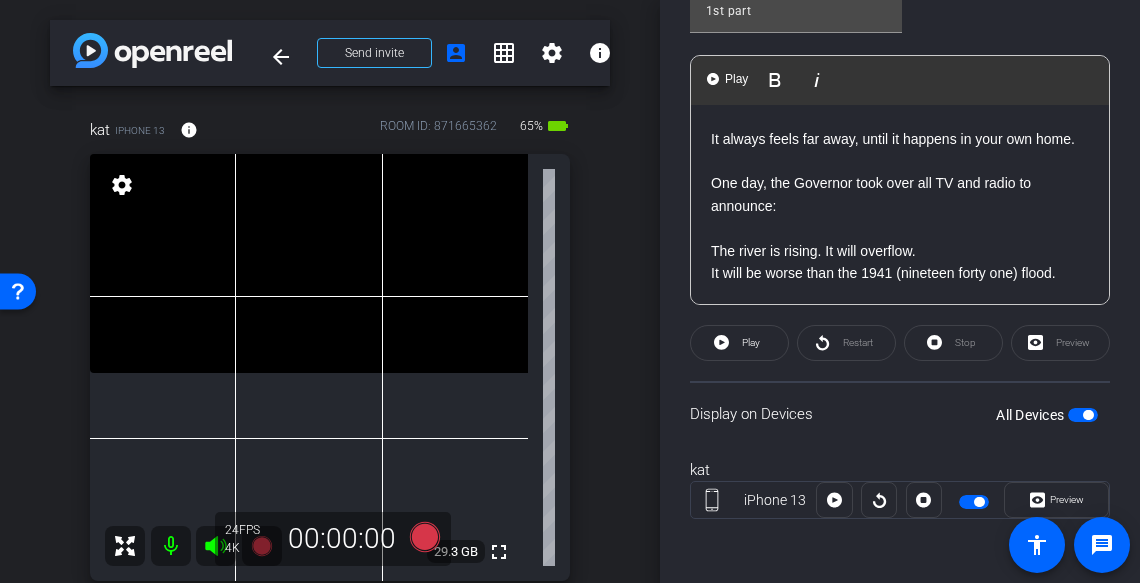 click on "Restart" 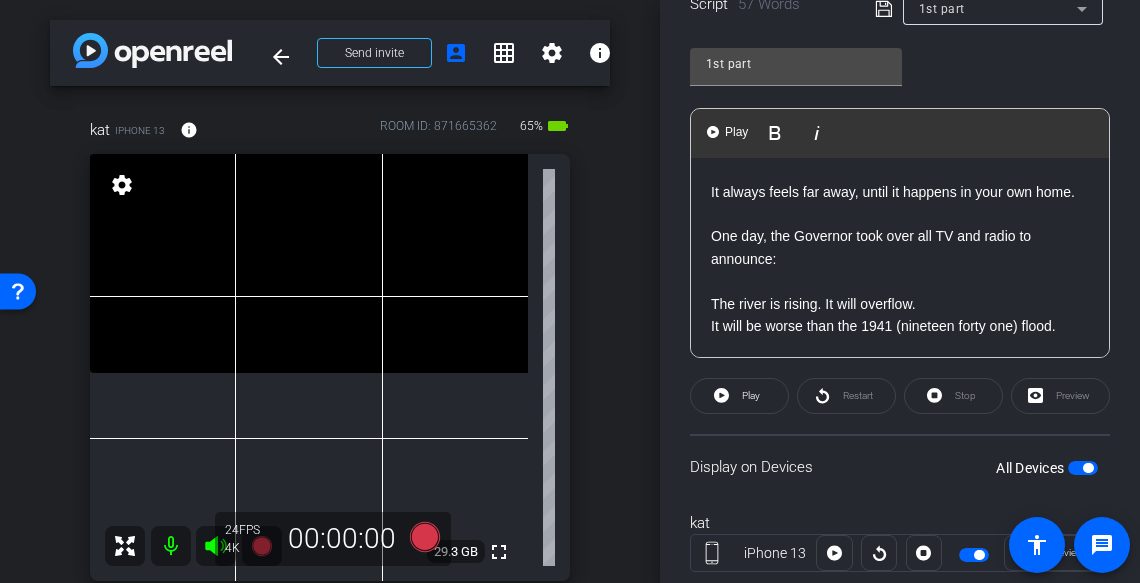 scroll, scrollTop: 433, scrollLeft: 0, axis: vertical 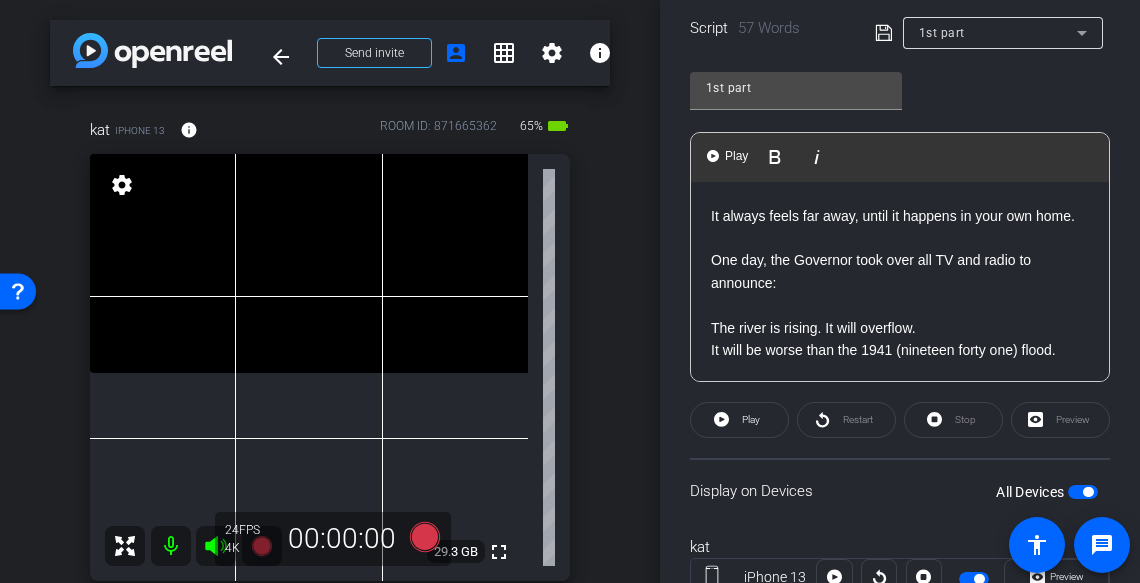 click on "Restart" 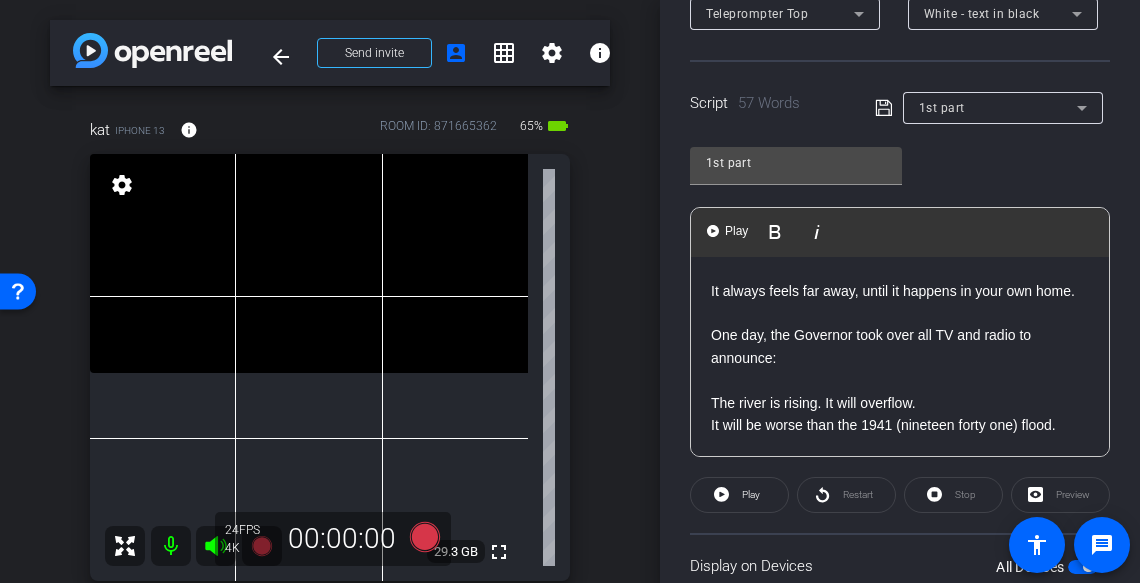 scroll, scrollTop: 364, scrollLeft: 0, axis: vertical 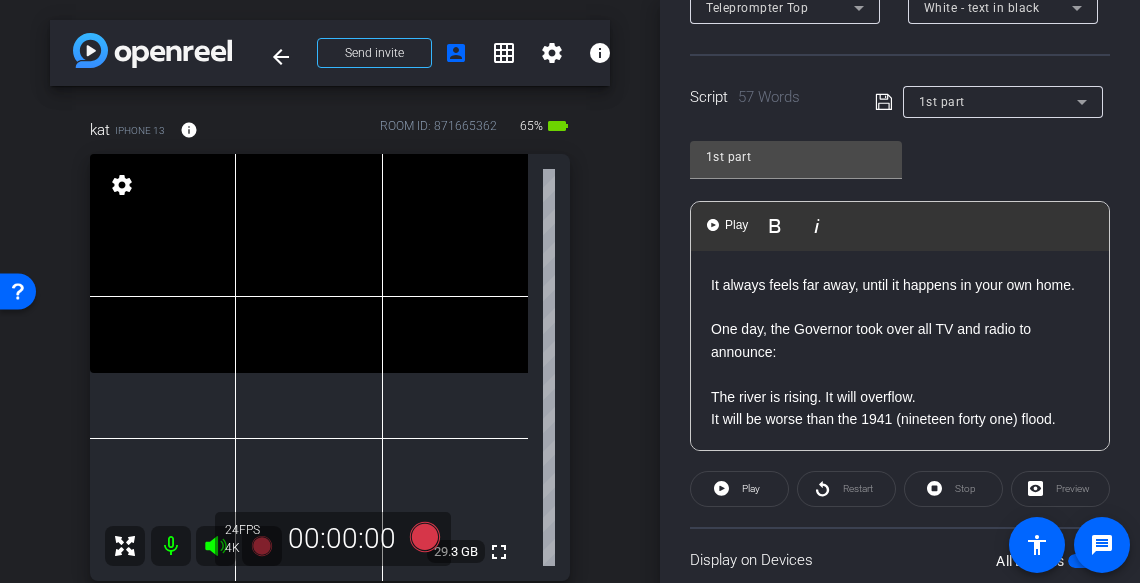 click on "Restart" 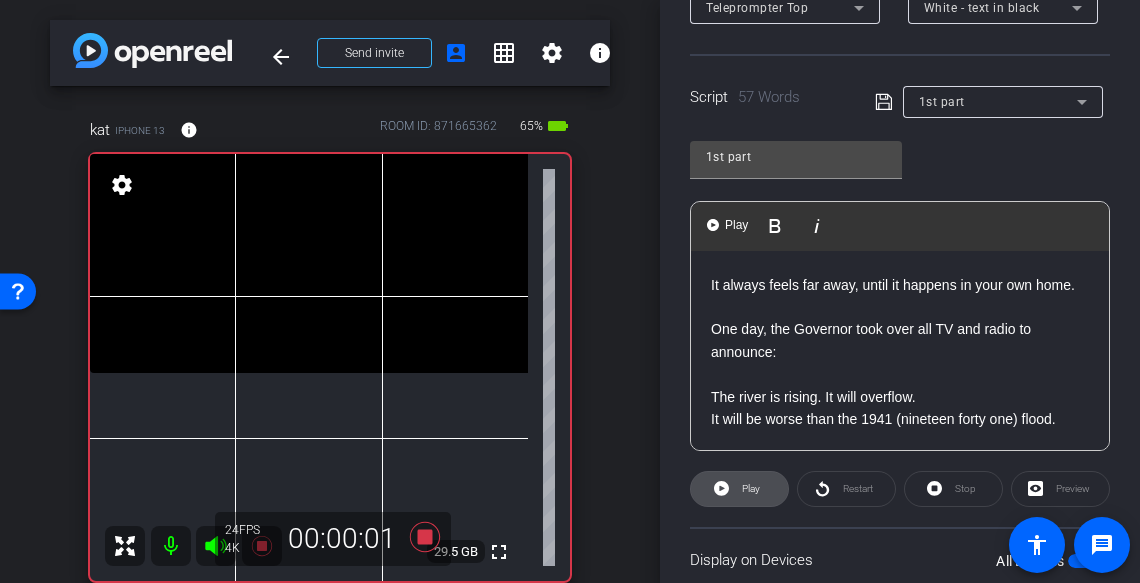click on "Play" 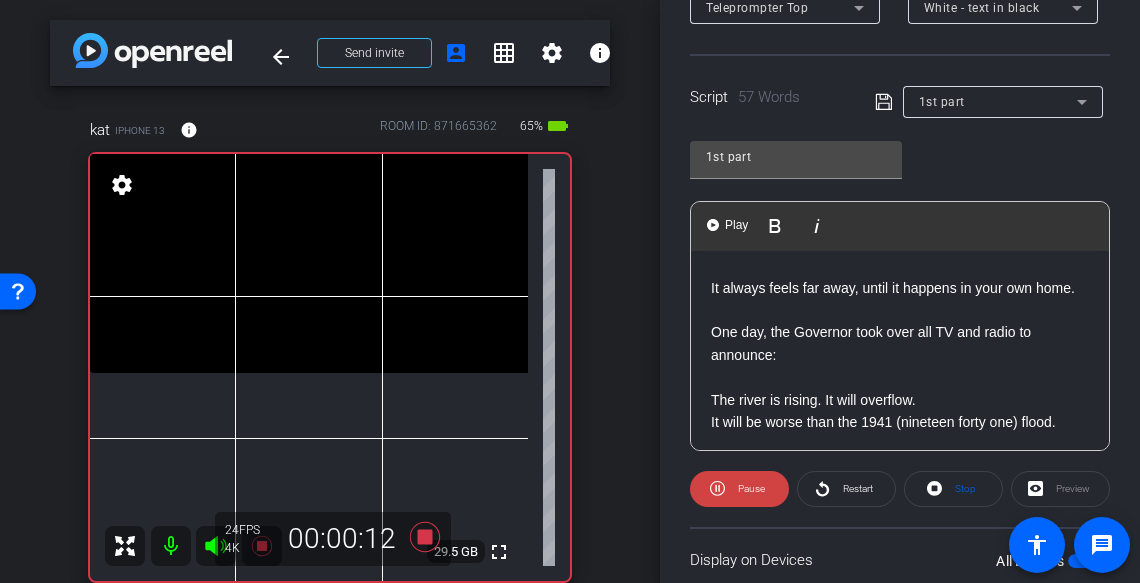 scroll, scrollTop: 64, scrollLeft: 0, axis: vertical 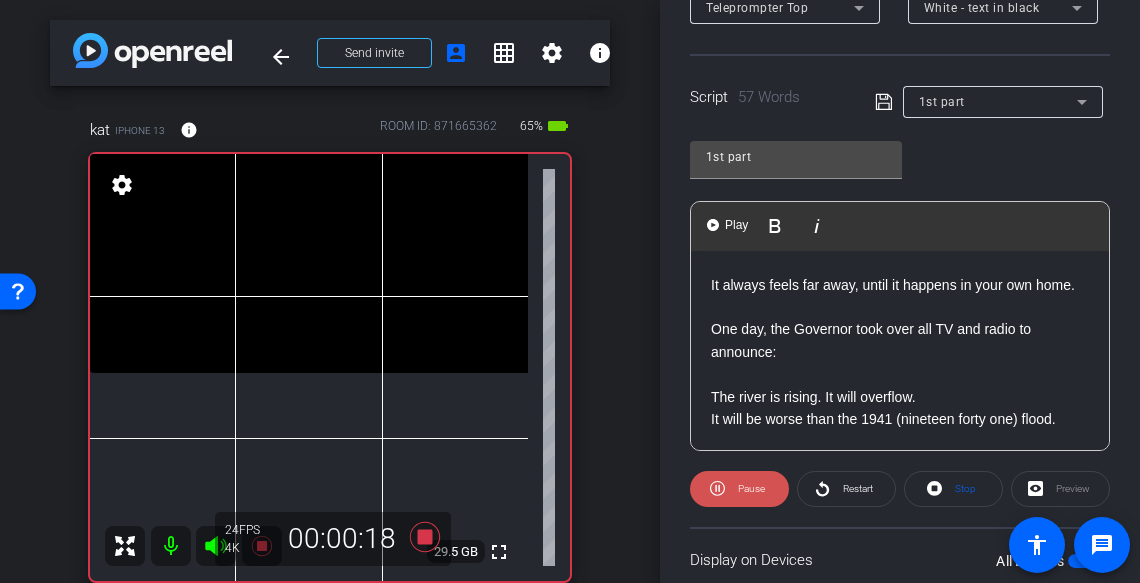 click on "Pause" 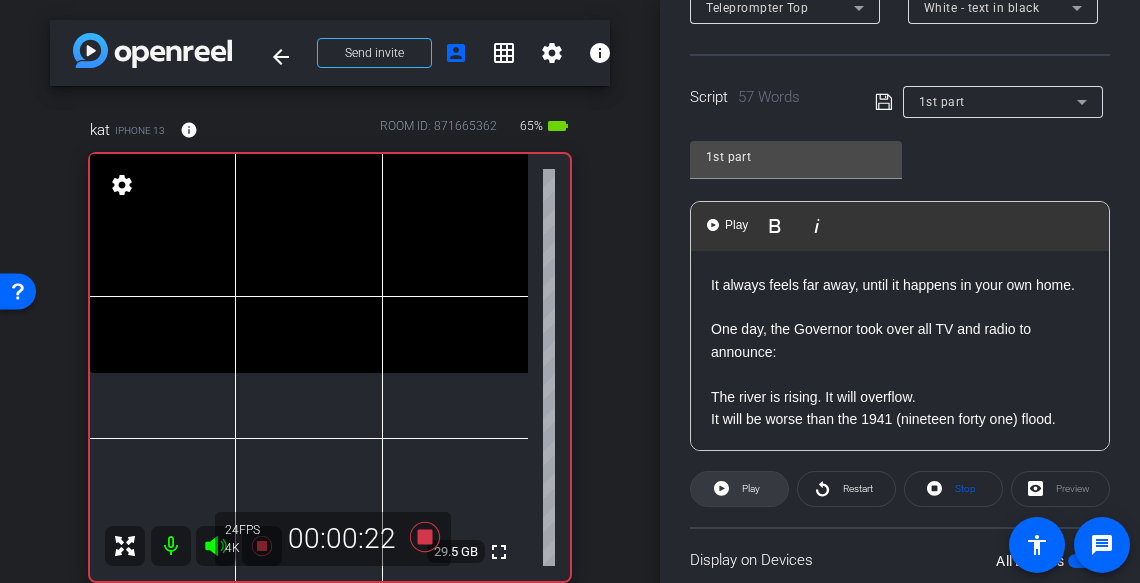 click on "Play" 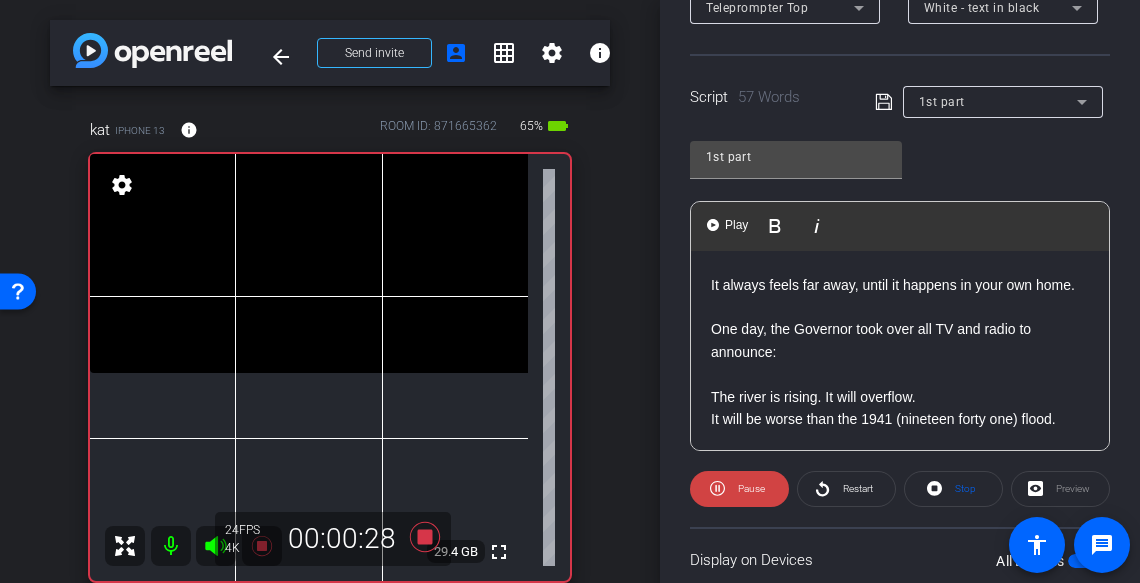 scroll, scrollTop: 391, scrollLeft: 0, axis: vertical 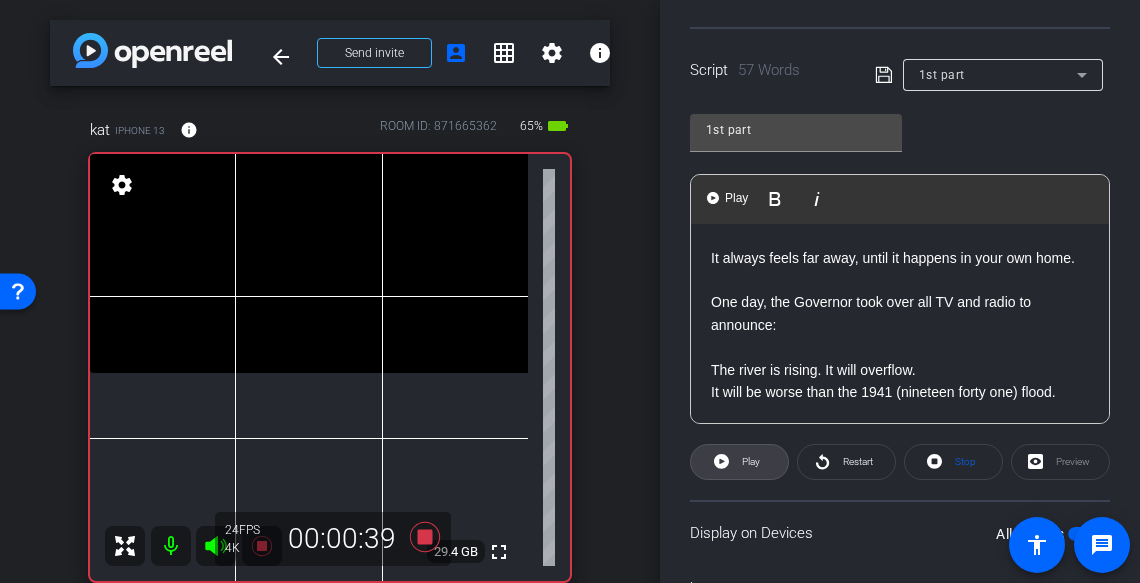 click on "Play" 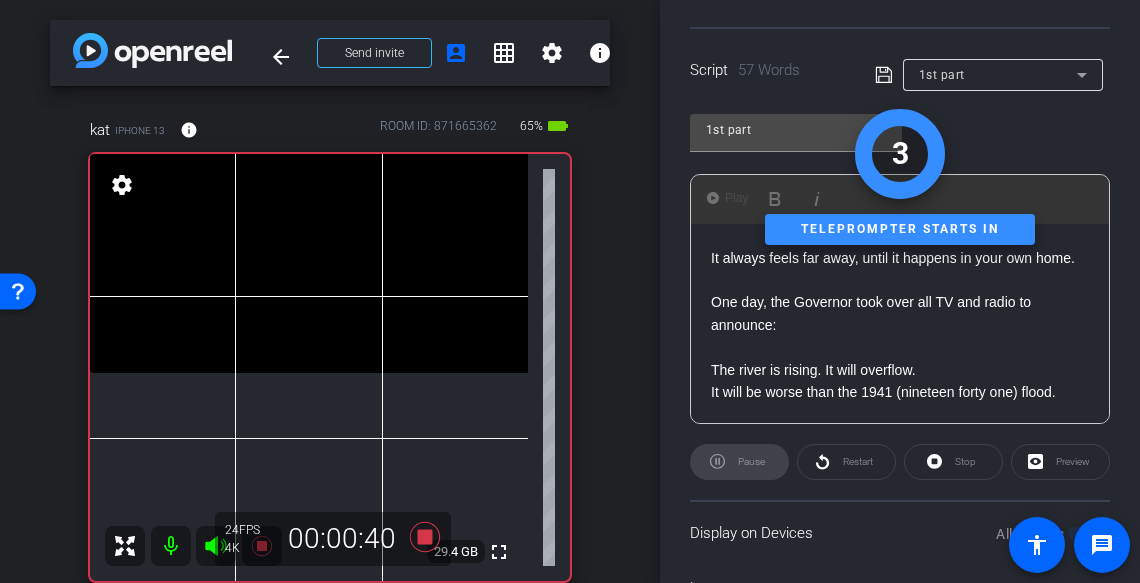 scroll, scrollTop: 510, scrollLeft: 0, axis: vertical 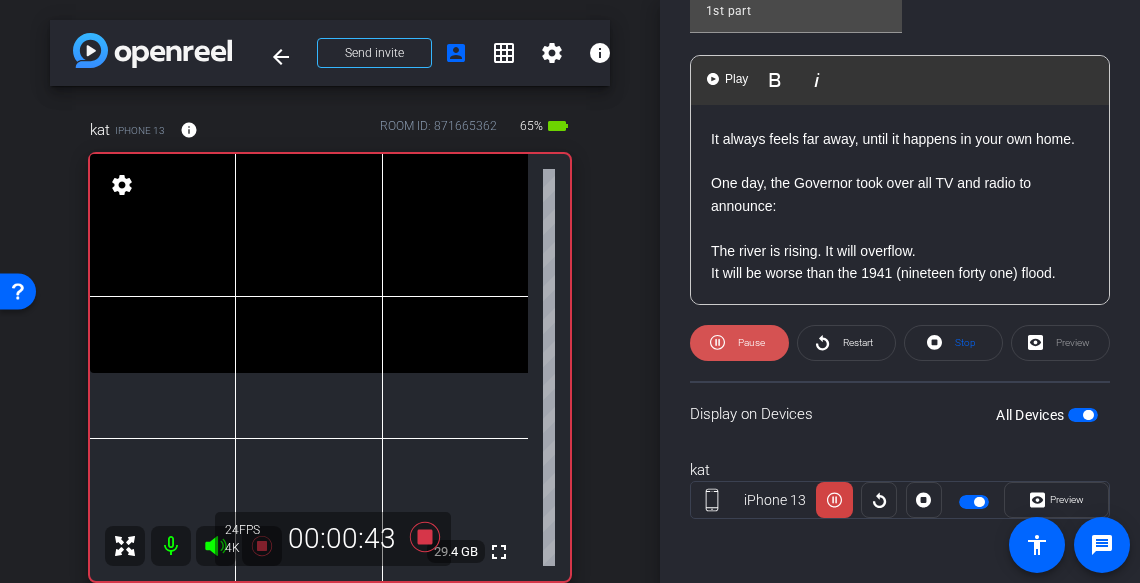 click on "Pause" 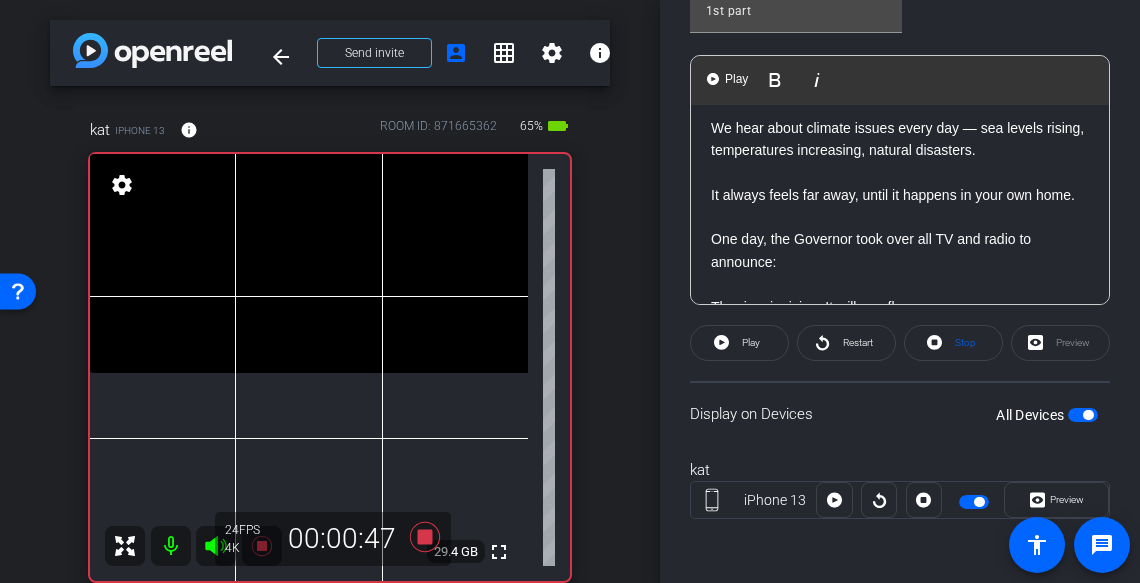 scroll, scrollTop: 0, scrollLeft: 0, axis: both 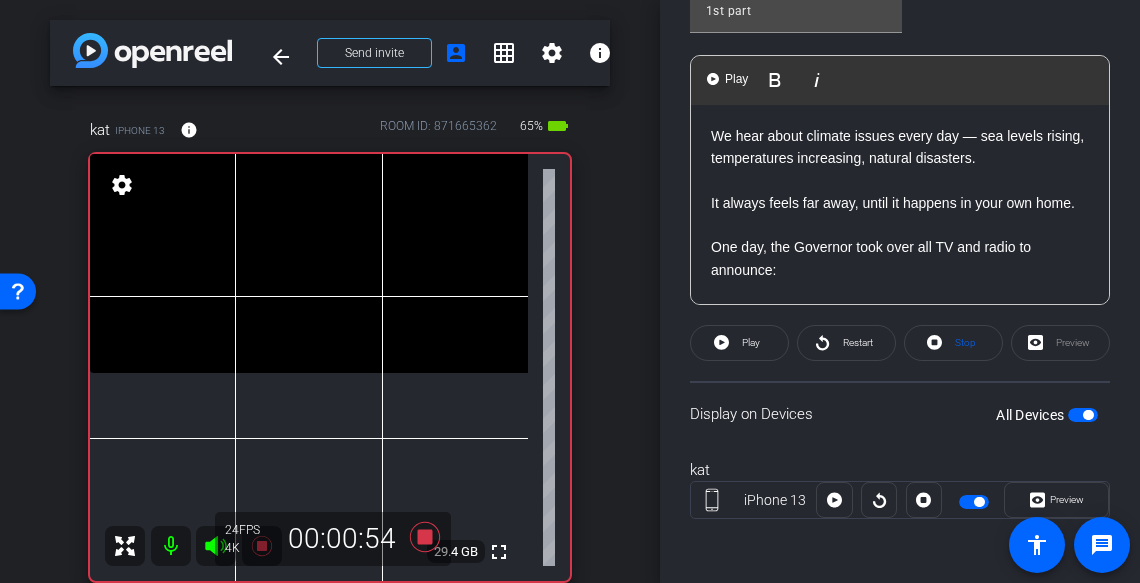 click at bounding box center [1083, 415] 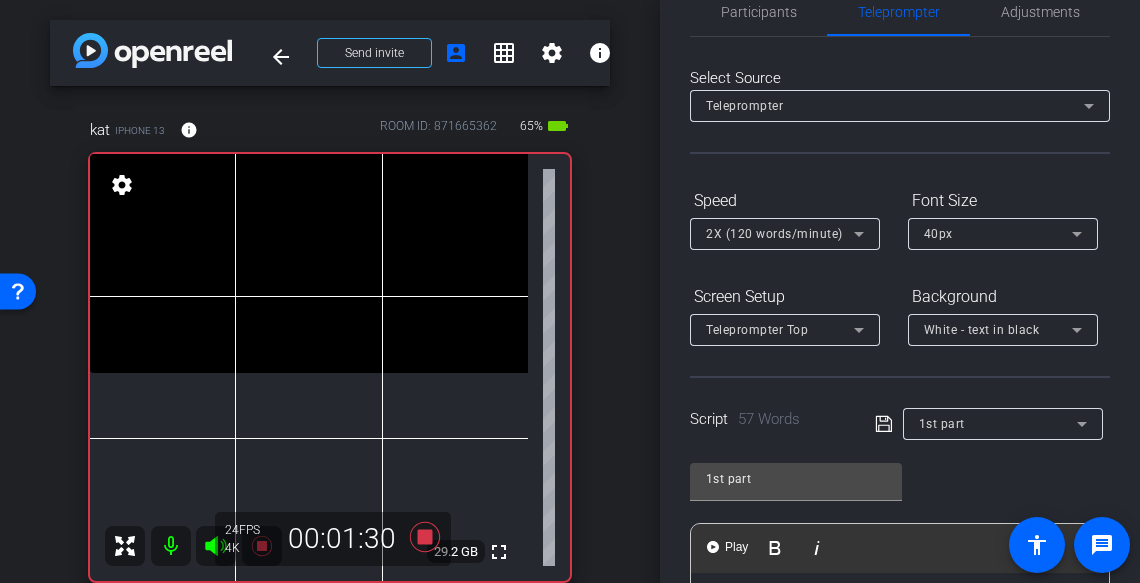 scroll, scrollTop: 0, scrollLeft: 0, axis: both 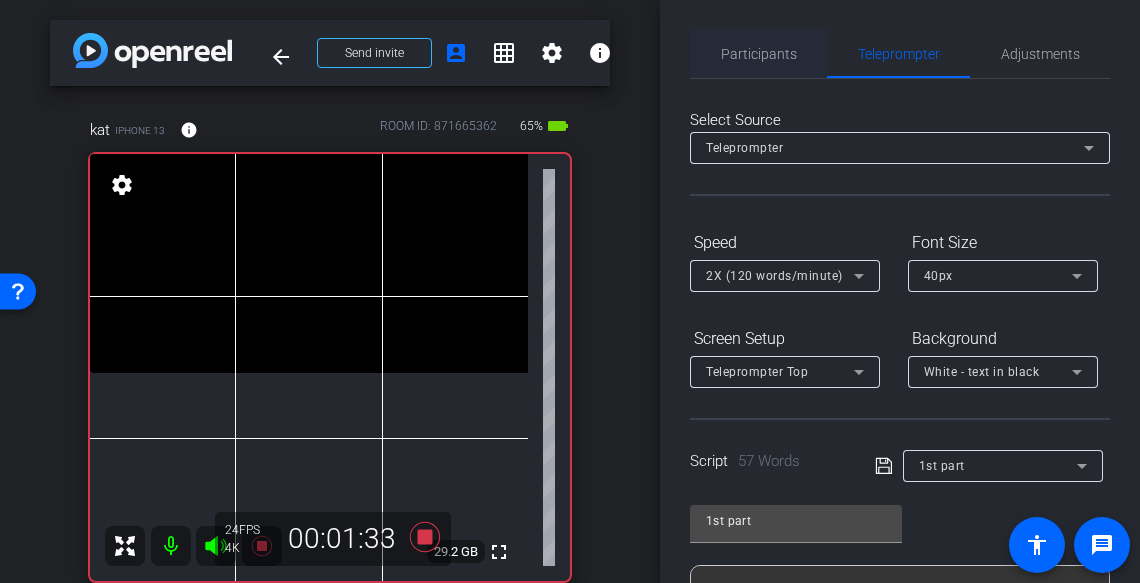 click on "Participants" at bounding box center (759, 54) 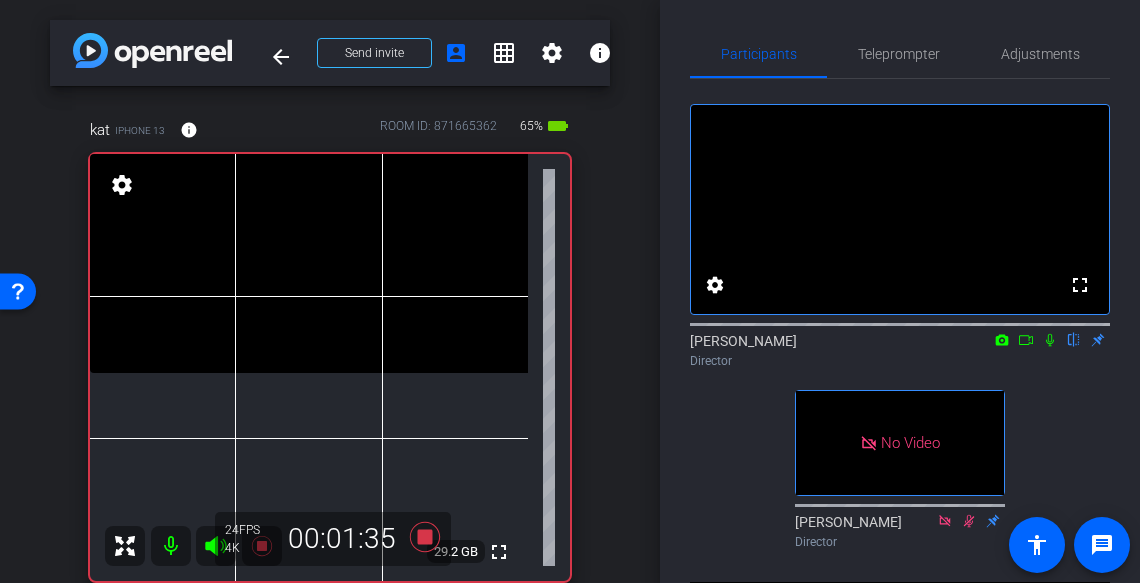 click 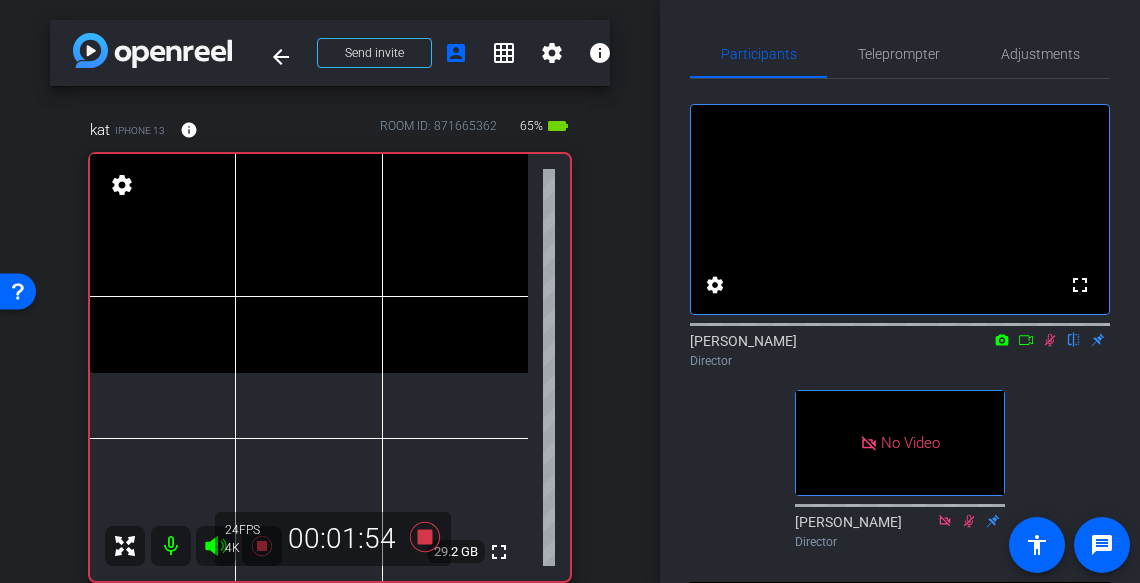 click 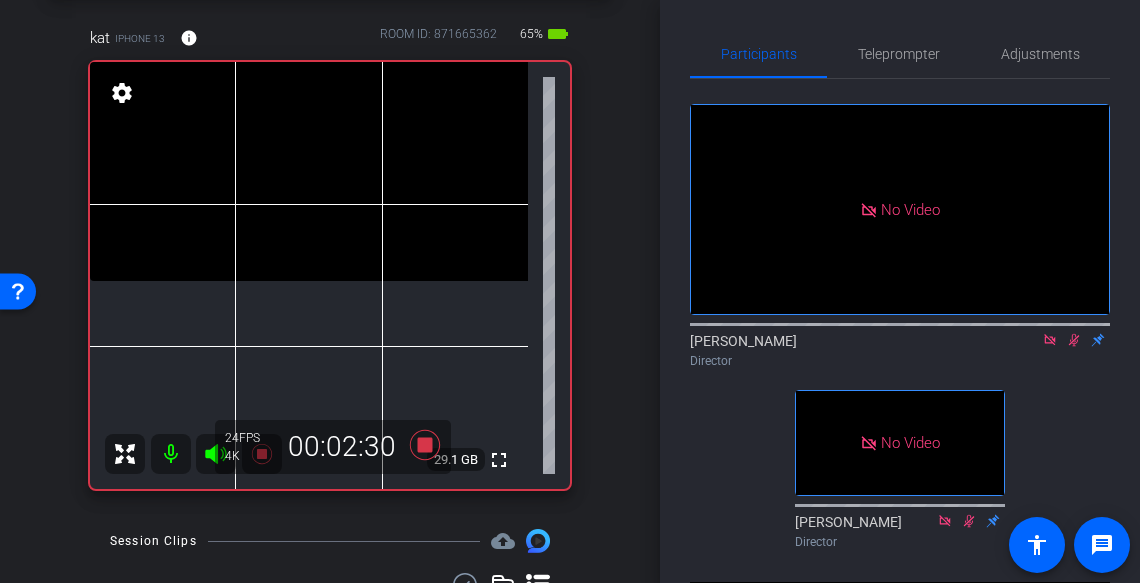 scroll, scrollTop: 94, scrollLeft: 0, axis: vertical 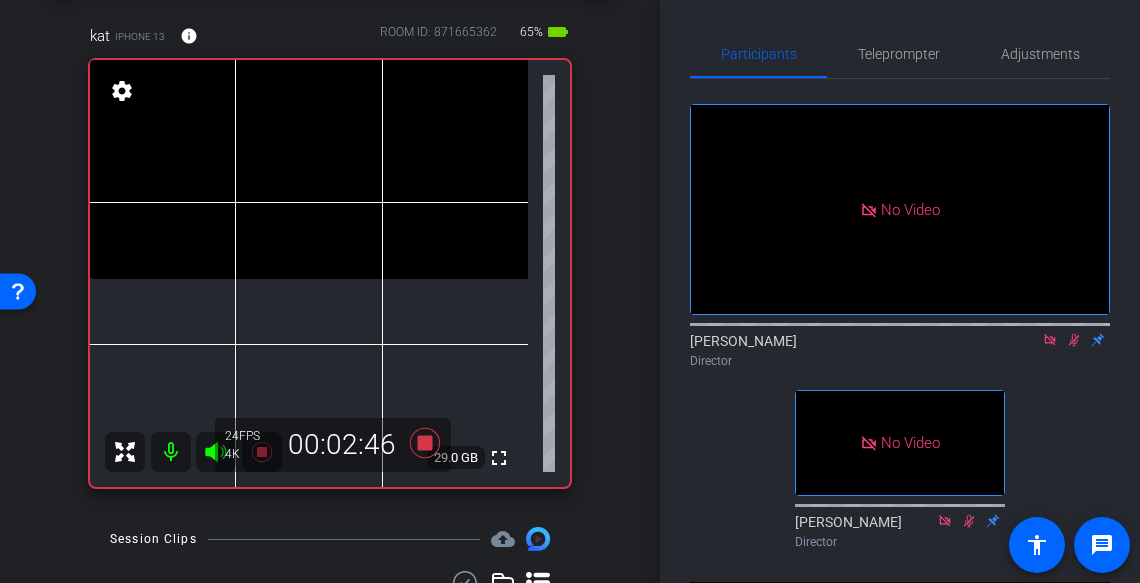 click 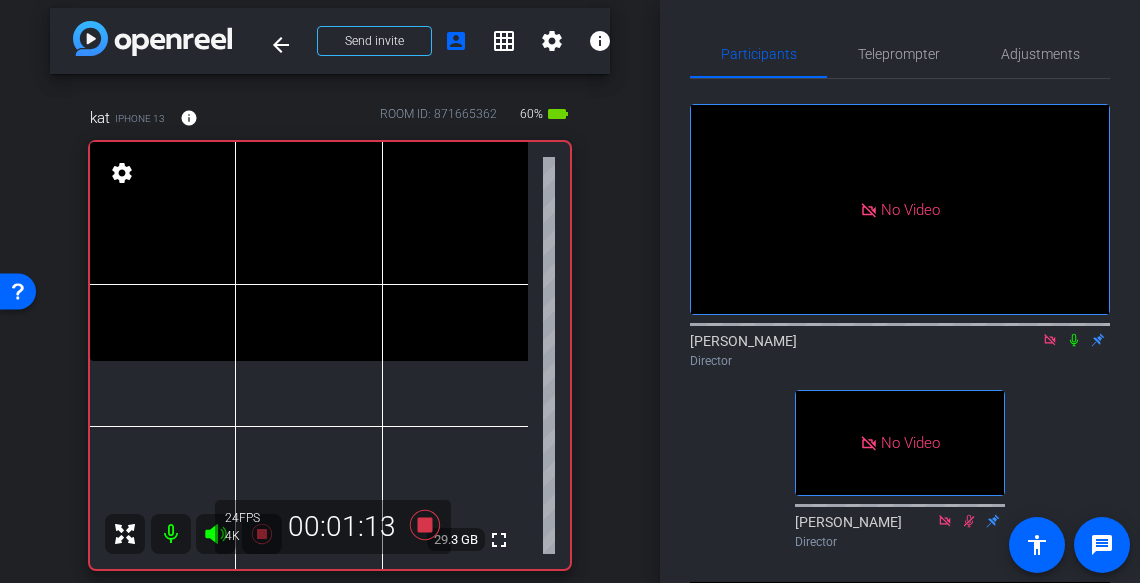 scroll, scrollTop: 0, scrollLeft: 0, axis: both 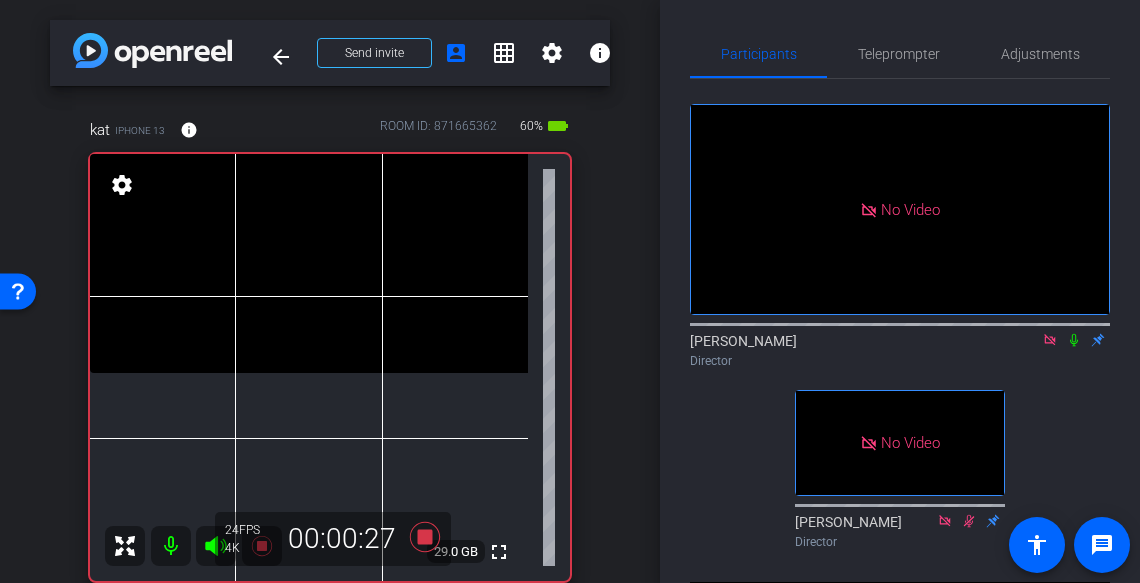 click 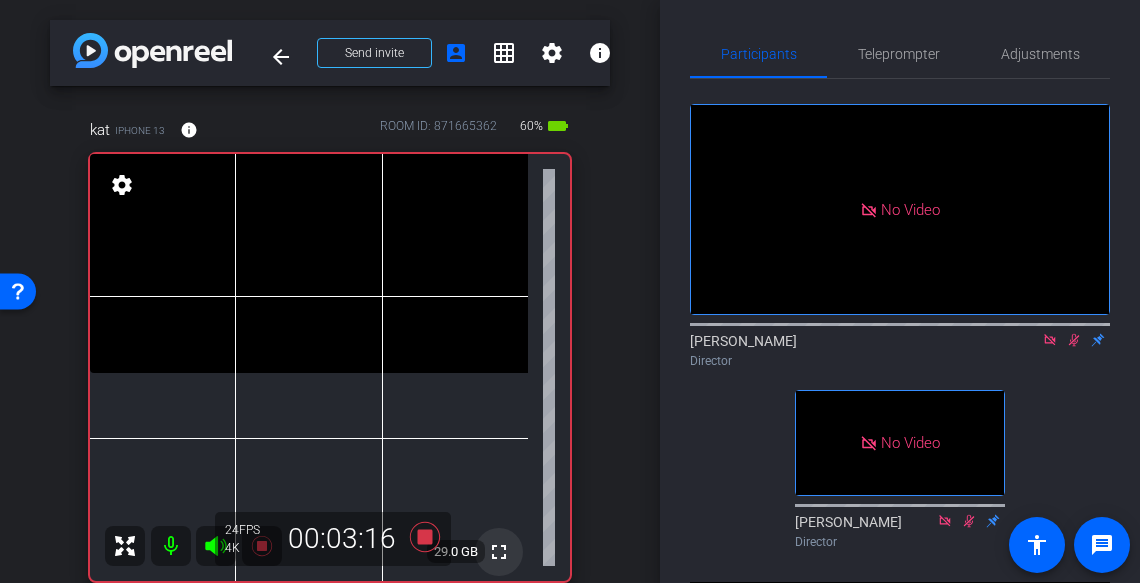 click on "fullscreen" at bounding box center [499, 552] 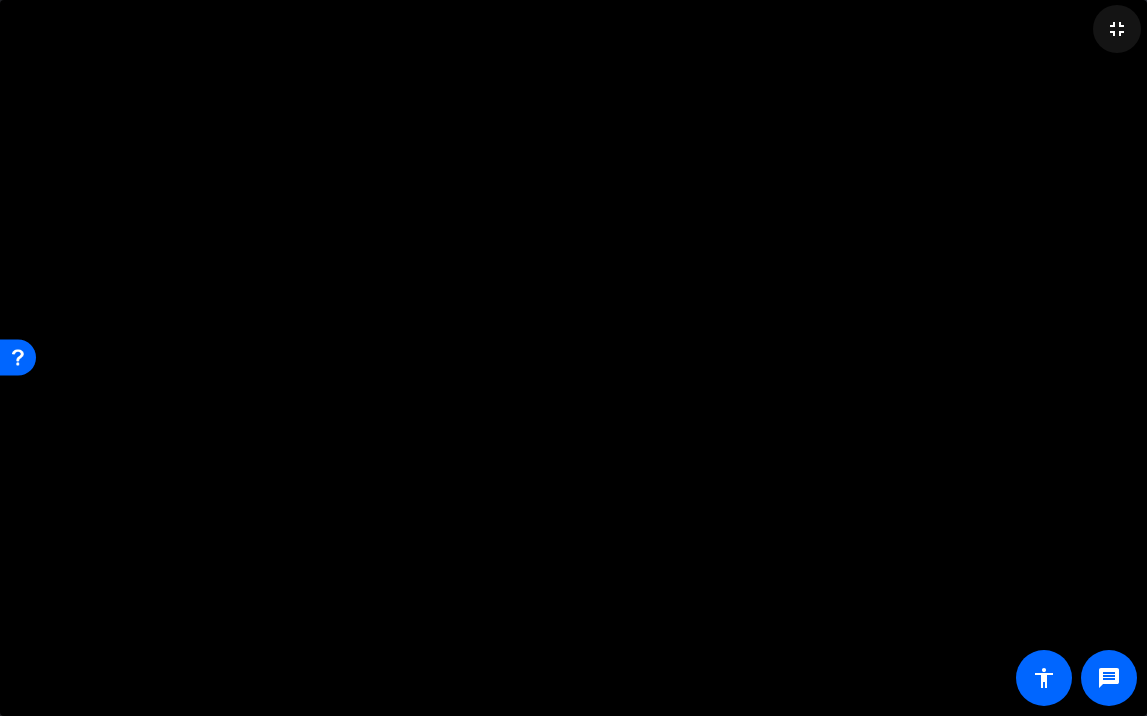 click on "fullscreen_exit" at bounding box center [1117, 29] 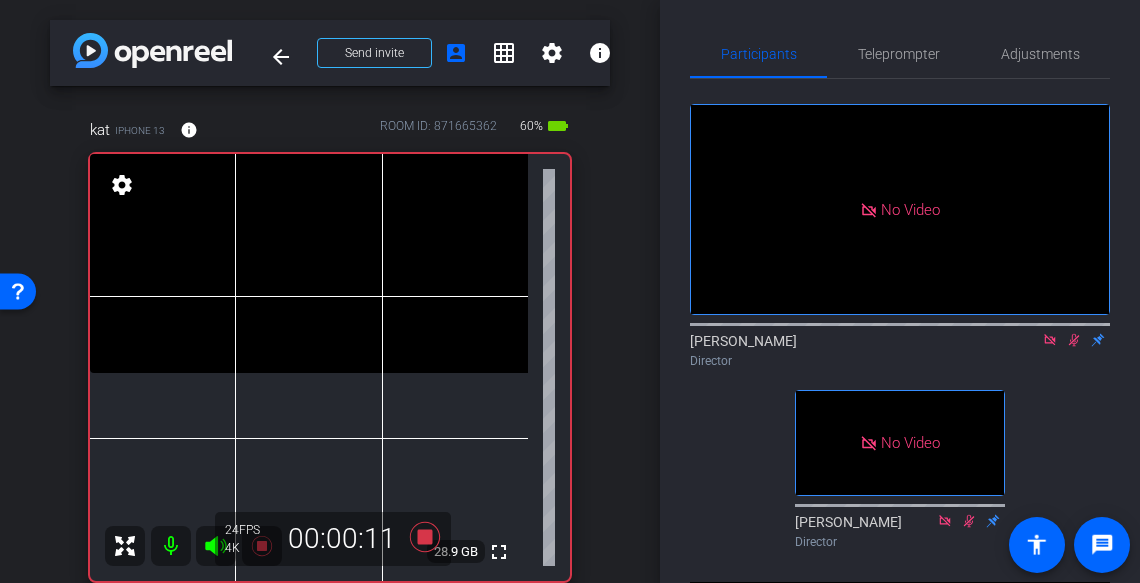 click 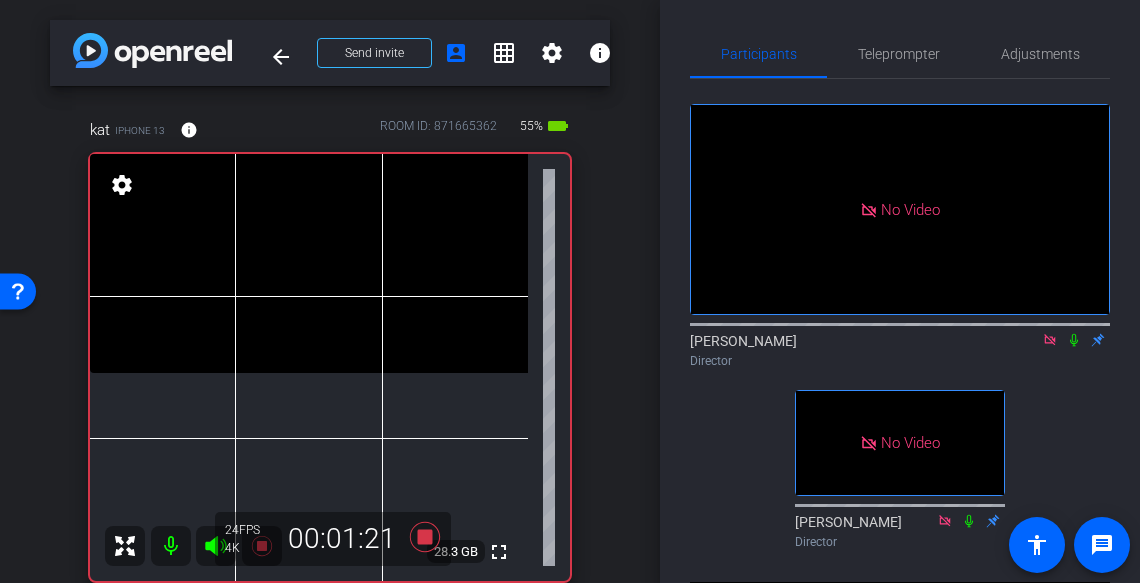 click 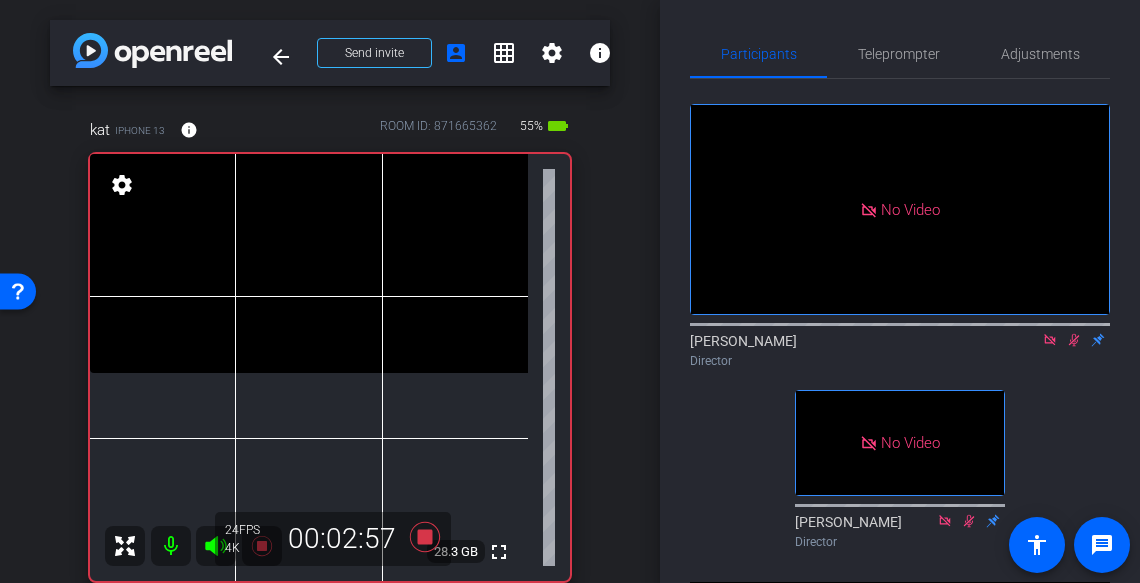 click 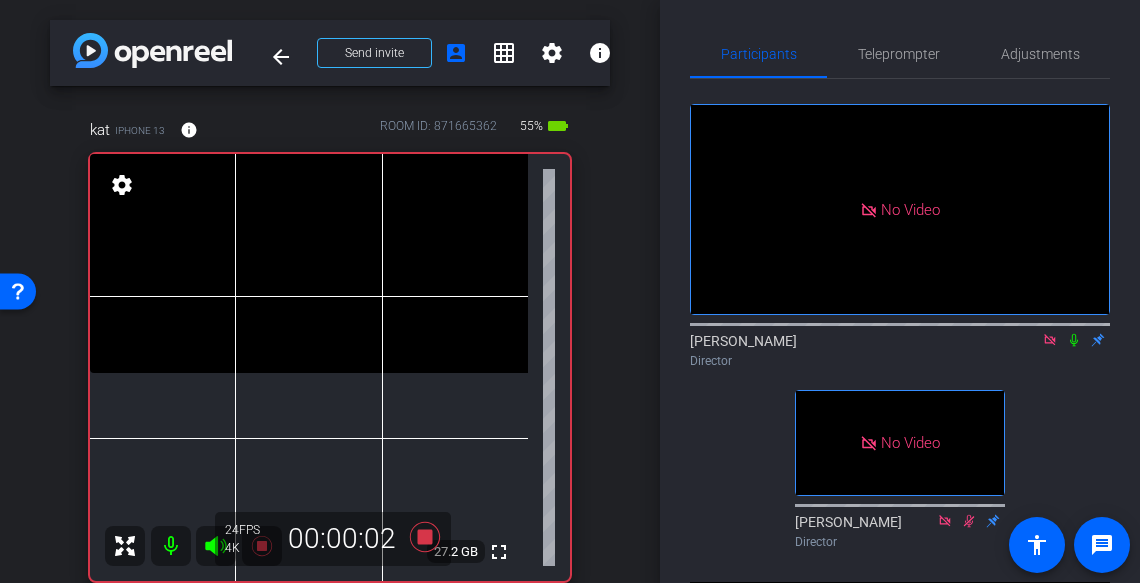 click 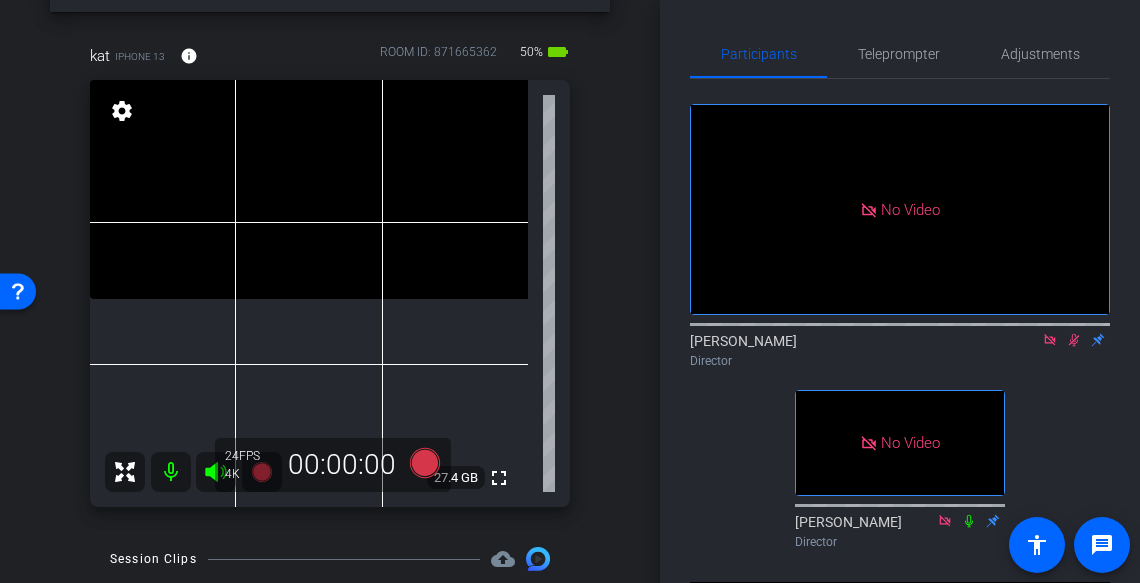scroll, scrollTop: 45, scrollLeft: 0, axis: vertical 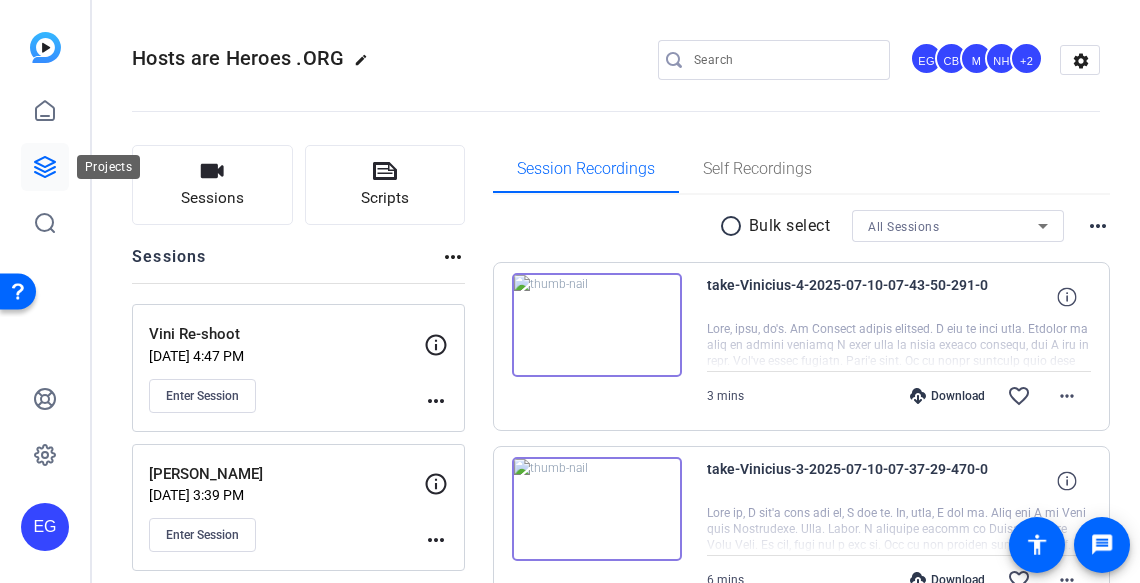 click 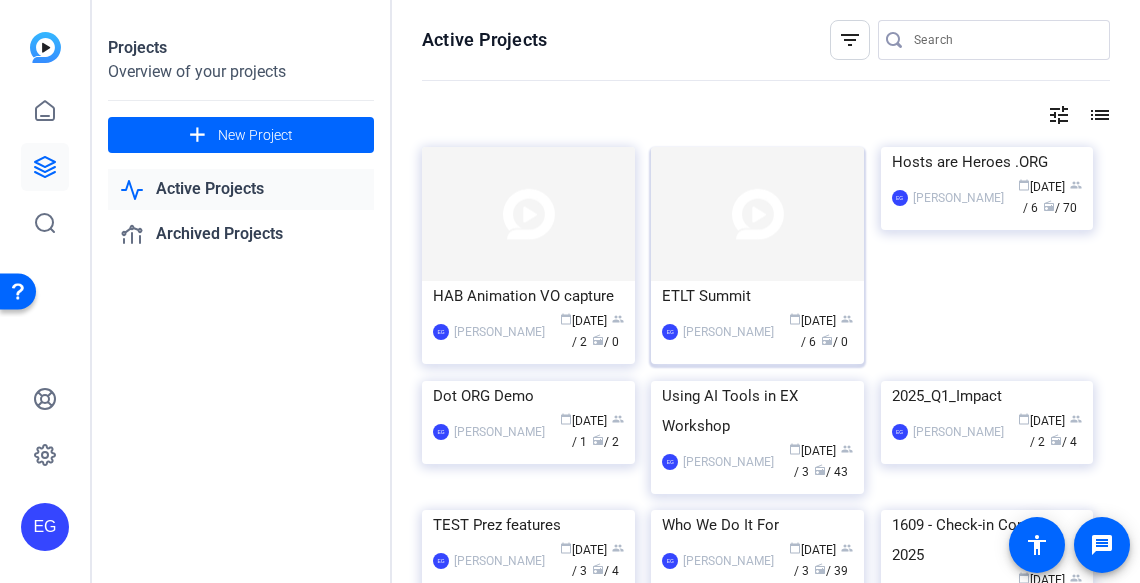 click on "EG  [PERSON_NAME] calendar_today  [DATE]  group  / 6  radio  / 0" 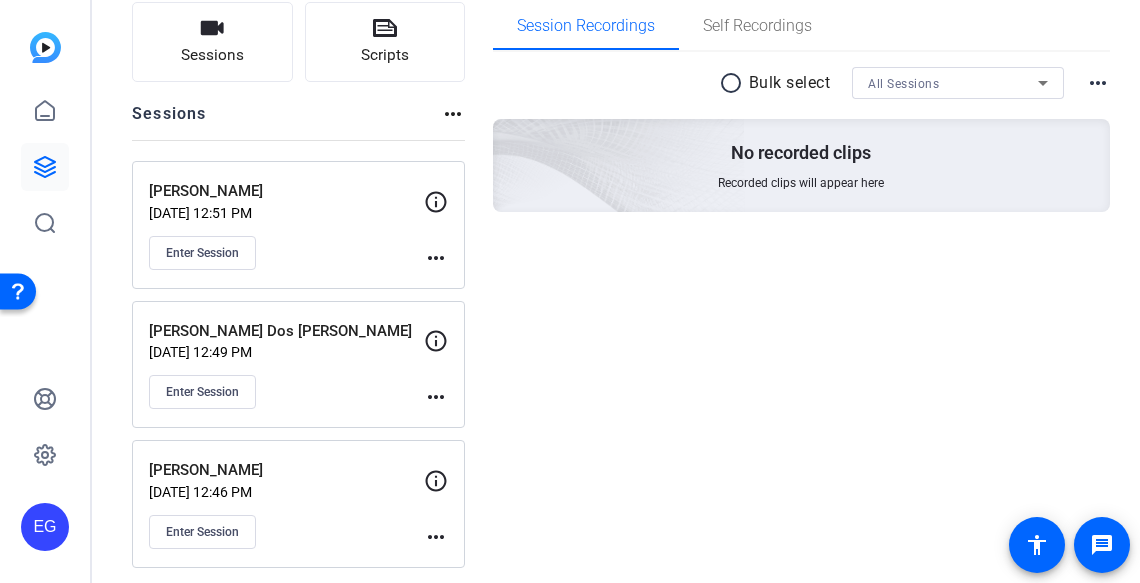 scroll, scrollTop: 152, scrollLeft: 0, axis: vertical 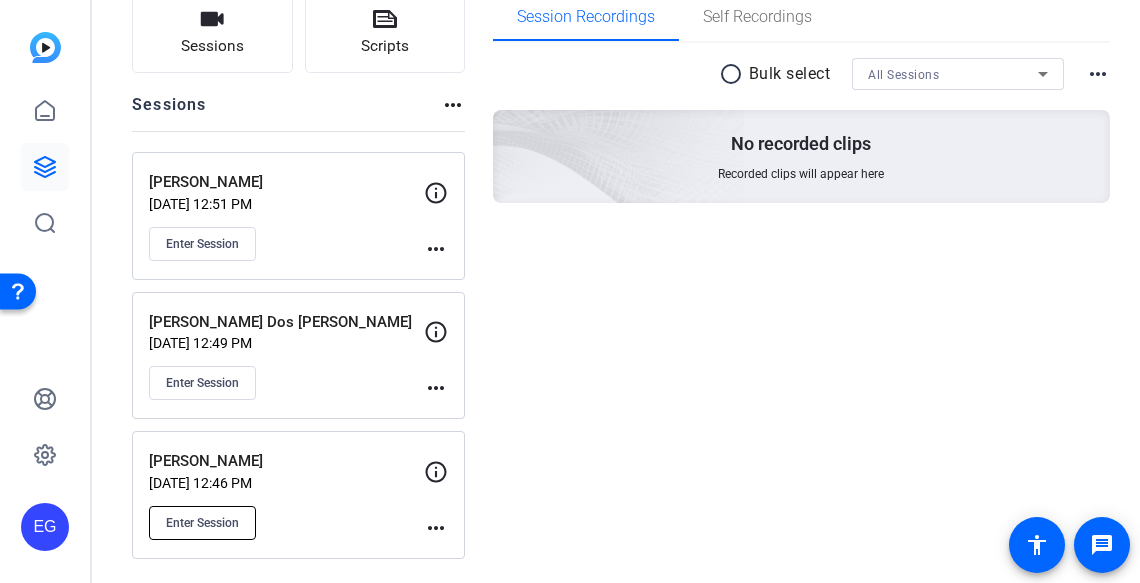 click on "Enter Session" 